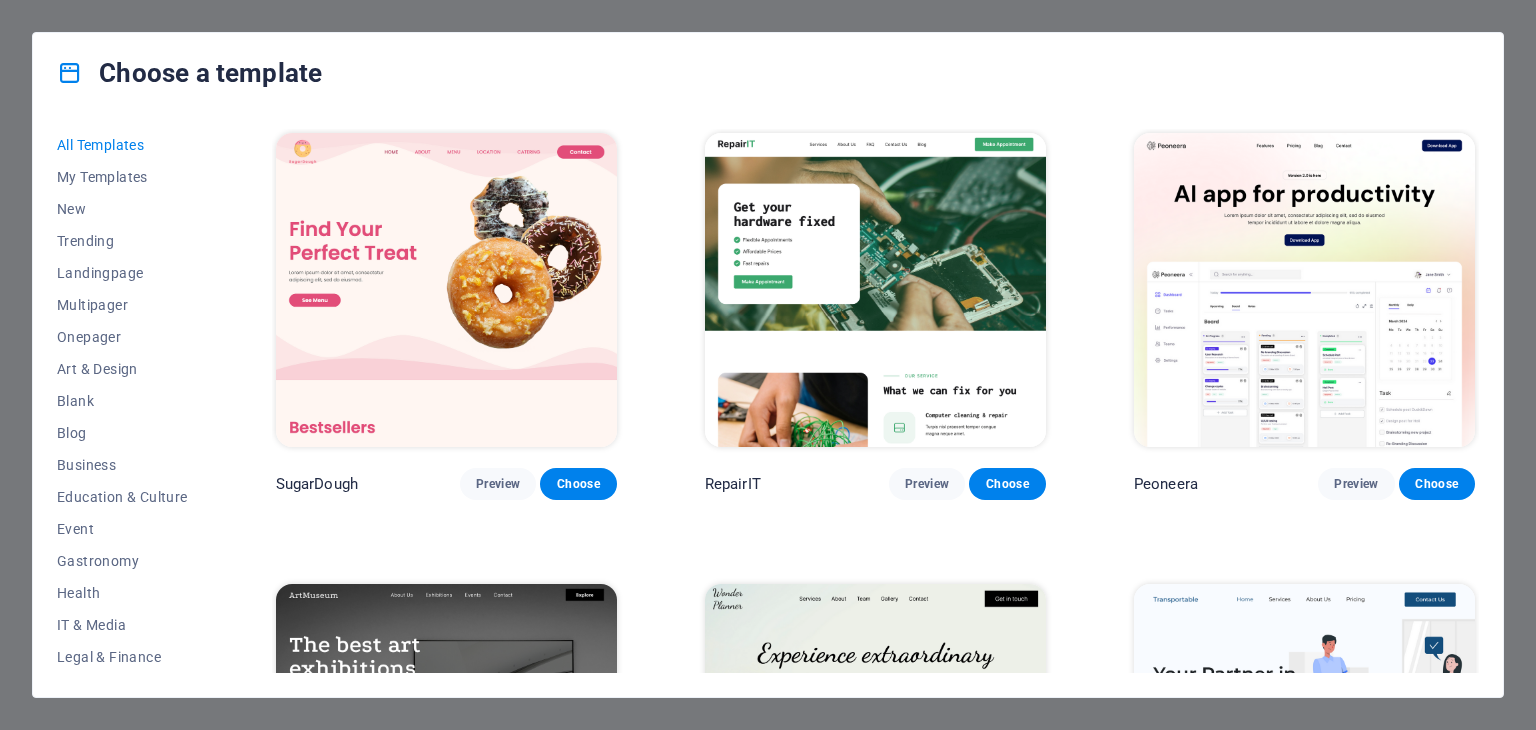 scroll, scrollTop: 0, scrollLeft: 0, axis: both 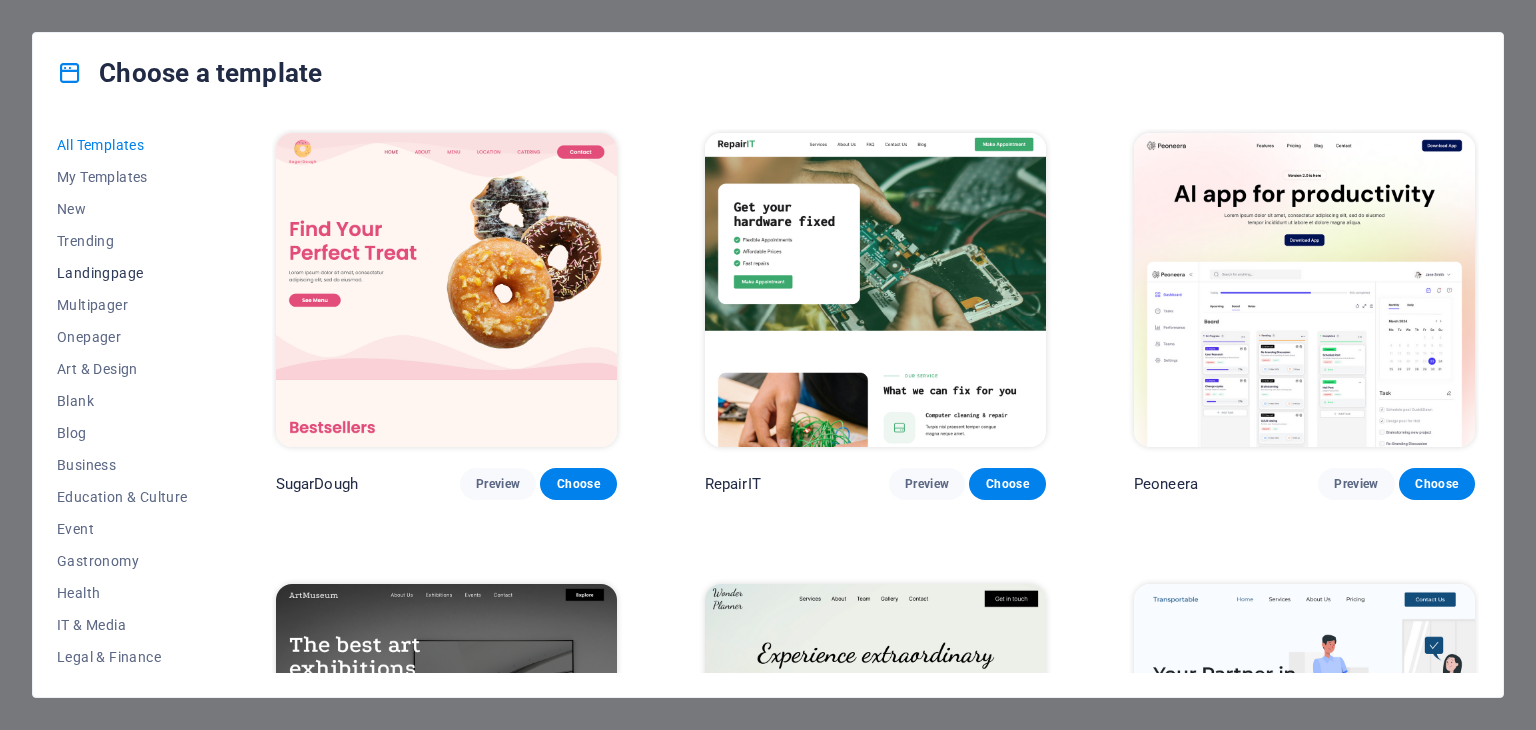 click on "Landingpage" at bounding box center (122, 273) 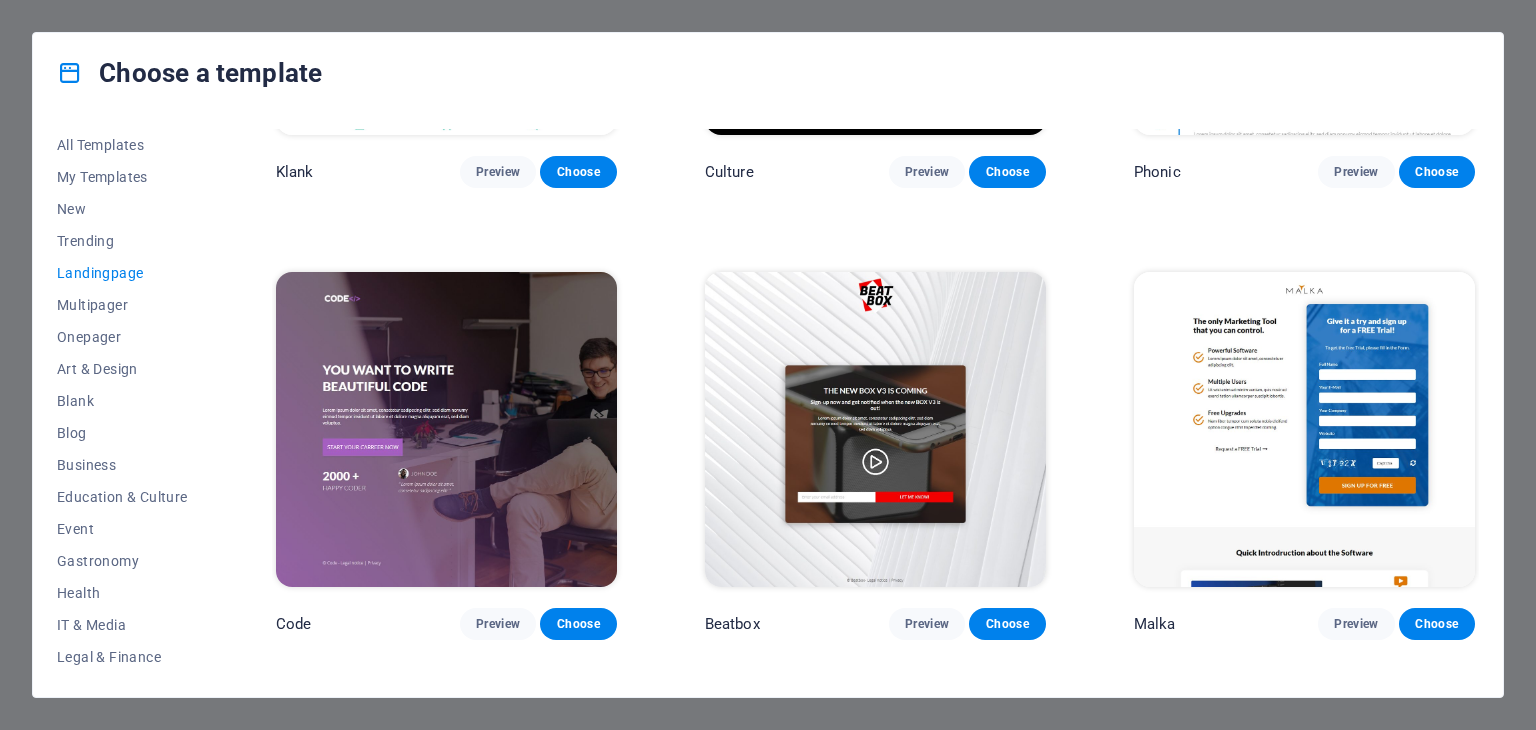 scroll, scrollTop: 316, scrollLeft: 0, axis: vertical 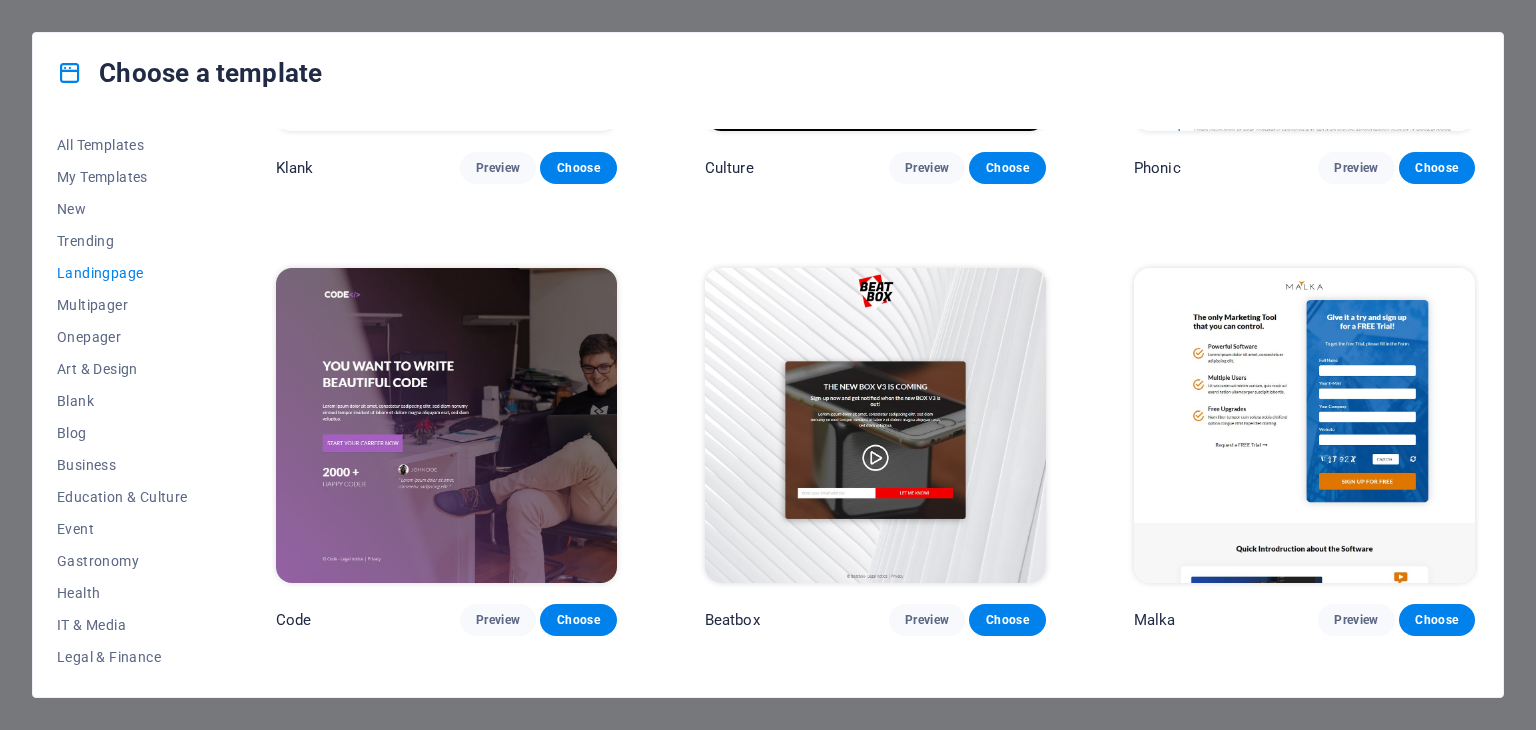 click on "Klank Preview Choose Culture Preview Choose Phonic Preview Choose Code Preview Choose Beatbox Preview Choose Malka Preview Choose Videoo Preview Choose Advanced Preview Choose Pets Preview Choose Athletics Preview Choose Driven Preview Choose Note Preview Choose Snap Preview Choose C-Space Preview Choose Influencer Preview Choose Creator Preview Choose Nest Preview Choose Schooler Preview Choose Sales Kit Preview Choose LeadER Preview Choose Catch Preview Choose Ubinar Preview Choose Boky Preview Choose Coming Soon 4 Preview Choose Coming Soon 3 Preview Choose Coming Soon 2 Preview Choose Coming Soon Preview Choose" at bounding box center [875, 1804] 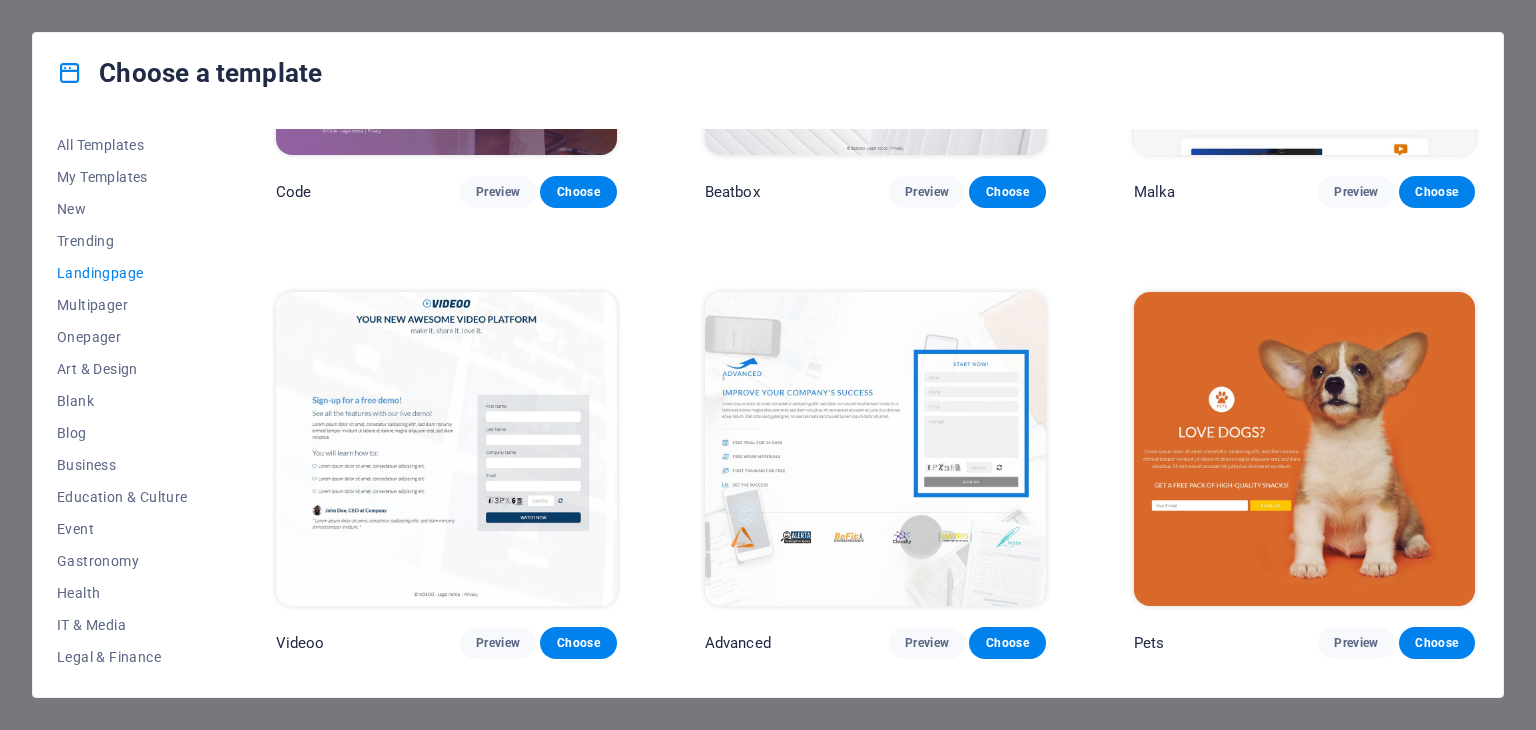 scroll, scrollTop: 752, scrollLeft: 0, axis: vertical 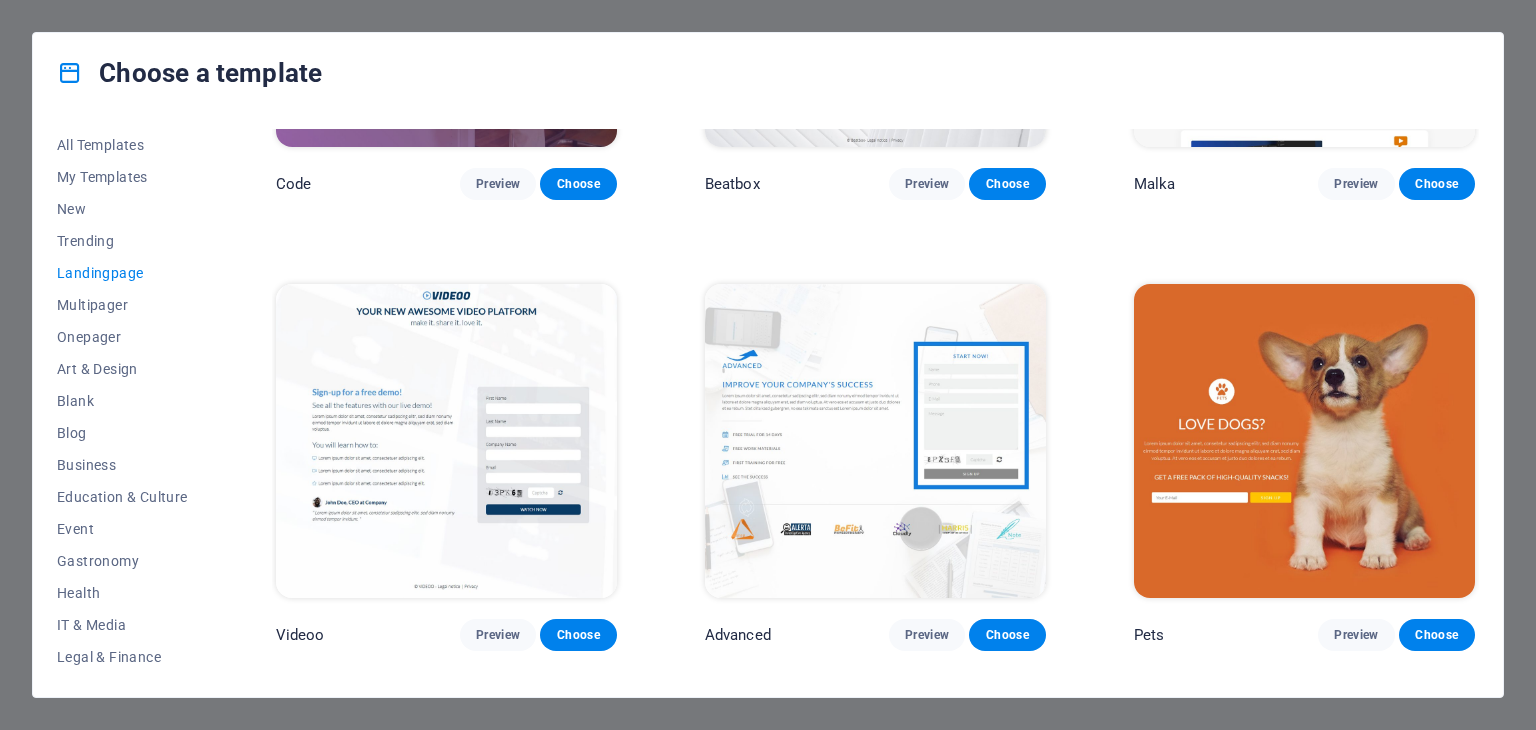 click on "Klank Preview Choose Culture Preview Choose Phonic Preview Choose Code Preview Choose Beatbox Preview Choose Malka Preview Choose Videoo Preview Choose Advanced Preview Choose Pets Preview Choose Athletics Preview Choose Driven Preview Choose Note Preview Choose Snap Preview Choose C-Space Preview Choose Influencer Preview Choose Creator Preview Choose Nest Preview Choose Schooler Preview Choose Sales Kit Preview Choose LeadER Preview Choose Catch Preview Choose Ubinar Preview Choose Boky Preview Choose Coming Soon 4 Preview Choose Coming Soon 3 Preview Choose Coming Soon 2 Preview Choose Coming Soon Preview Choose" at bounding box center [875, 1368] 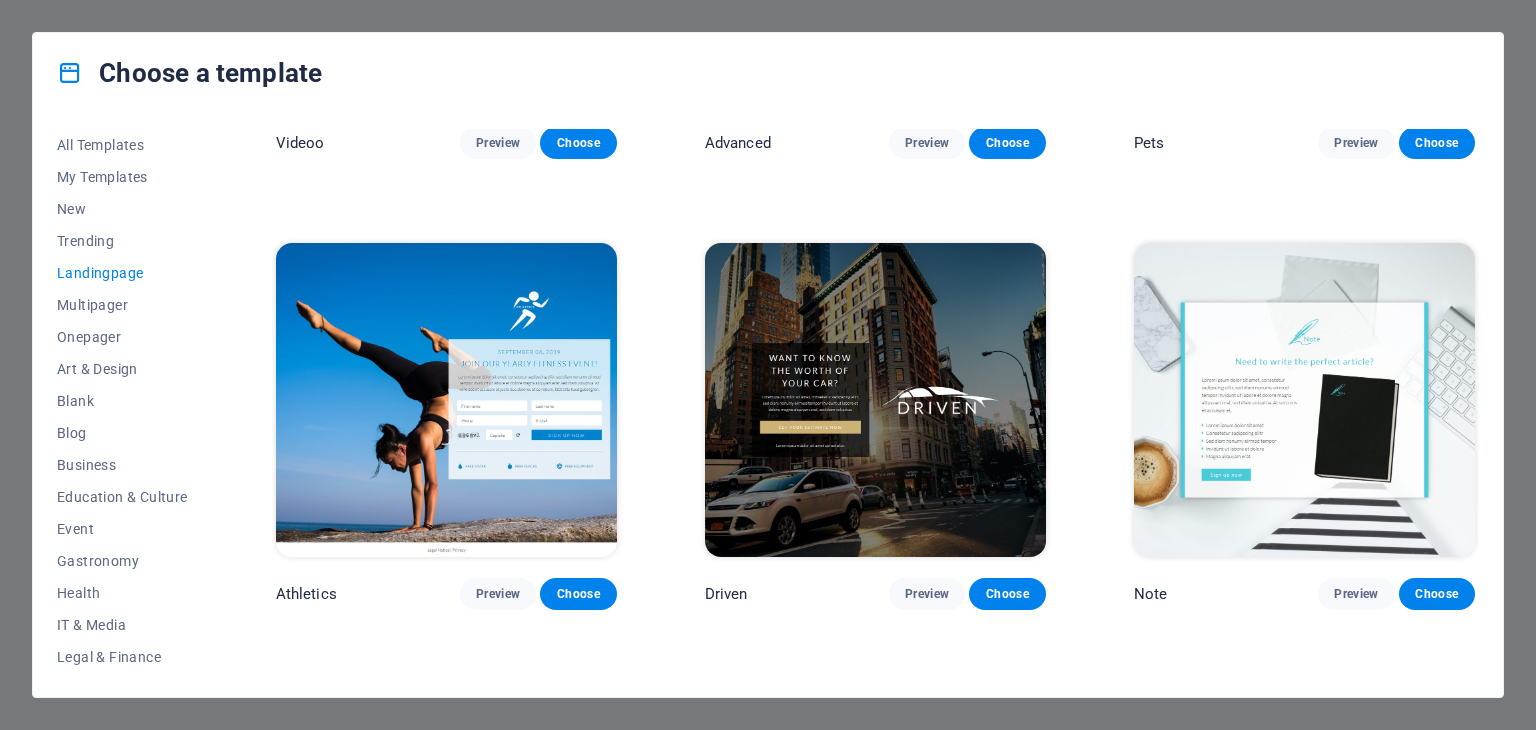 scroll, scrollTop: 1249, scrollLeft: 0, axis: vertical 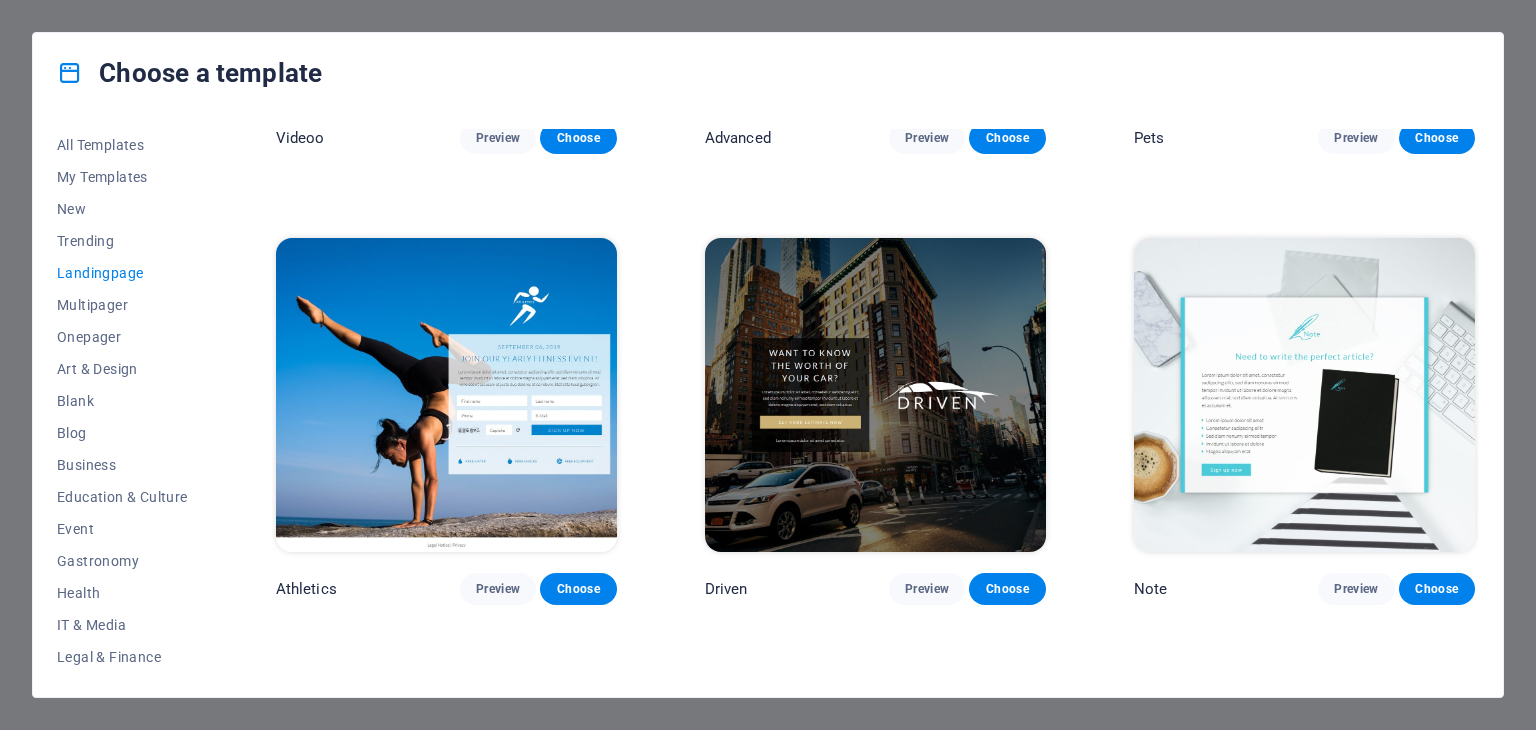 click on "Klank Preview Choose Culture Preview Choose Phonic Preview Choose Code Preview Choose Beatbox Preview Choose Malka Preview Choose Videoo Preview Choose Advanced Preview Choose Pets Preview Choose Athletics Preview Choose Driven Preview Choose Note Preview Choose Snap Preview Choose C-Space Preview Choose Influencer Preview Choose Creator Preview Choose Nest Preview Choose Schooler Preview Choose Sales Kit Preview Choose LeadER Preview Choose Catch Preview Choose Ubinar Preview Choose Boky Preview Choose Coming Soon 4 Preview Choose Coming Soon 3 Preview Choose Coming Soon 2 Preview Choose Coming Soon Preview Choose" at bounding box center [875, 871] 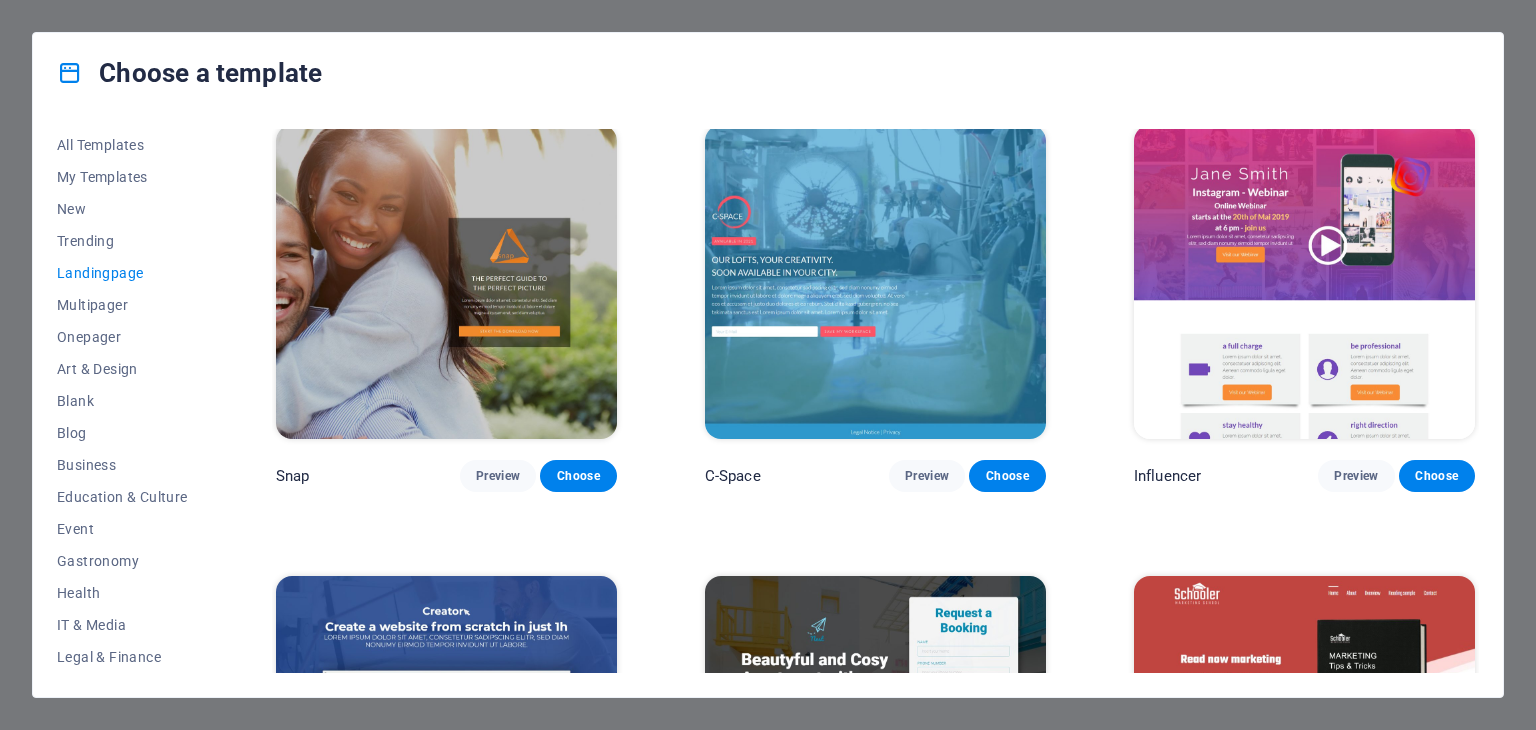 scroll, scrollTop: 1816, scrollLeft: 0, axis: vertical 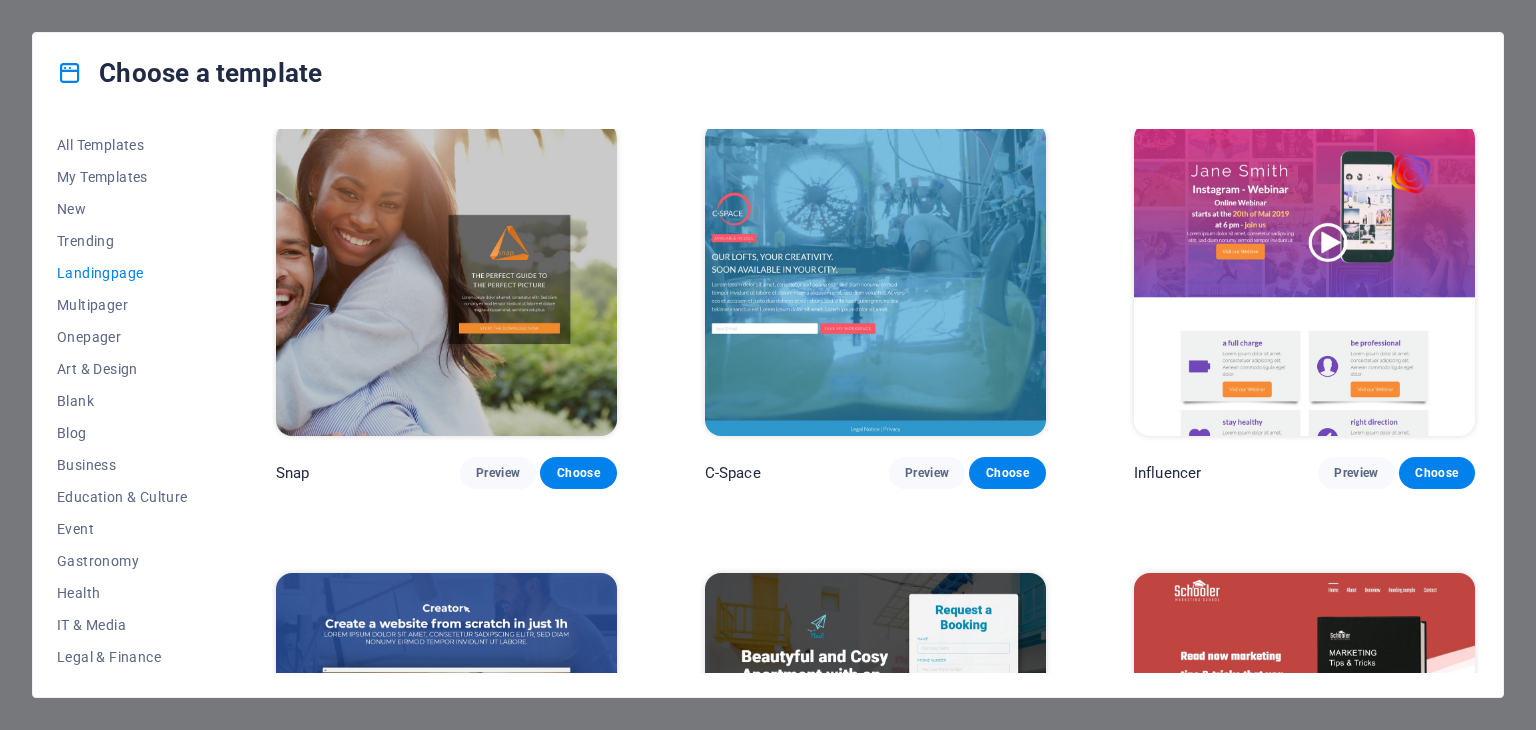 click on "Klank Preview Choose Culture Preview Choose Phonic Preview Choose Code Preview Choose Beatbox Preview Choose Malka Preview Choose Videoo Preview Choose Advanced Preview Choose Pets Preview Choose Athletics Preview Choose Driven Preview Choose Note Preview Choose Snap Preview Choose C-Space Preview Choose Influencer Preview Choose Creator Preview Choose Nest Preview Choose Schooler Preview Choose Sales Kit Preview Choose LeadER Preview Choose Catch Preview Choose Ubinar Preview Choose Boky Preview Choose Coming Soon 4 Preview Choose Coming Soon 3 Preview Choose Coming Soon 2 Preview Choose Coming Soon Preview Choose" at bounding box center (875, 304) 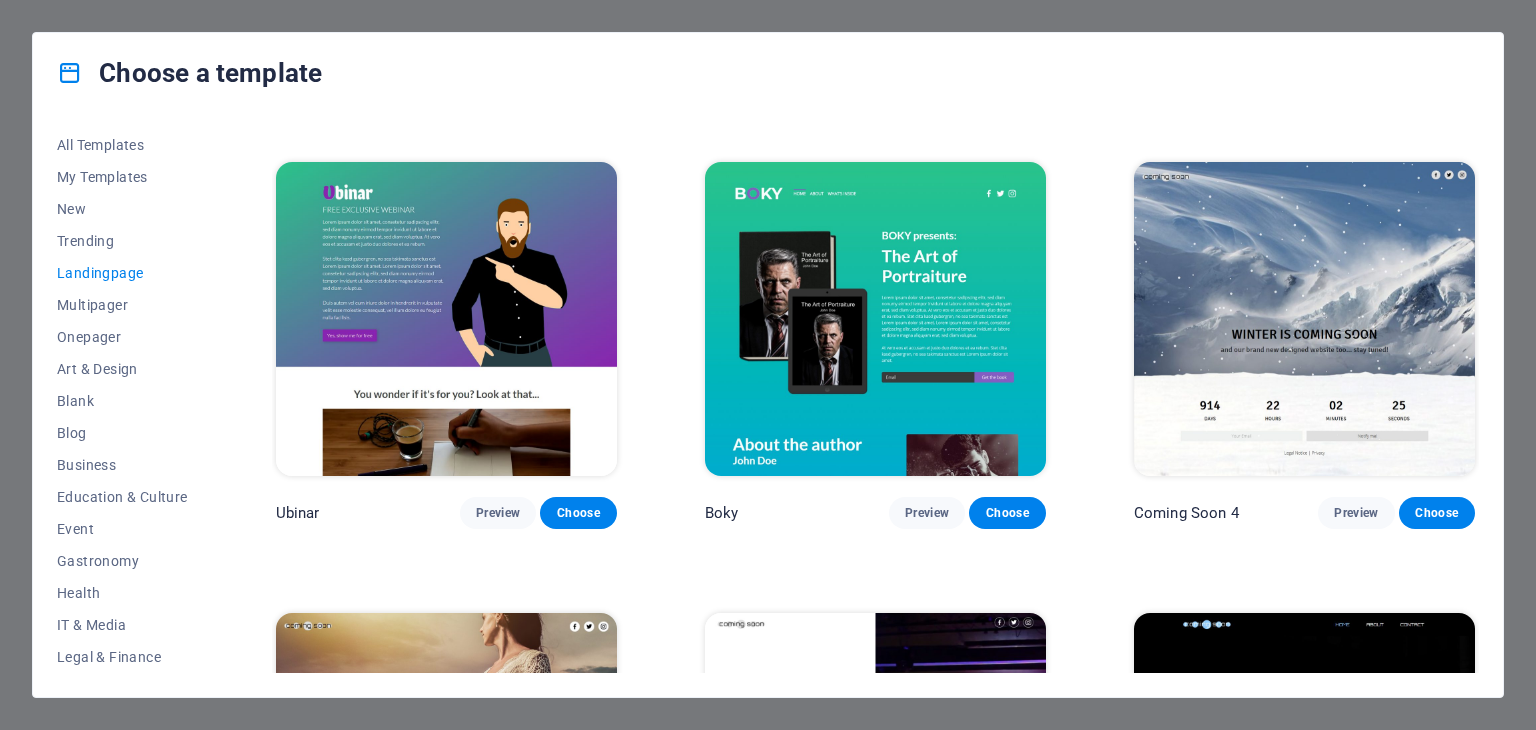 scroll, scrollTop: 3128, scrollLeft: 0, axis: vertical 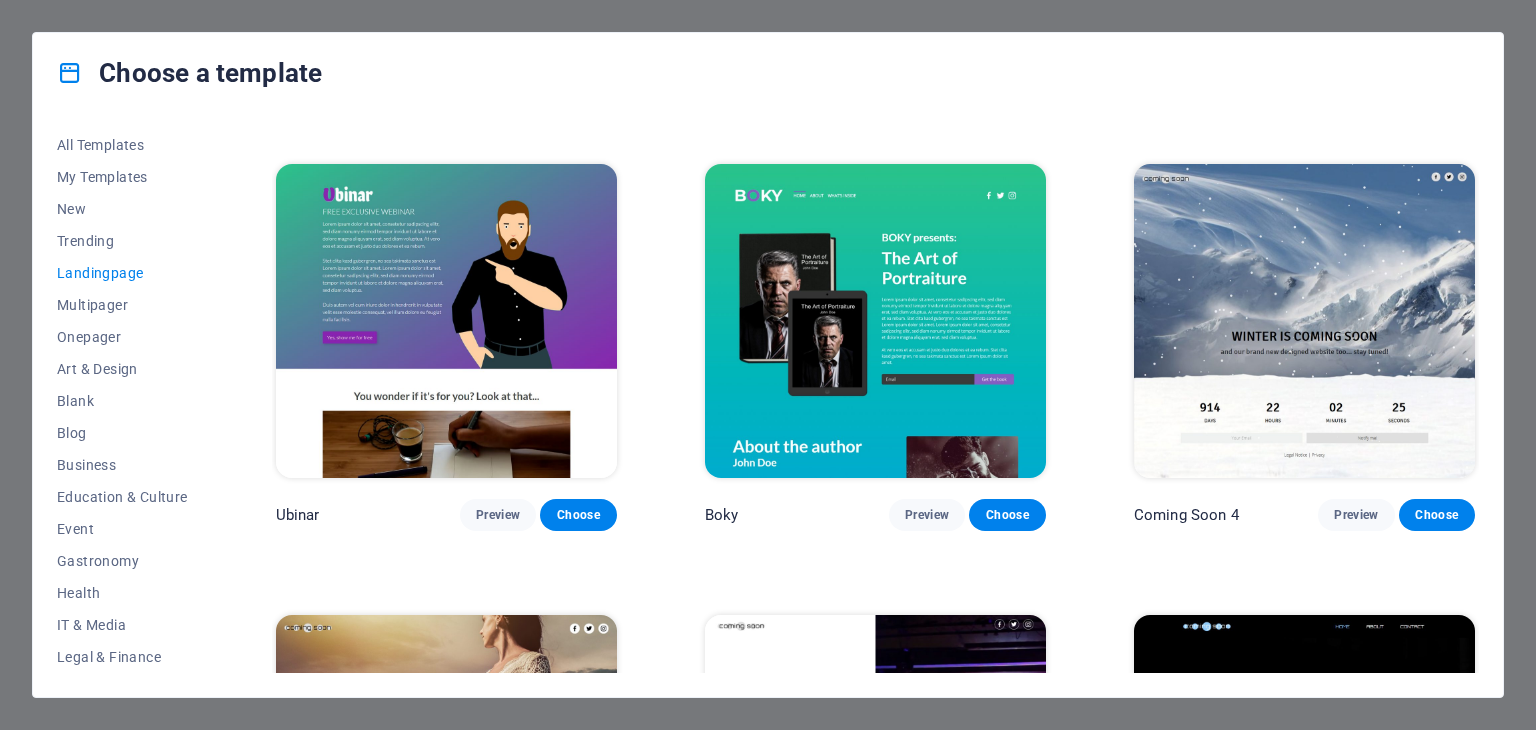 click on "Klank Preview Choose Culture Preview Choose Phonic Preview Choose Code Preview Choose Beatbox Preview Choose Malka Preview Choose Videoo Preview Choose Advanced Preview Choose Pets Preview Choose Athletics Preview Choose Driven Preview Choose Note Preview Choose Snap Preview Choose C-Space Preview Choose Influencer Preview Choose Creator Preview Choose Nest Preview Choose Schooler Preview Choose Sales Kit Preview Choose LeadER Preview Choose Catch Preview Choose Ubinar Preview Choose Boky Preview Choose Coming Soon 4 Preview Choose Coming Soon 3 Preview Choose Coming Soon 2 Preview Choose Coming Soon Preview Choose" at bounding box center [875, -1008] 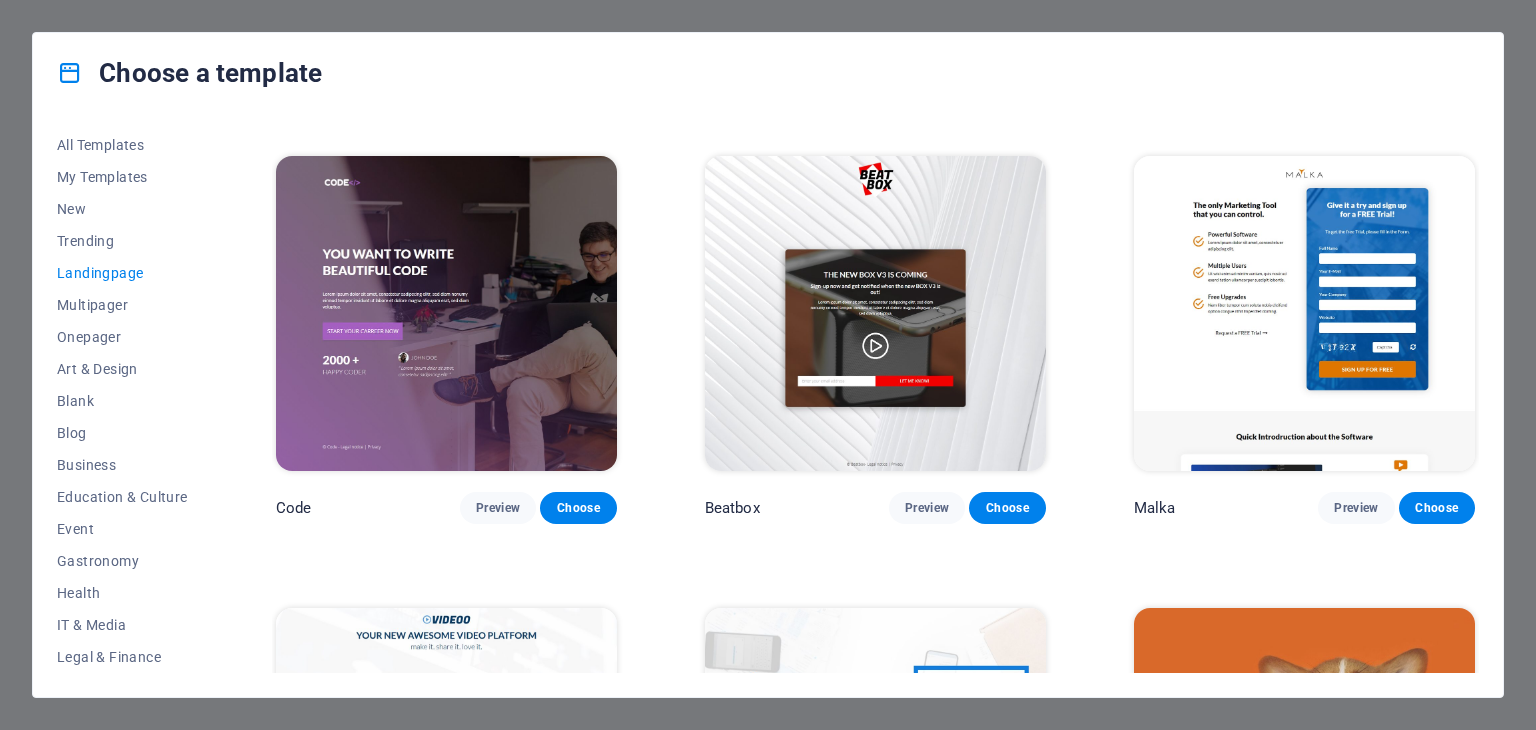 scroll, scrollTop: 427, scrollLeft: 0, axis: vertical 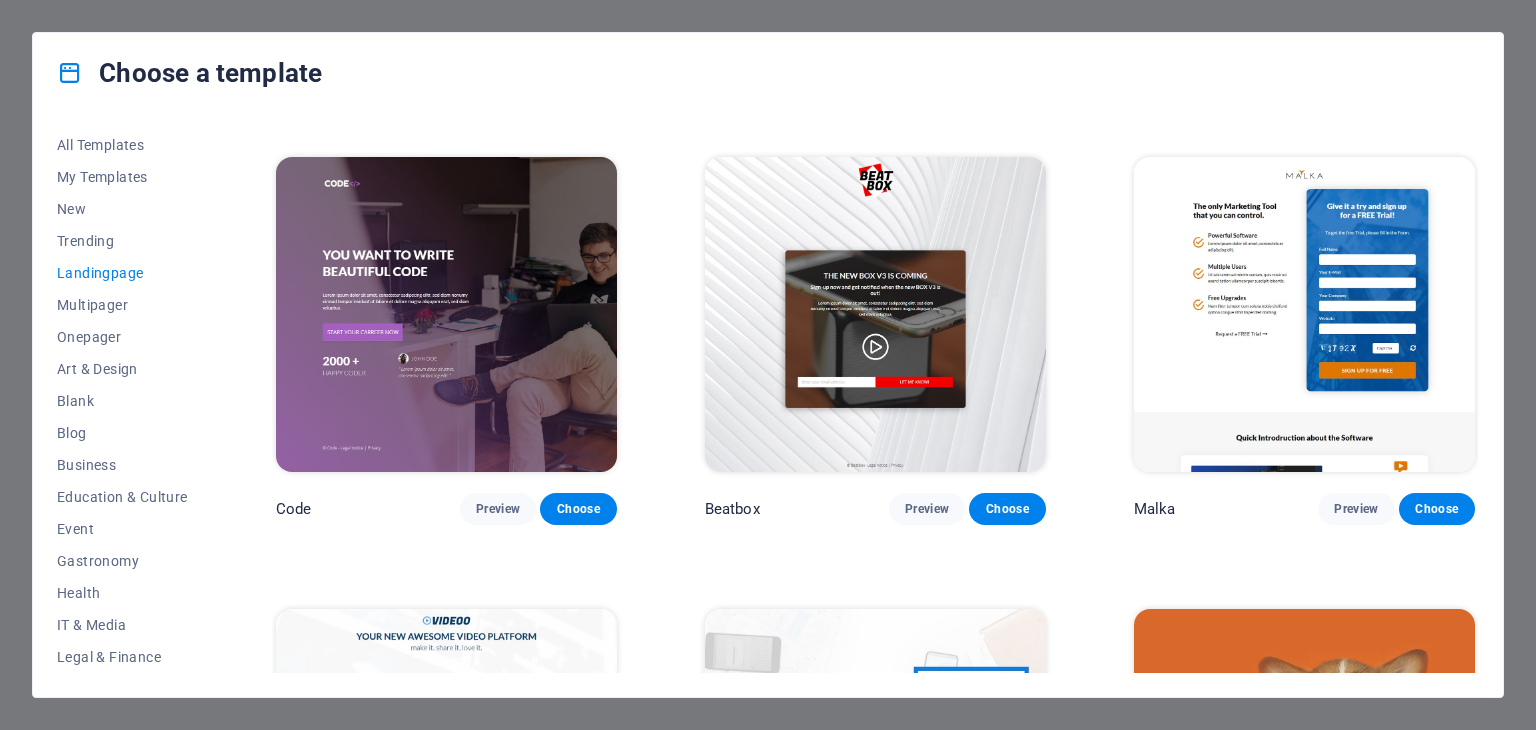 click on "Klank Preview Choose Culture Preview Choose Phonic Preview Choose Code Preview Choose Beatbox Preview Choose Malka Preview Choose Videoo Preview Choose Advanced Preview Choose Pets Preview Choose Athletics Preview Choose Driven Preview Choose Note Preview Choose Snap Preview Choose C-Space Preview Choose Influencer Preview Choose Creator Preview Choose Nest Preview Choose Schooler Preview Choose Sales Kit Preview Choose LeadER Preview Choose Catch Preview Choose Ubinar Preview Choose Boky Preview Choose Coming Soon 4 Preview Choose Coming Soon 3 Preview Choose Coming Soon 2 Preview Choose Coming Soon Preview Choose" at bounding box center [875, 1693] 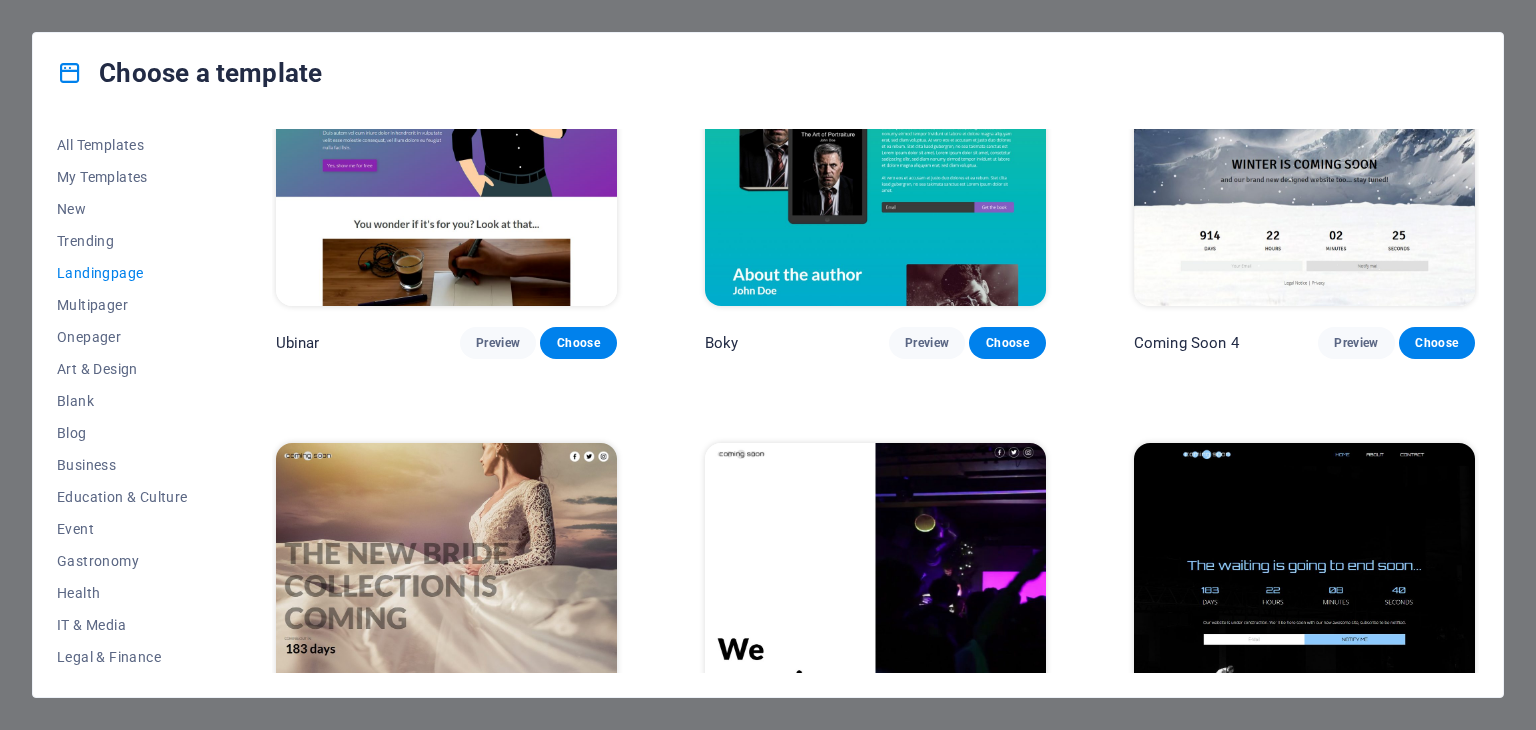 scroll, scrollTop: 3310, scrollLeft: 0, axis: vertical 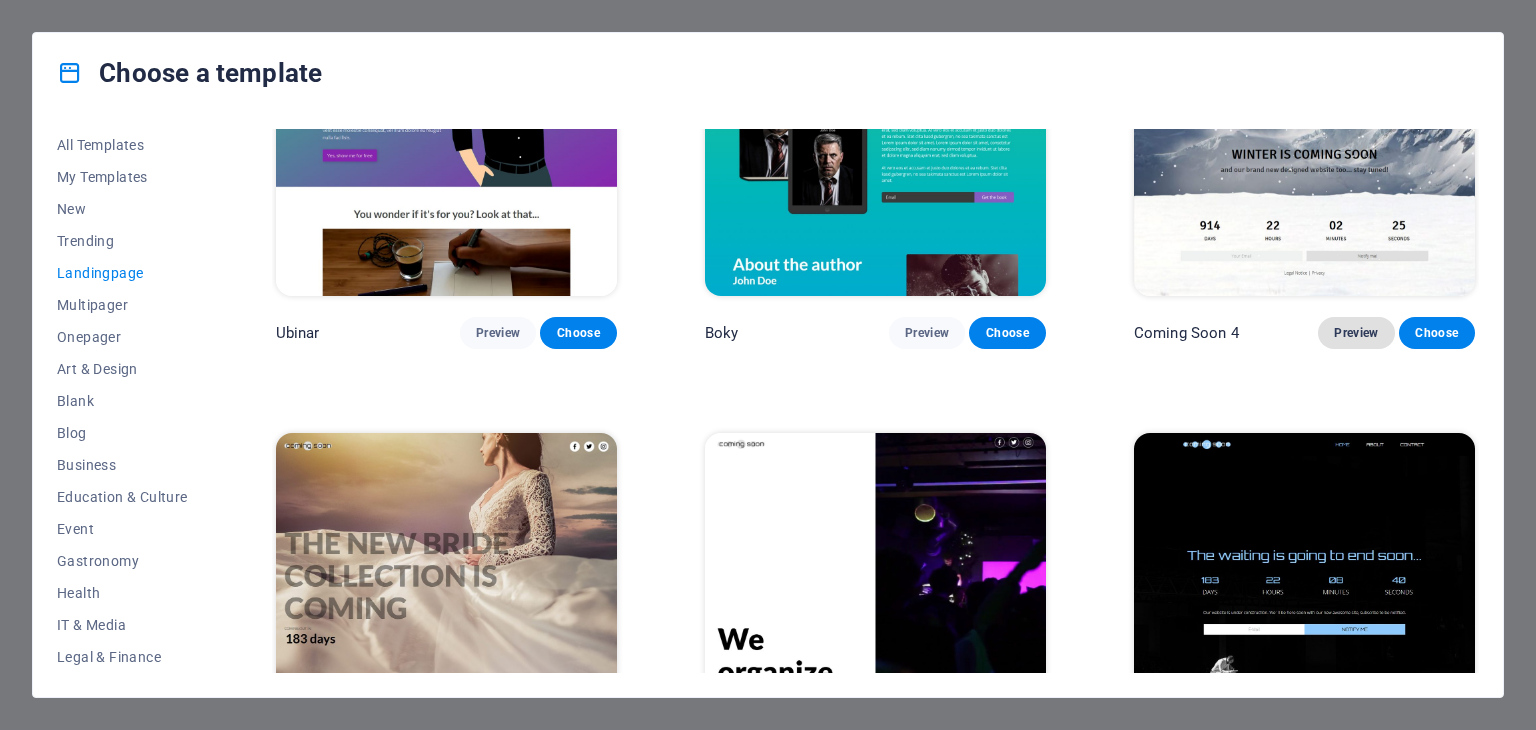 click on "Preview" at bounding box center [1356, 333] 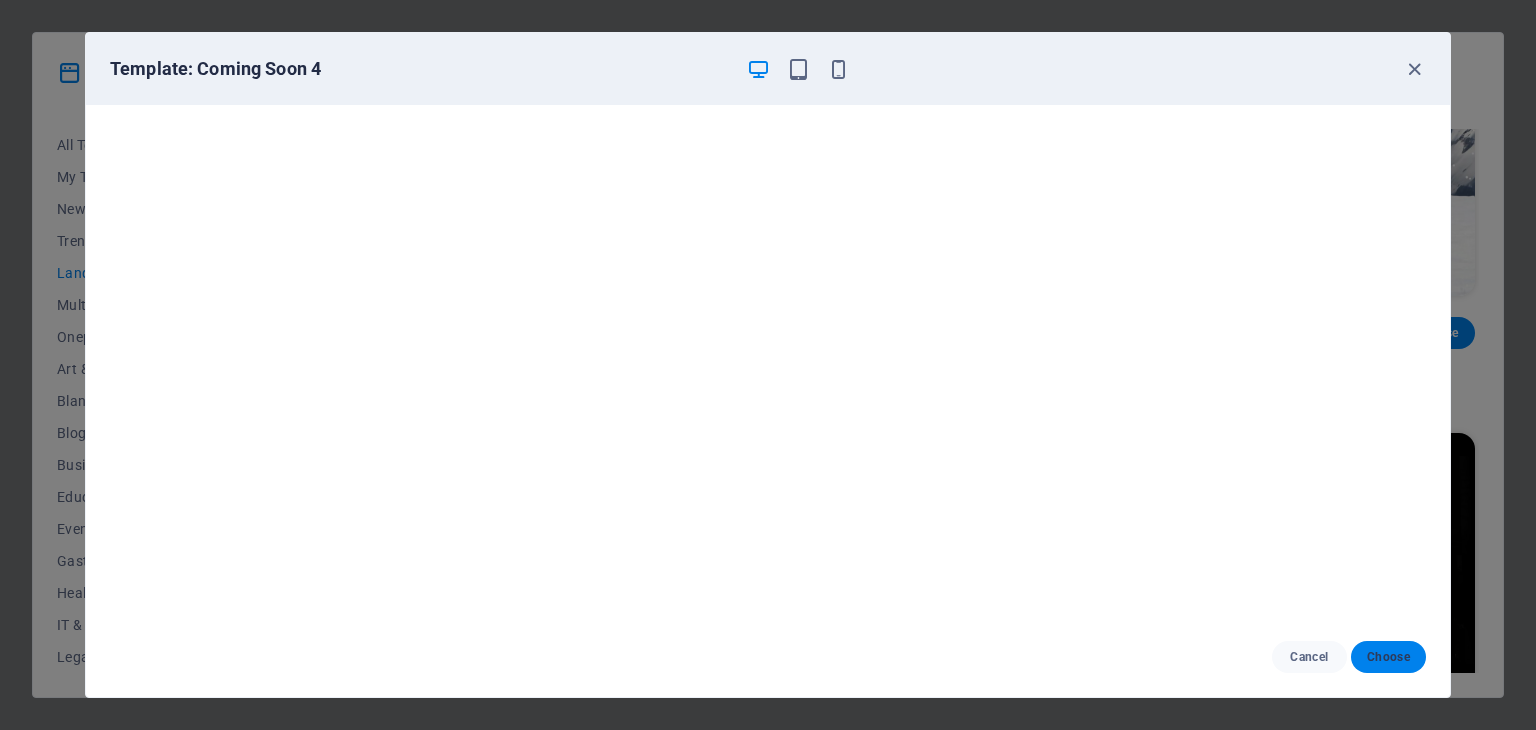 click on "Choose" at bounding box center [1388, 657] 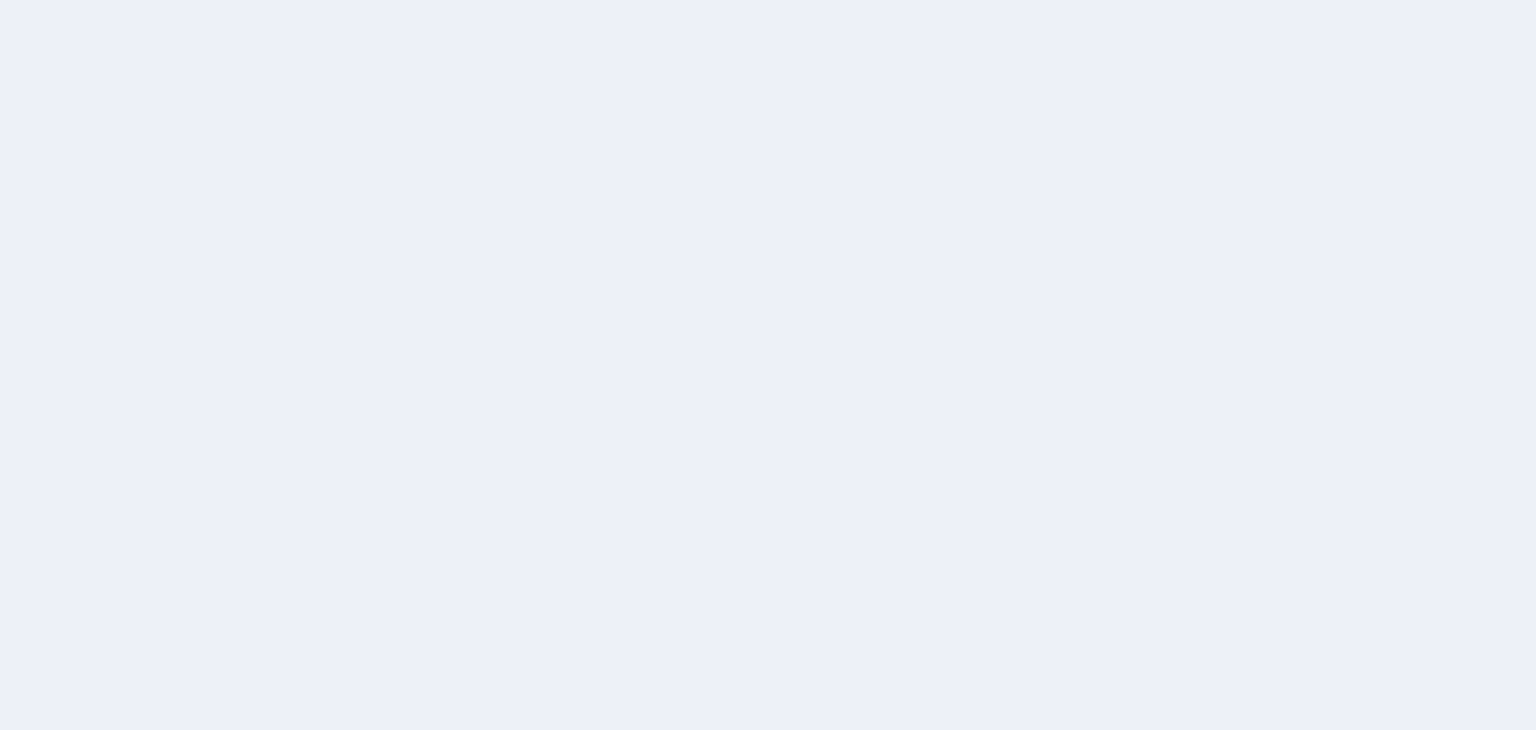 scroll, scrollTop: 0, scrollLeft: 0, axis: both 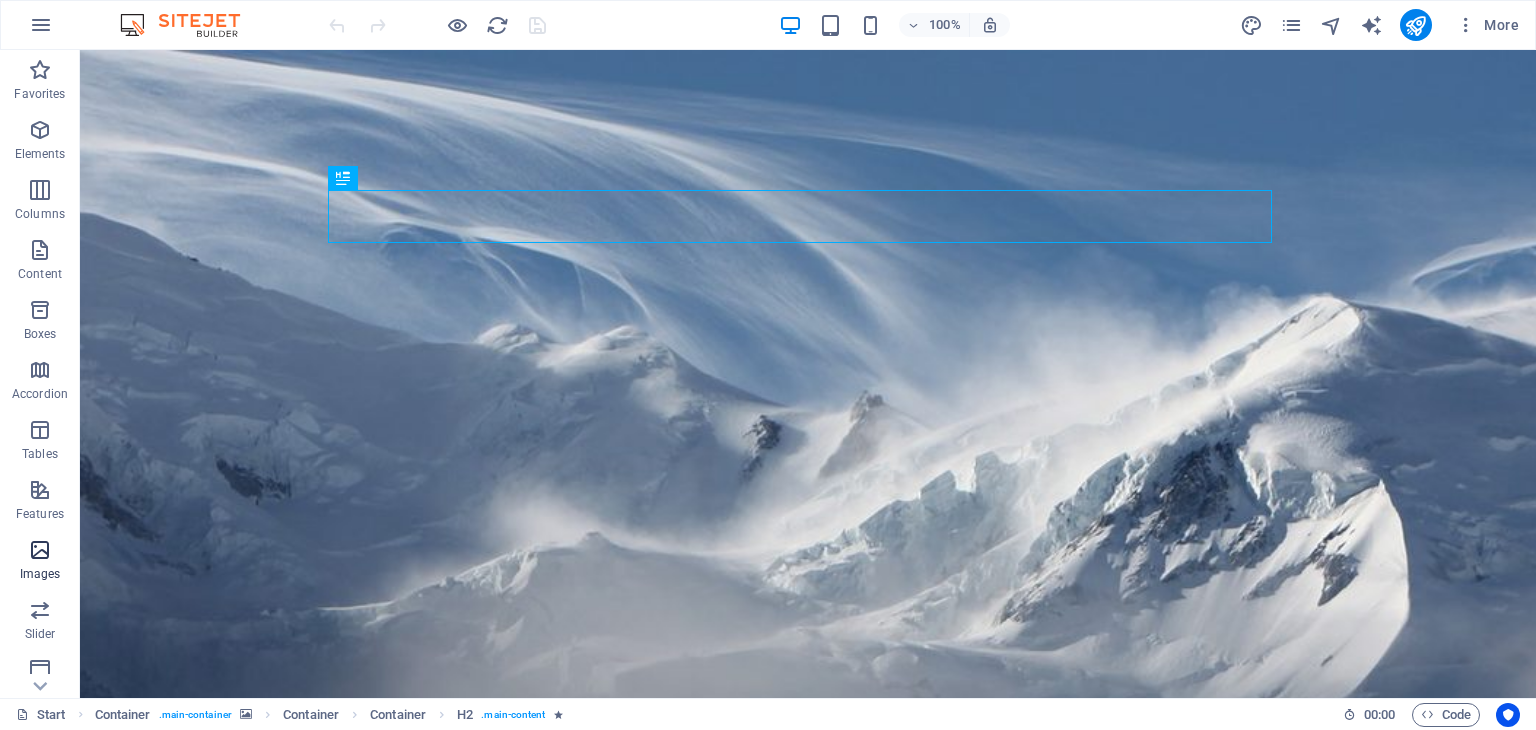 click at bounding box center (40, 550) 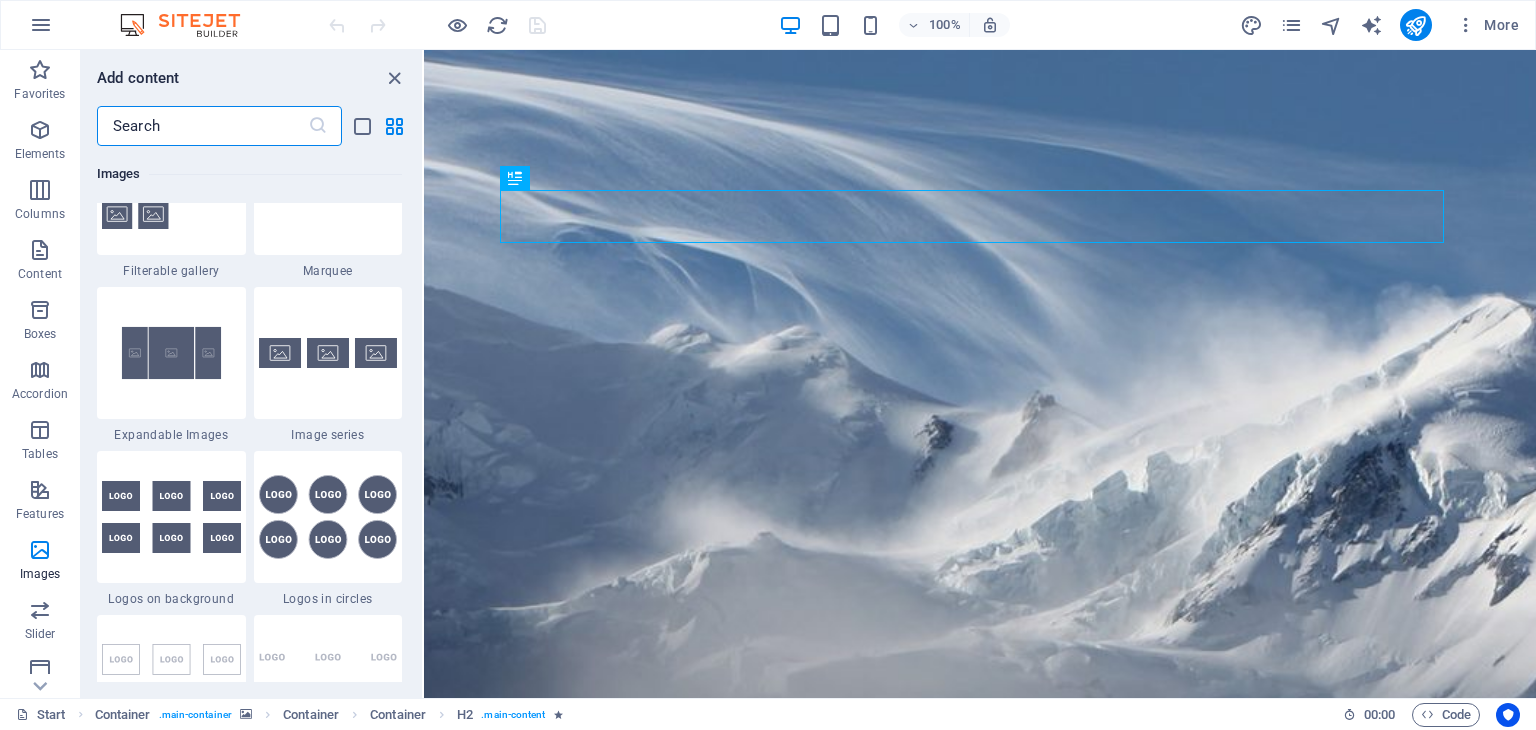 scroll, scrollTop: 10712, scrollLeft: 0, axis: vertical 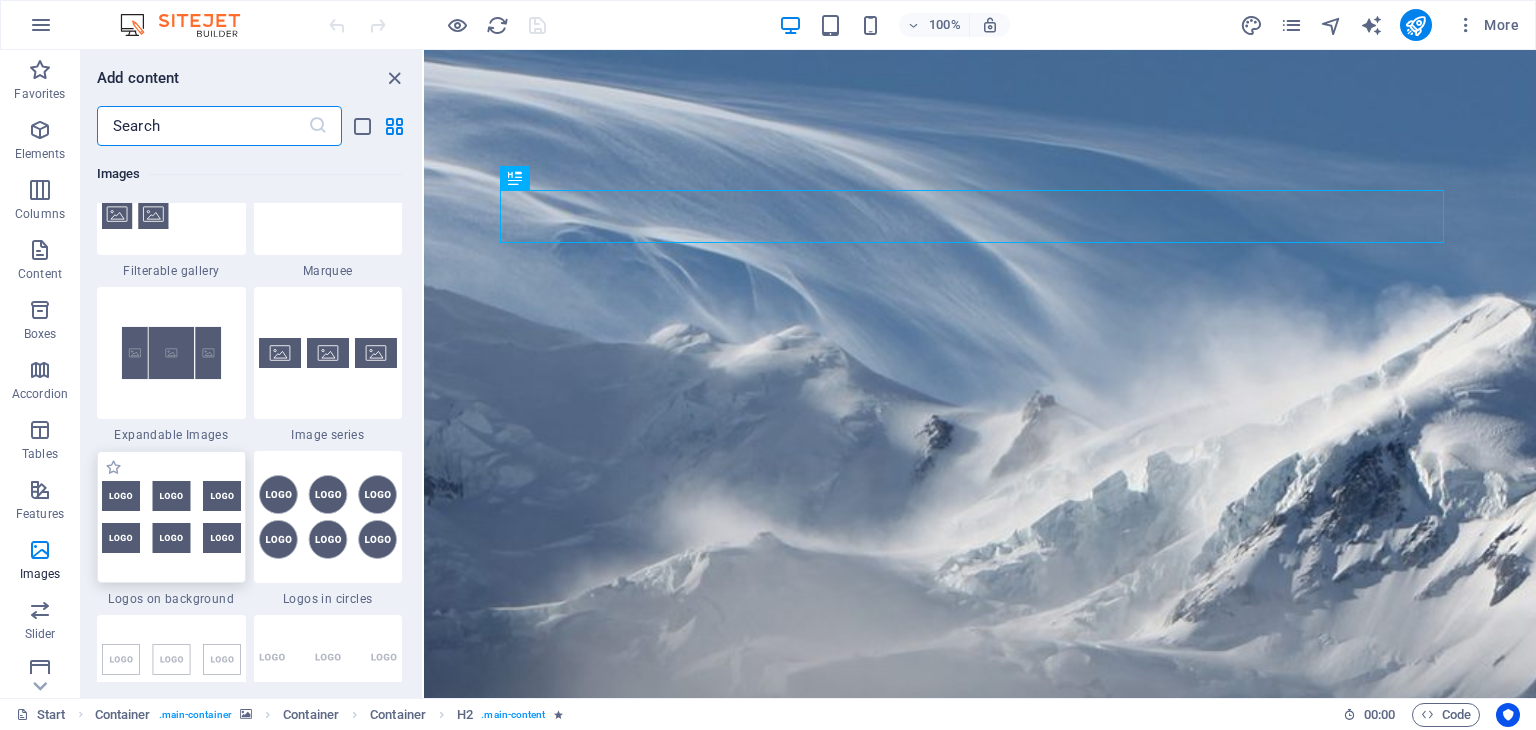 click at bounding box center (171, 517) 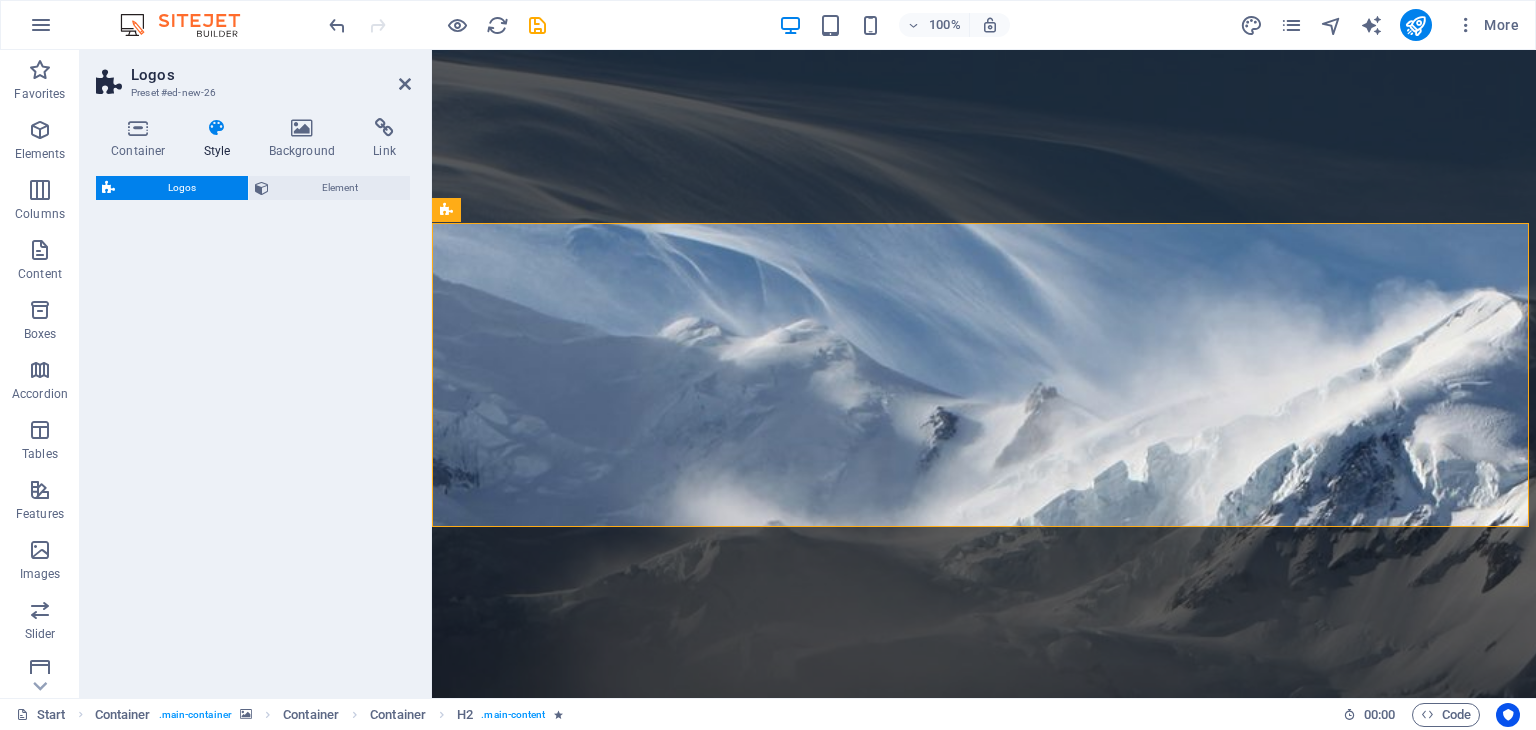 select on "rem" 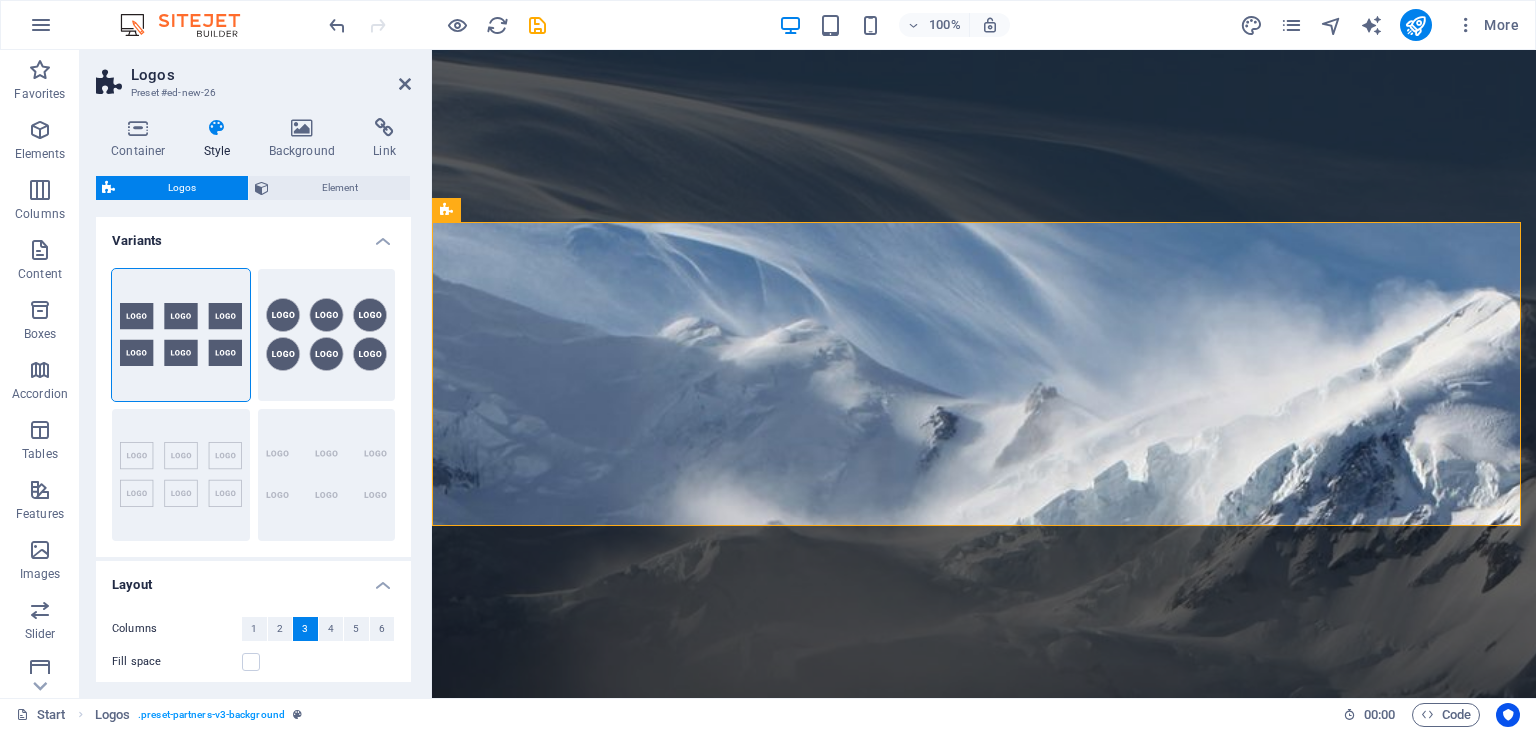 scroll, scrollTop: 824, scrollLeft: 0, axis: vertical 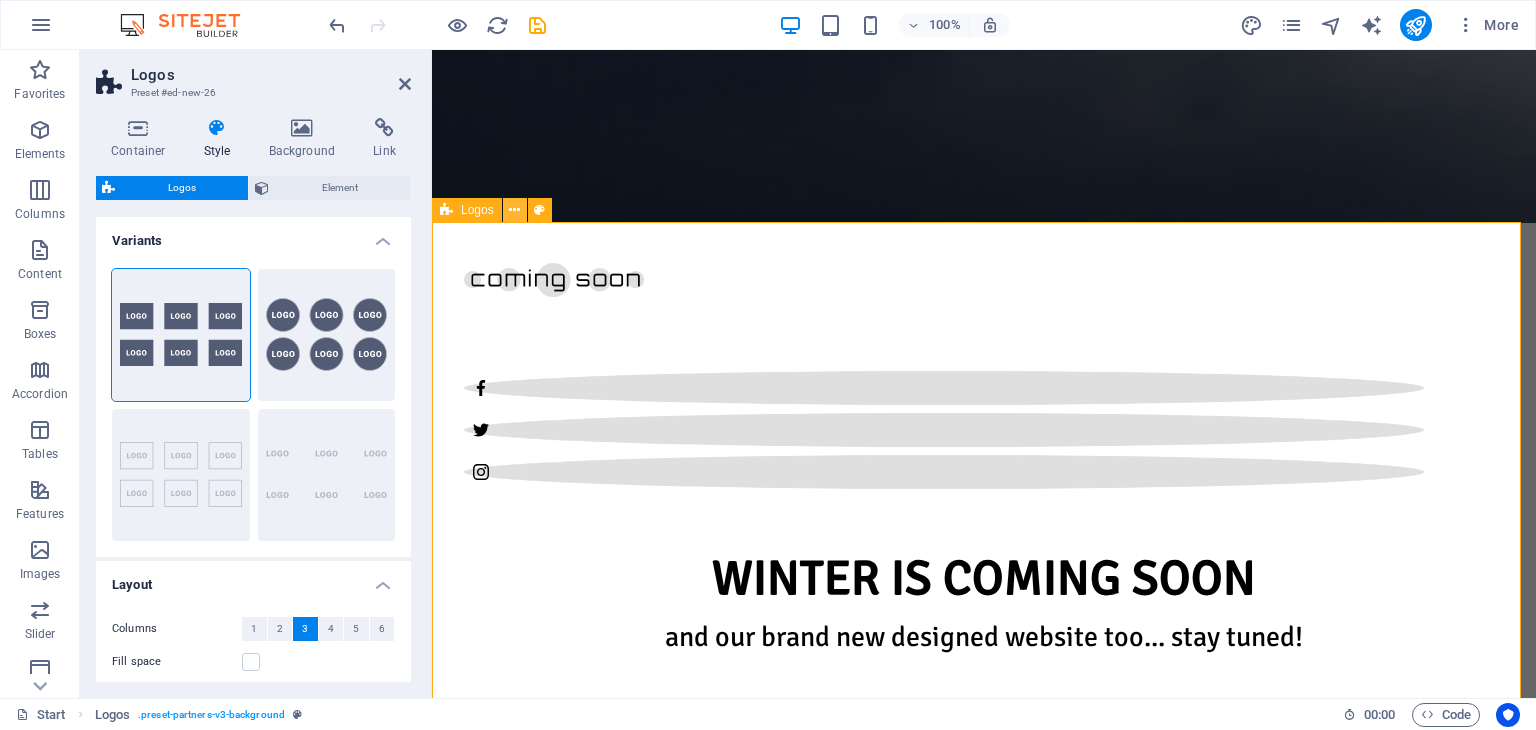 click at bounding box center (514, 210) 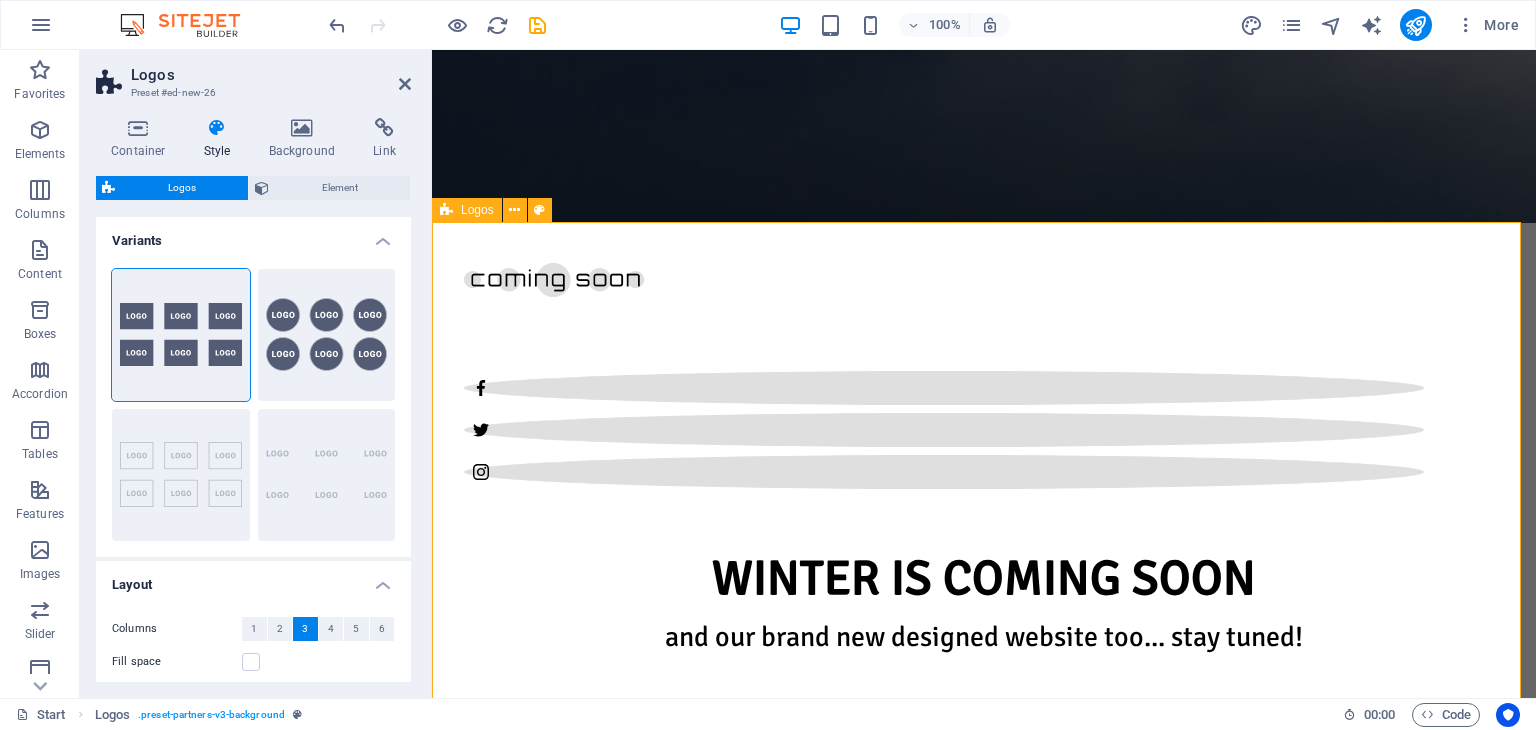 click at bounding box center (984, 3155) 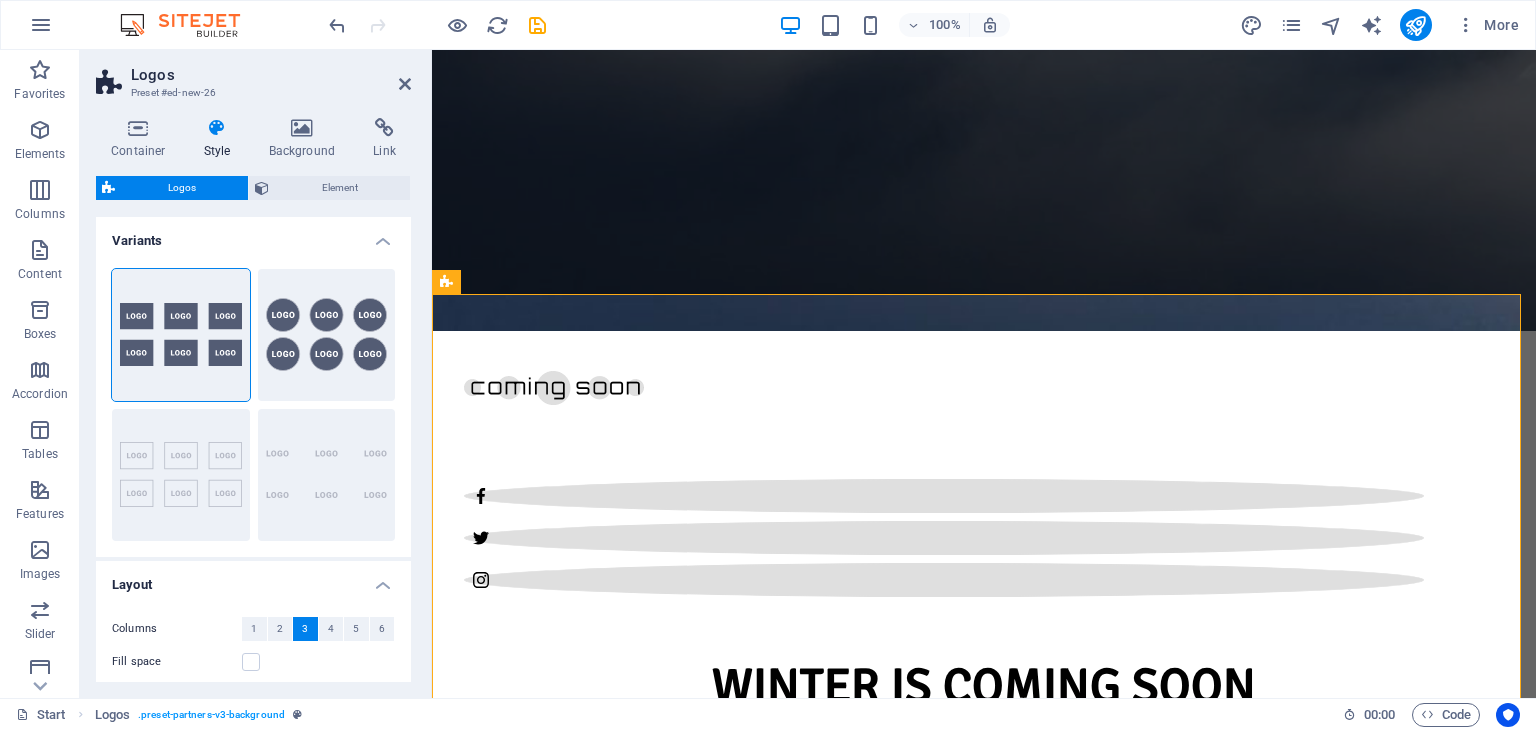 scroll, scrollTop: 716, scrollLeft: 0, axis: vertical 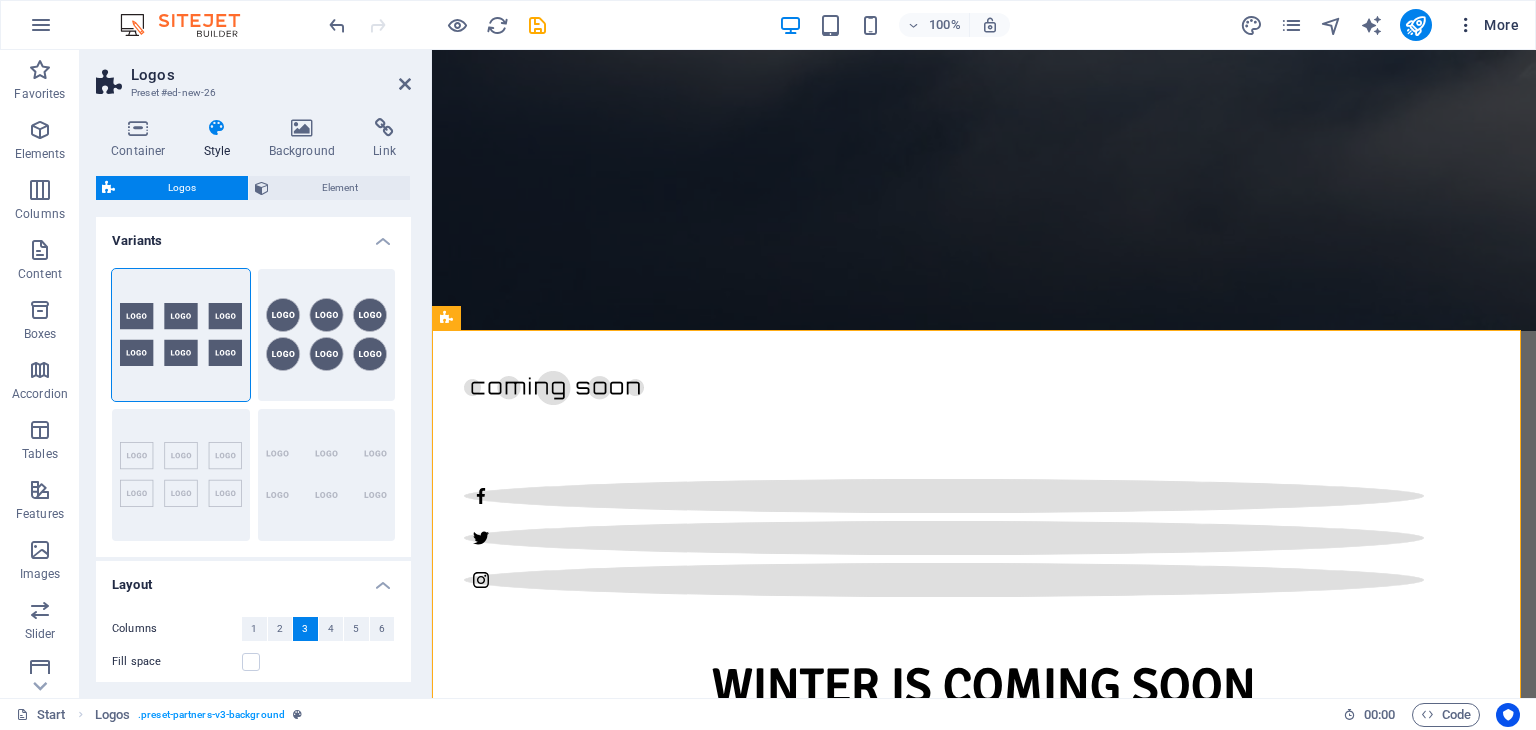 click on "More" at bounding box center (1487, 25) 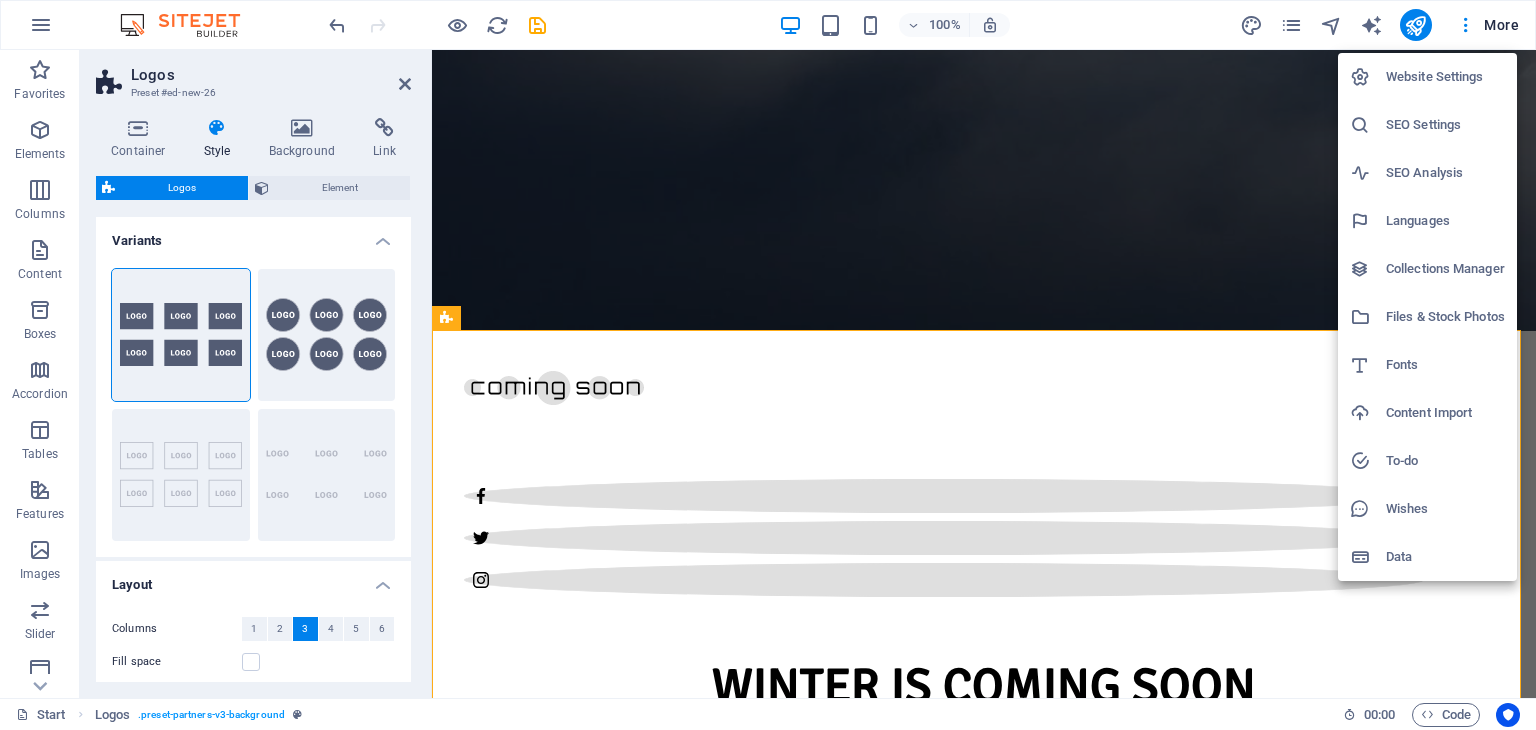click on "Files & Stock Photos" at bounding box center (1445, 317) 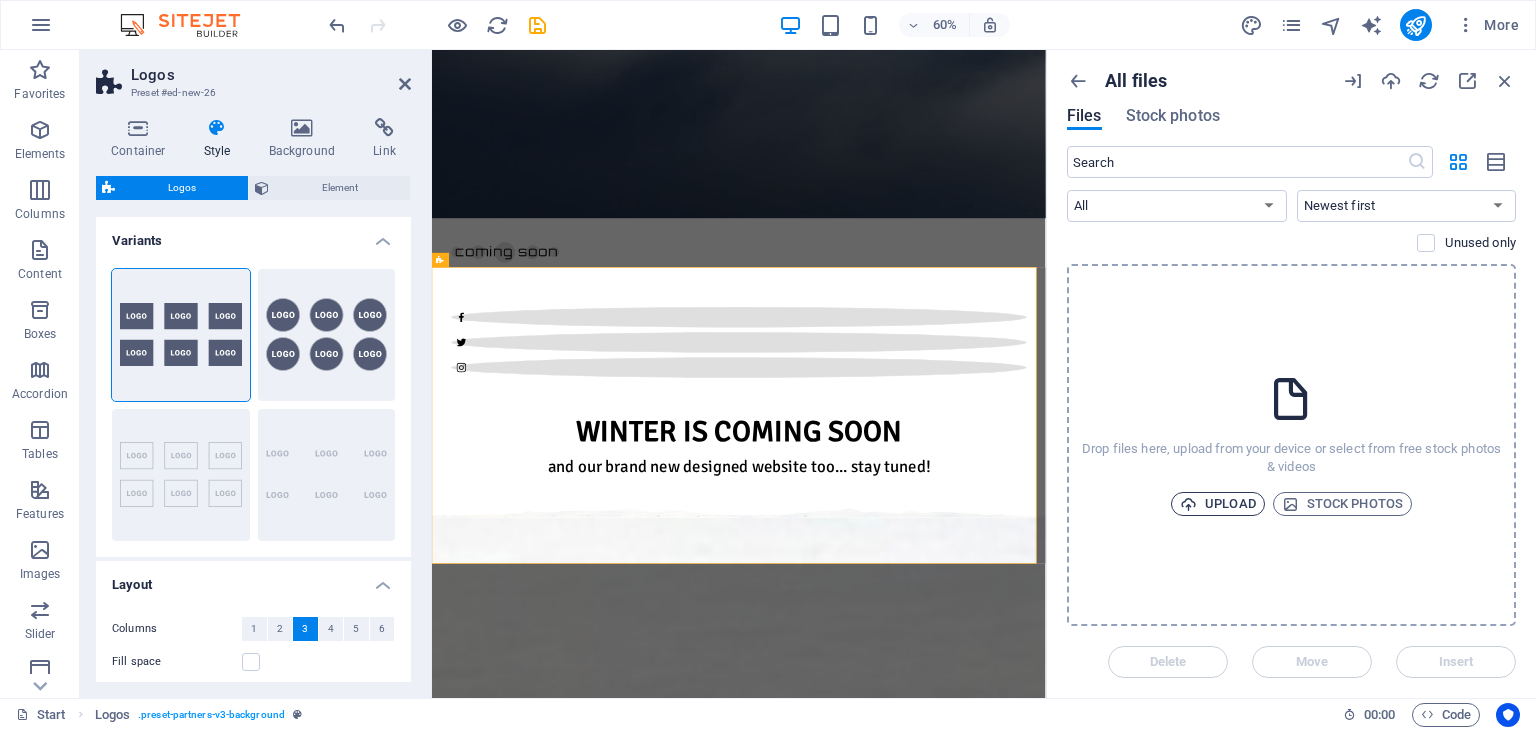 click on "Upload" at bounding box center [1218, 504] 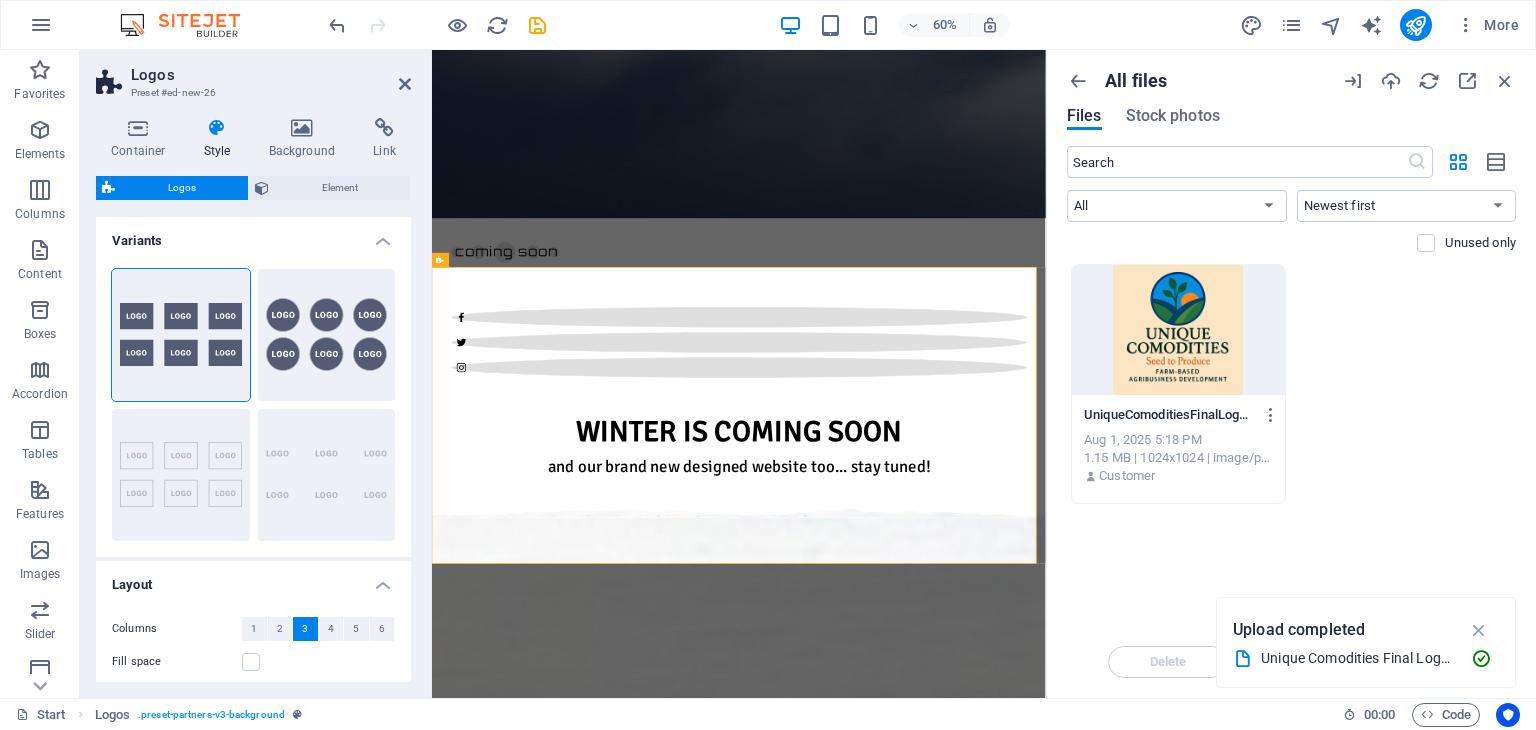 click at bounding box center (1178, 330) 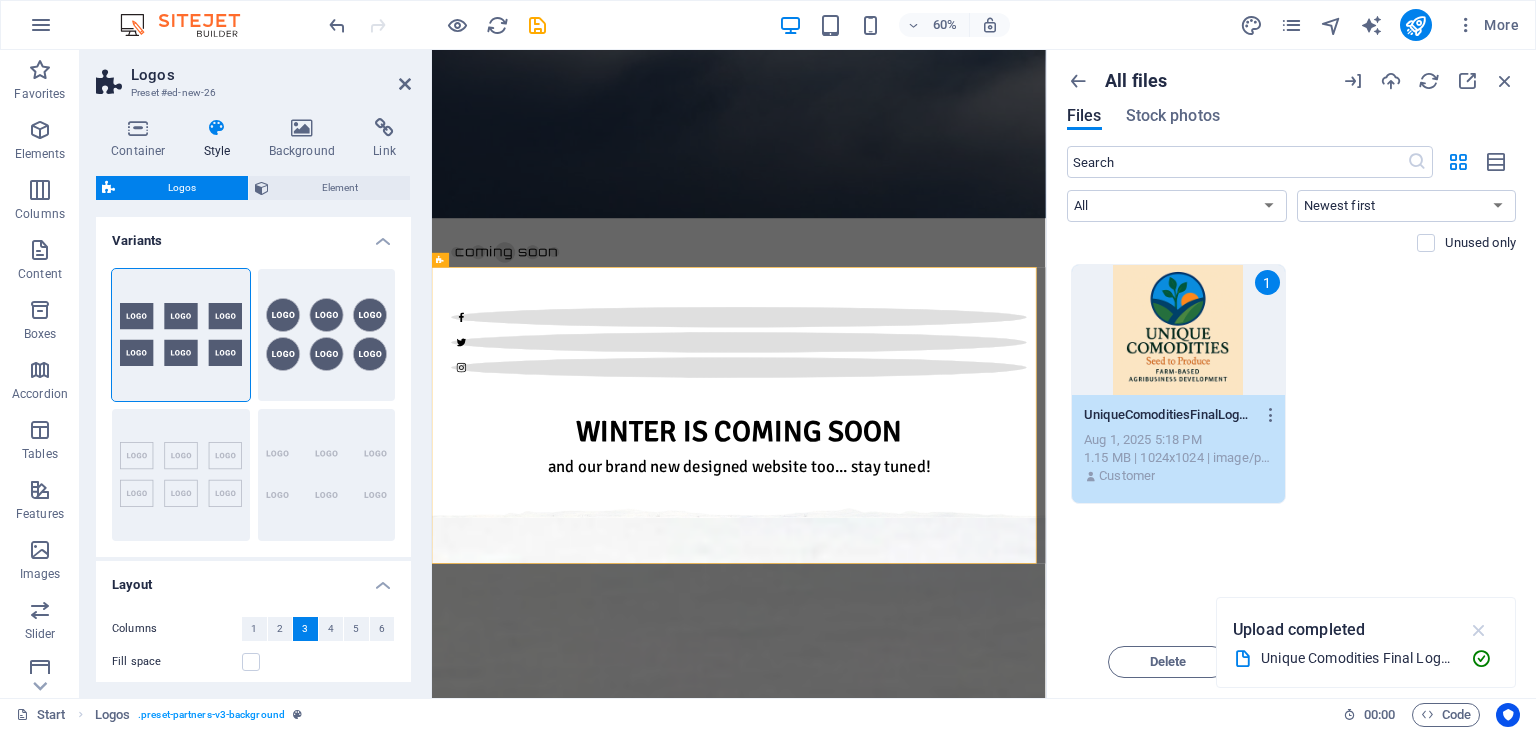 click at bounding box center (1479, 630) 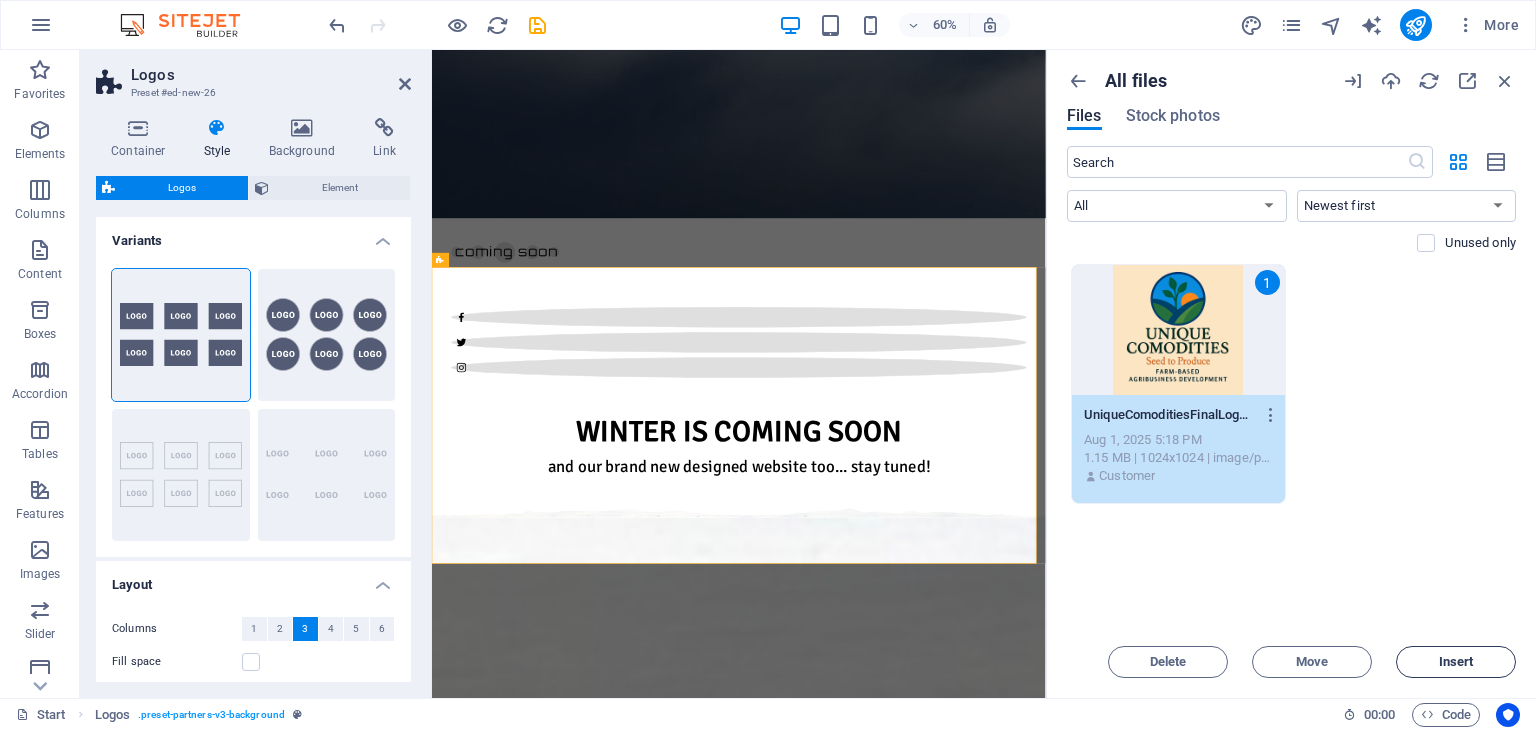 click on "Insert" at bounding box center (1456, 662) 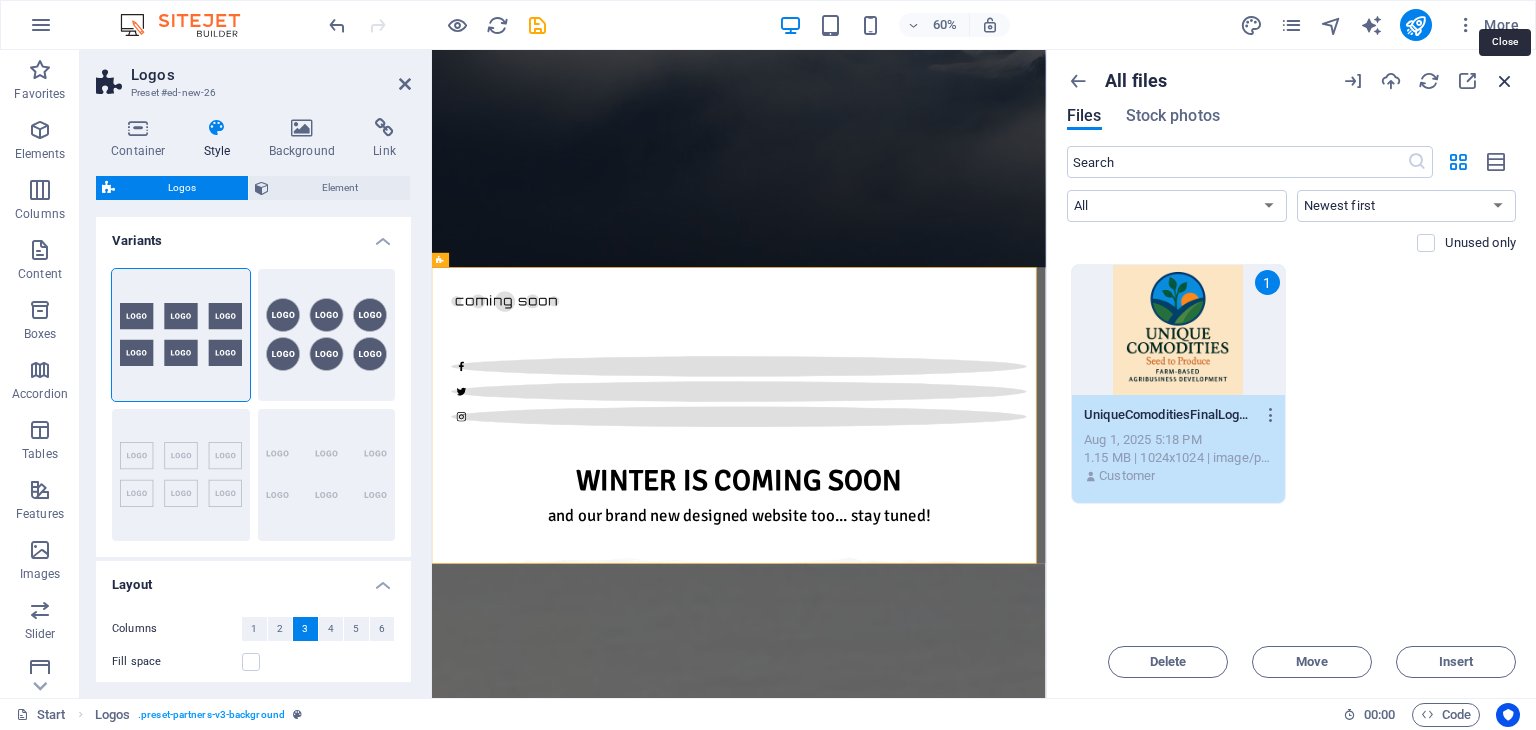 click at bounding box center (1505, 81) 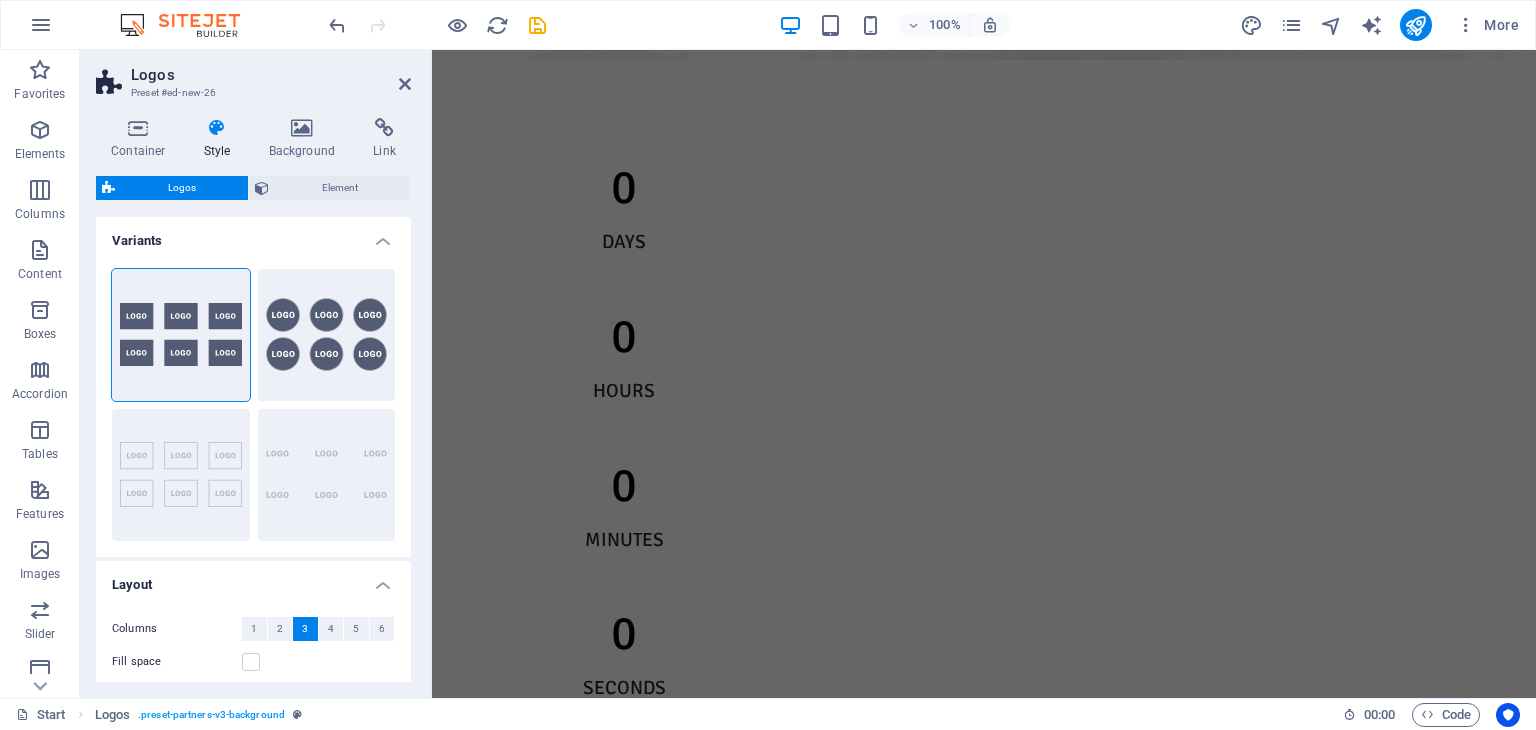 scroll, scrollTop: 2179, scrollLeft: 0, axis: vertical 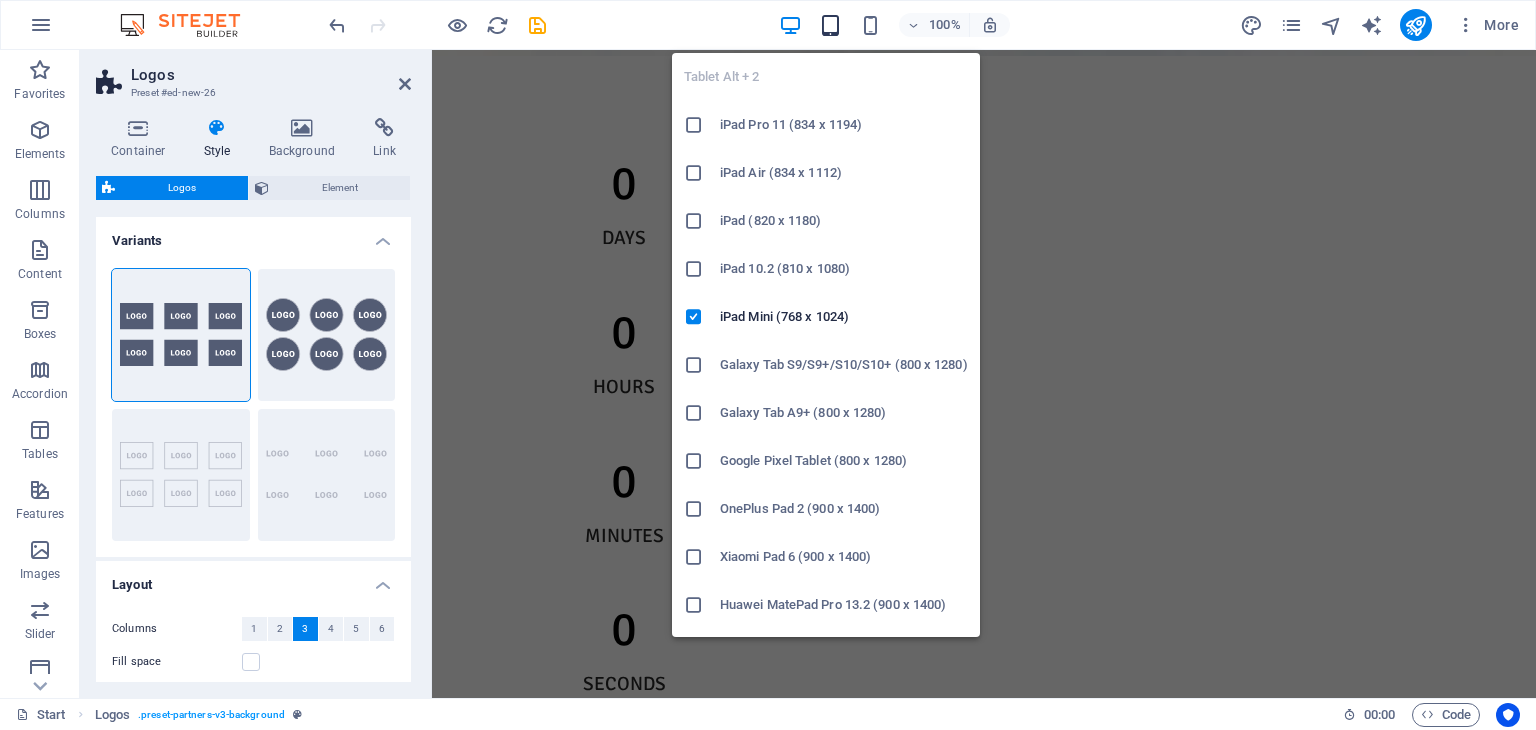 click at bounding box center (830, 25) 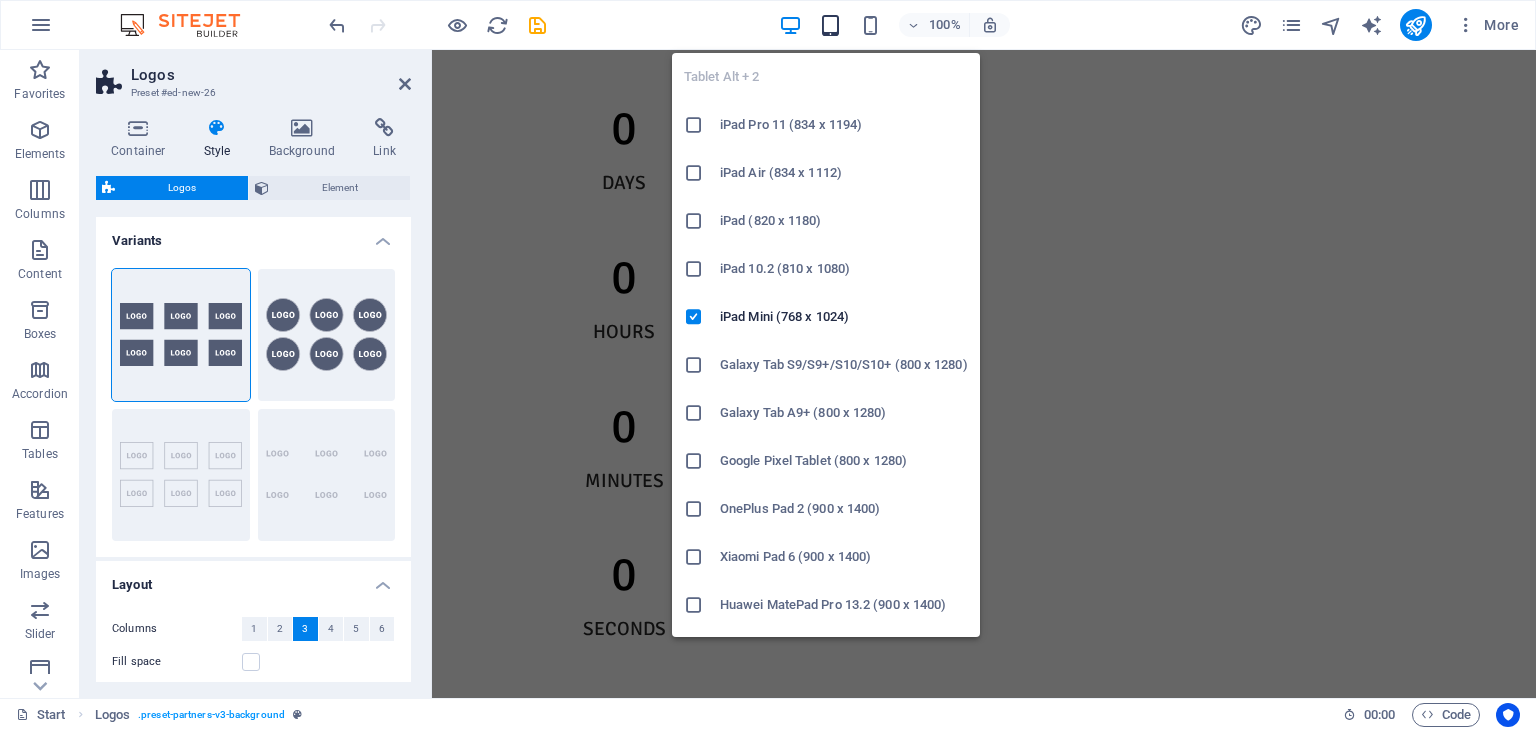 scroll, scrollTop: 823, scrollLeft: 0, axis: vertical 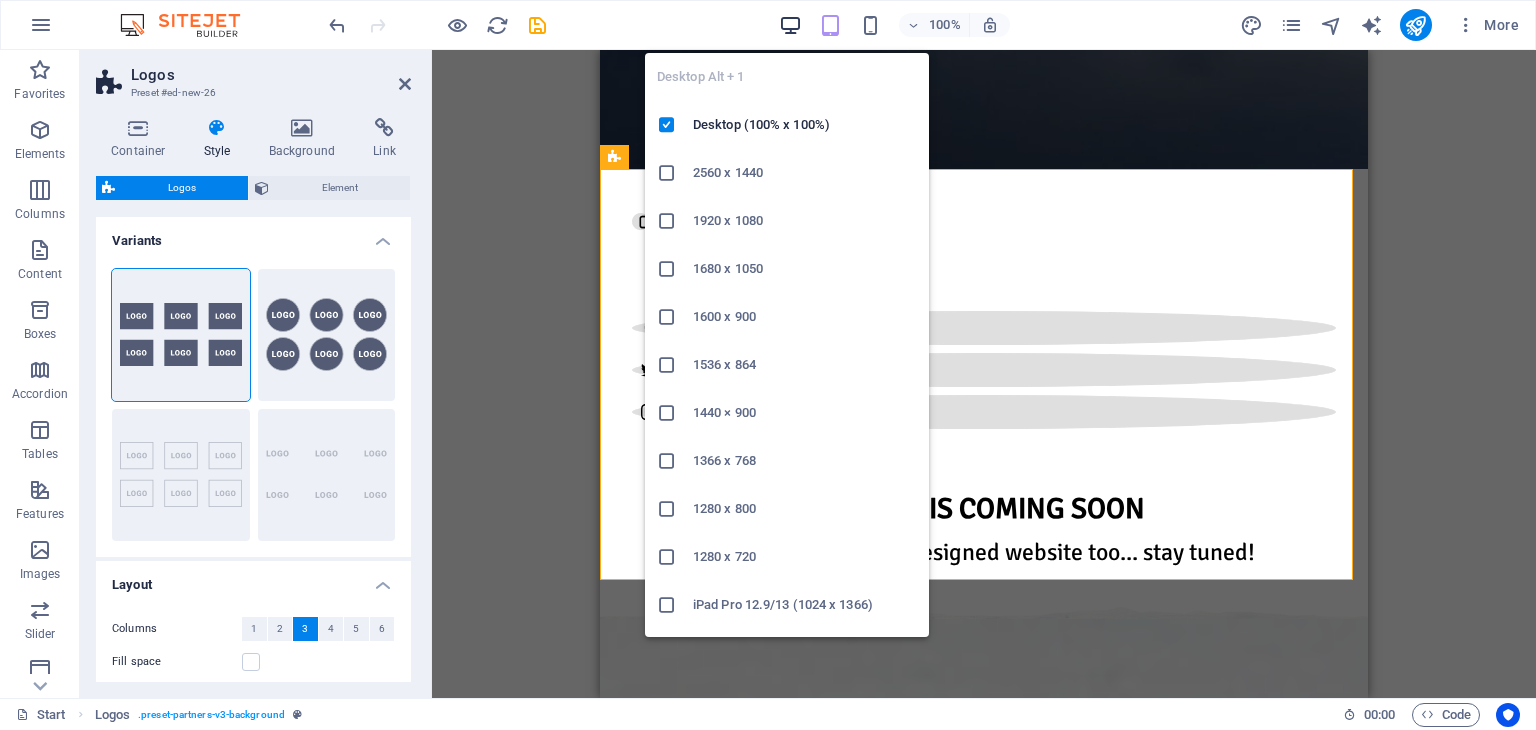 click at bounding box center (790, 25) 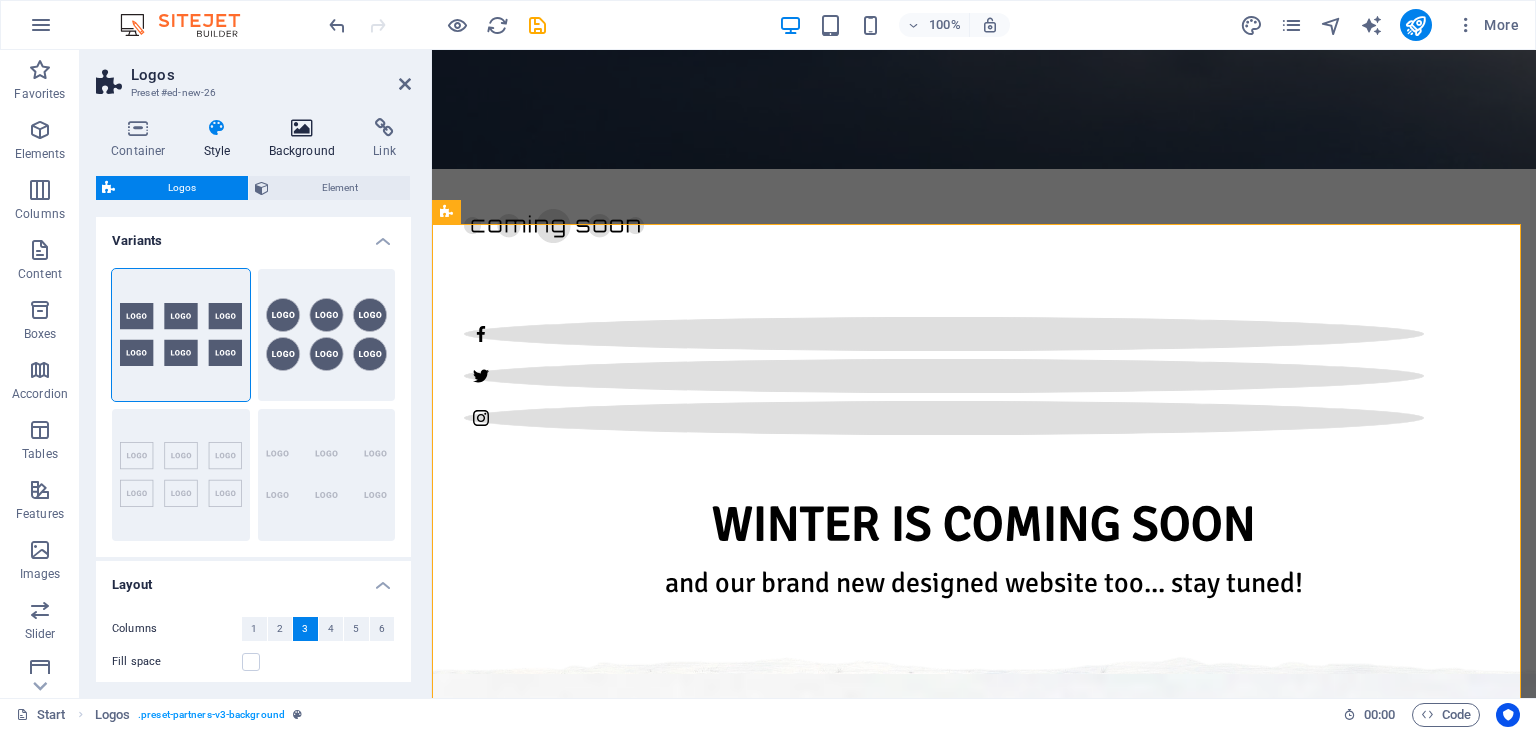 click at bounding box center (302, 128) 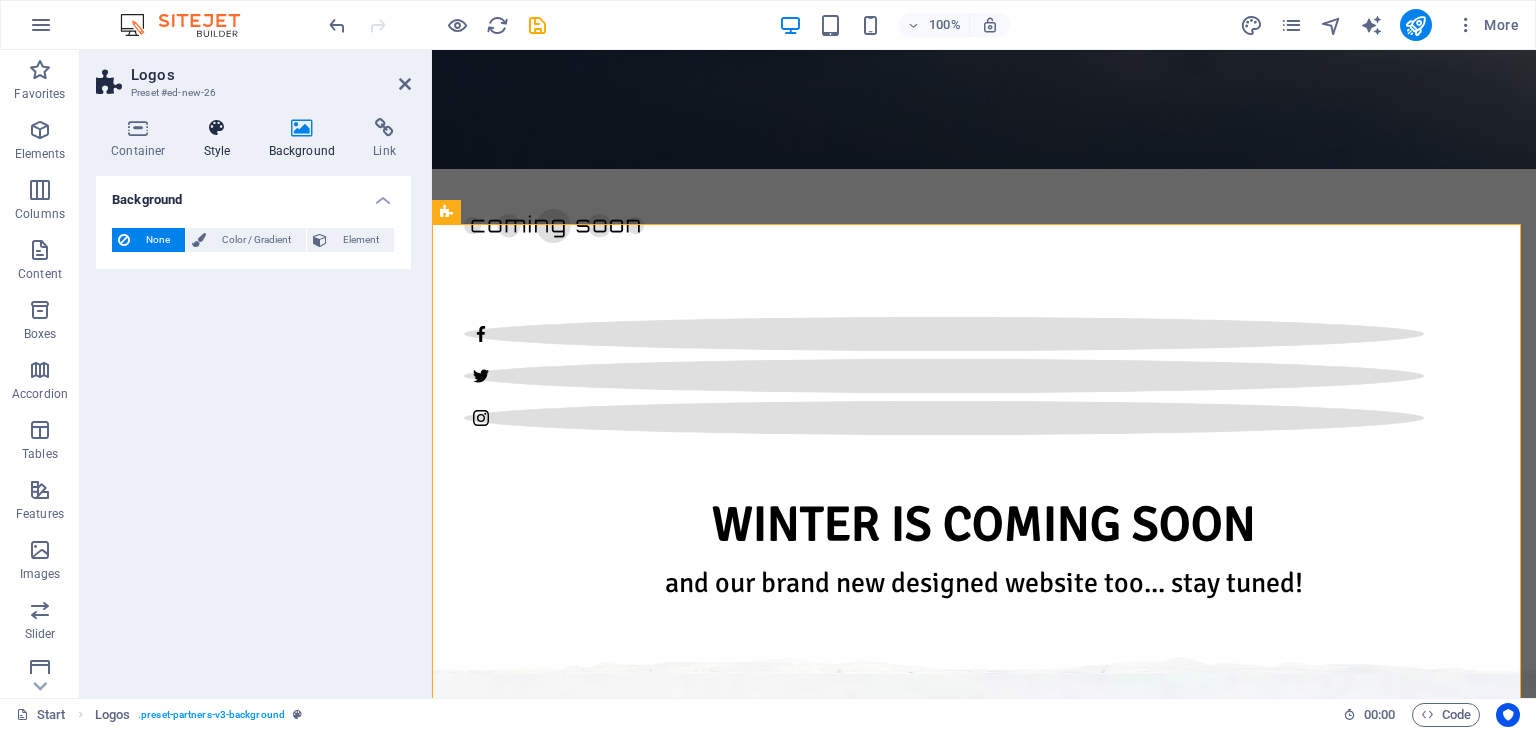 click at bounding box center (217, 128) 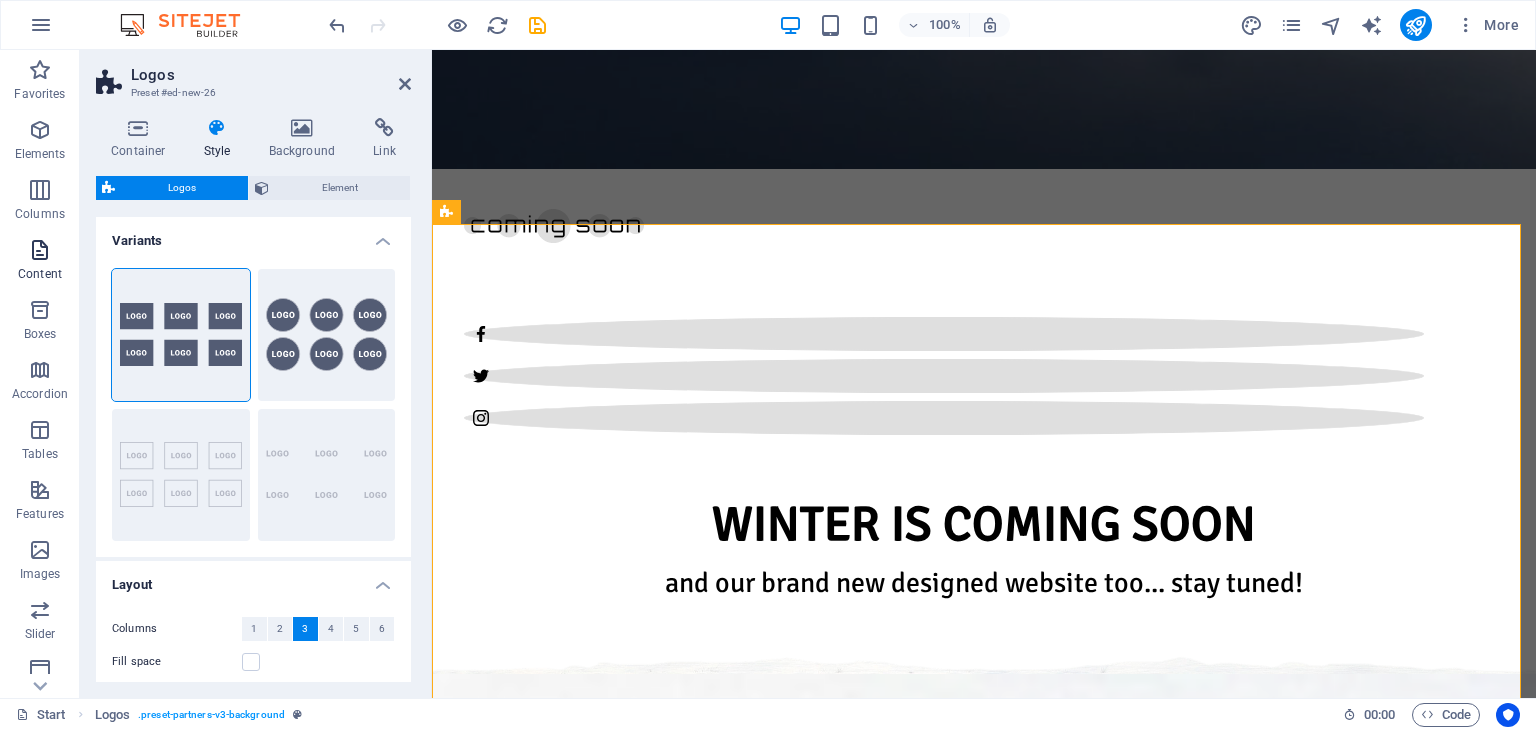 click on "Content" at bounding box center (40, 274) 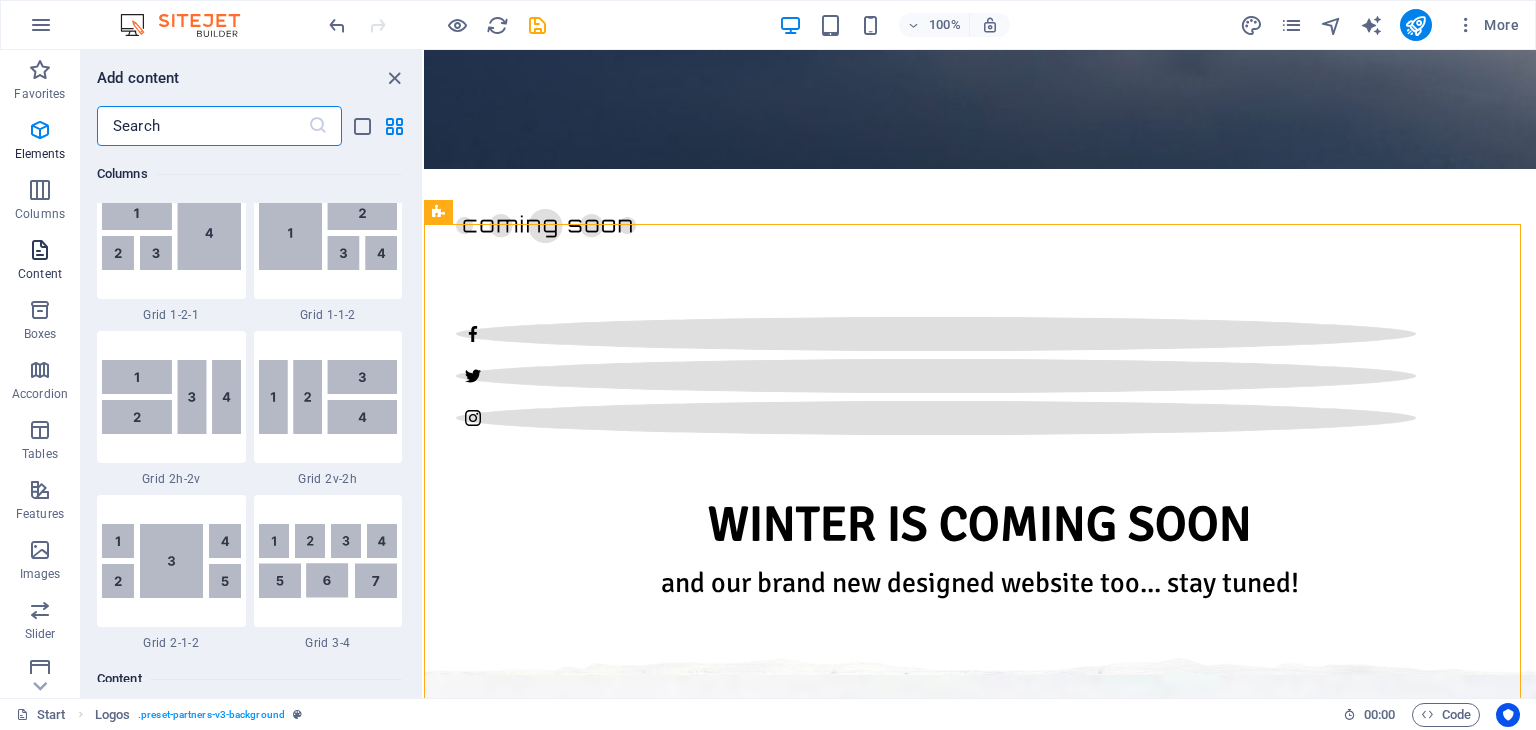 scroll, scrollTop: 3499, scrollLeft: 0, axis: vertical 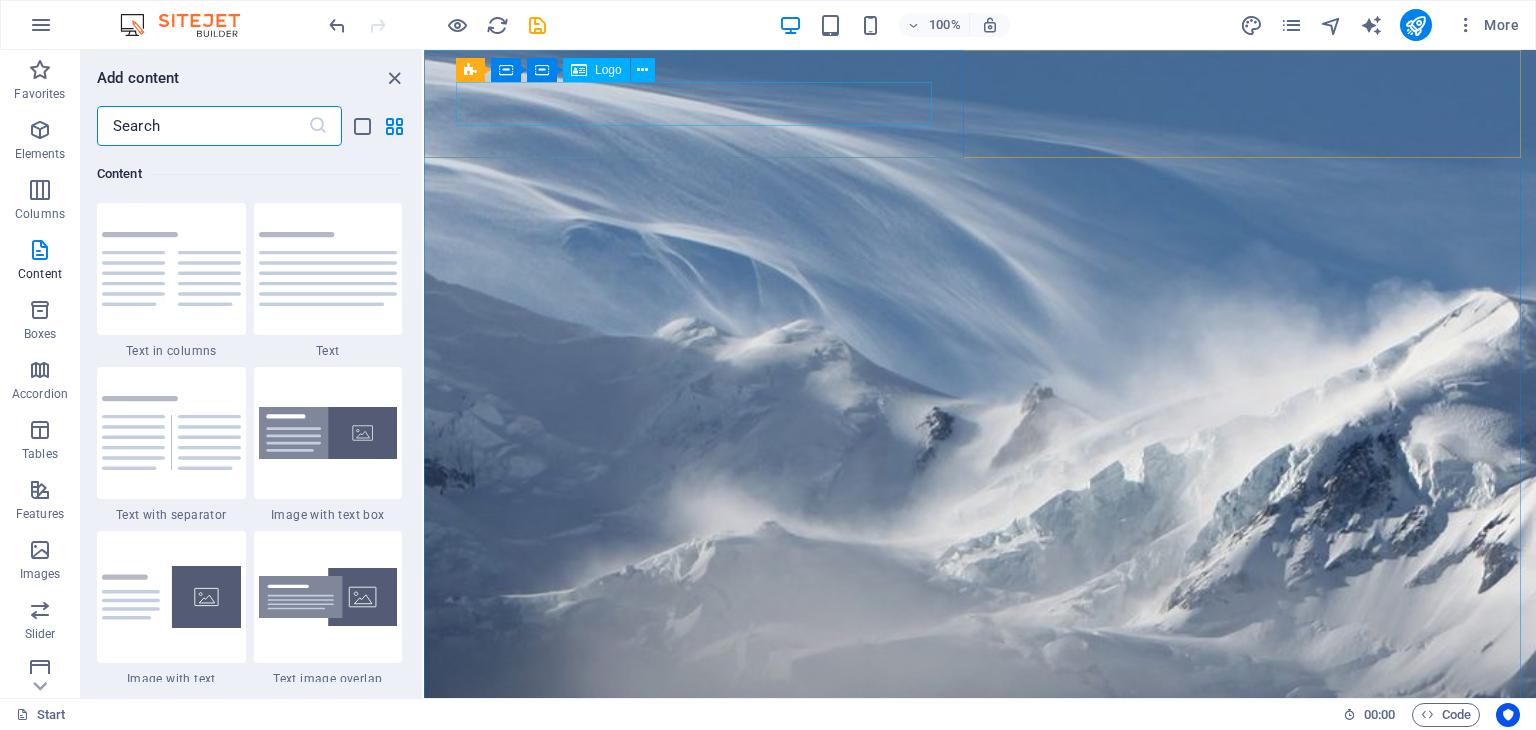 click on "Logo" at bounding box center [596, 70] 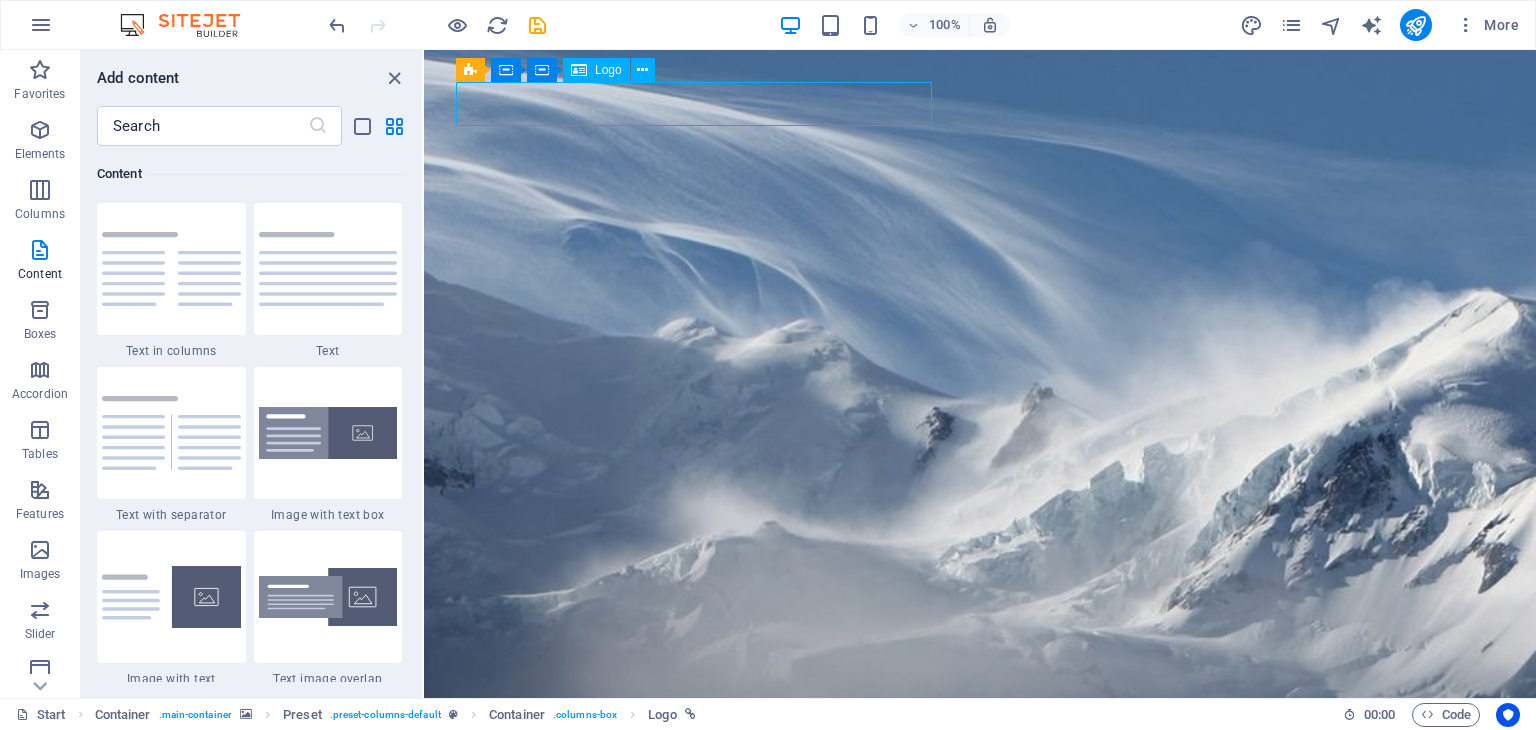 click on "Logo" at bounding box center [596, 70] 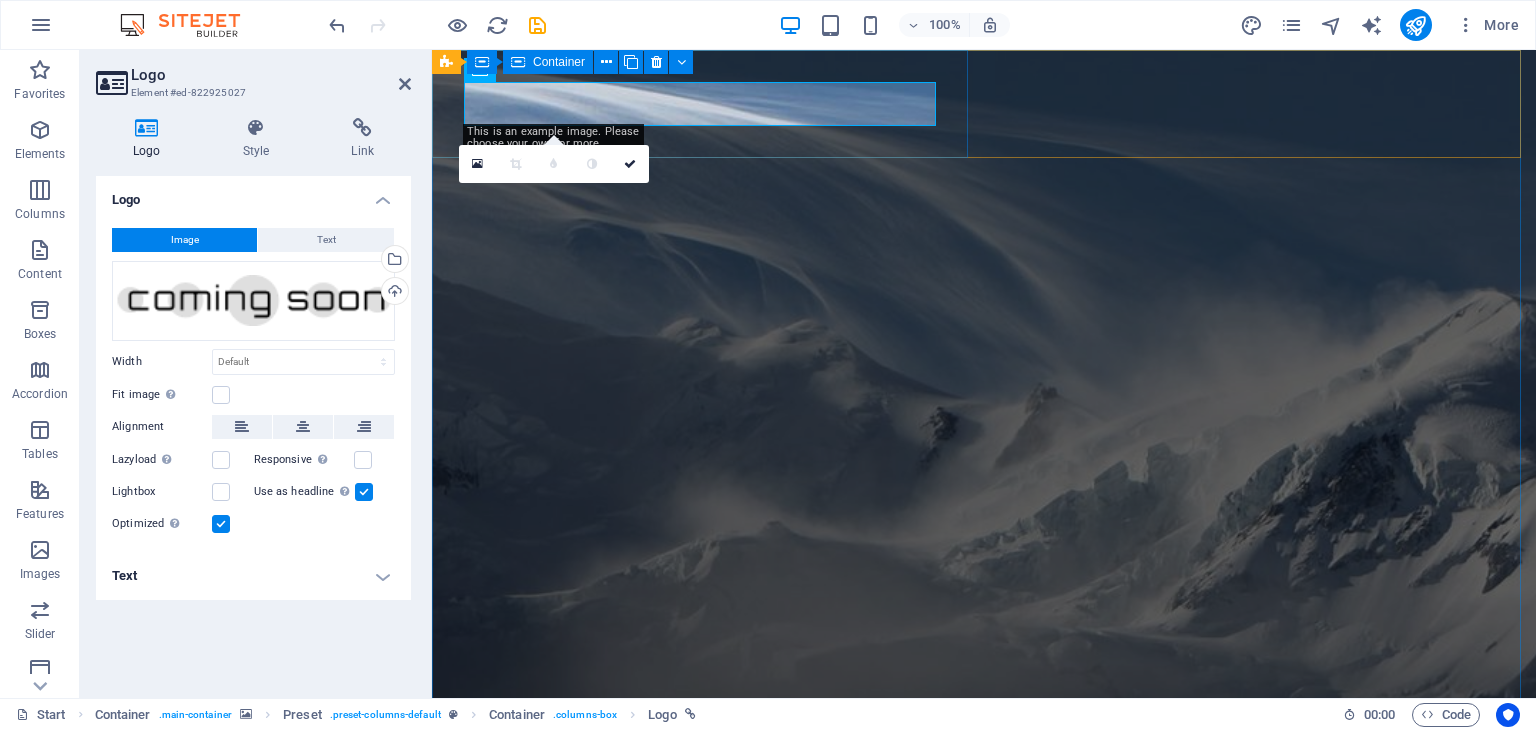 click at bounding box center [147, 128] 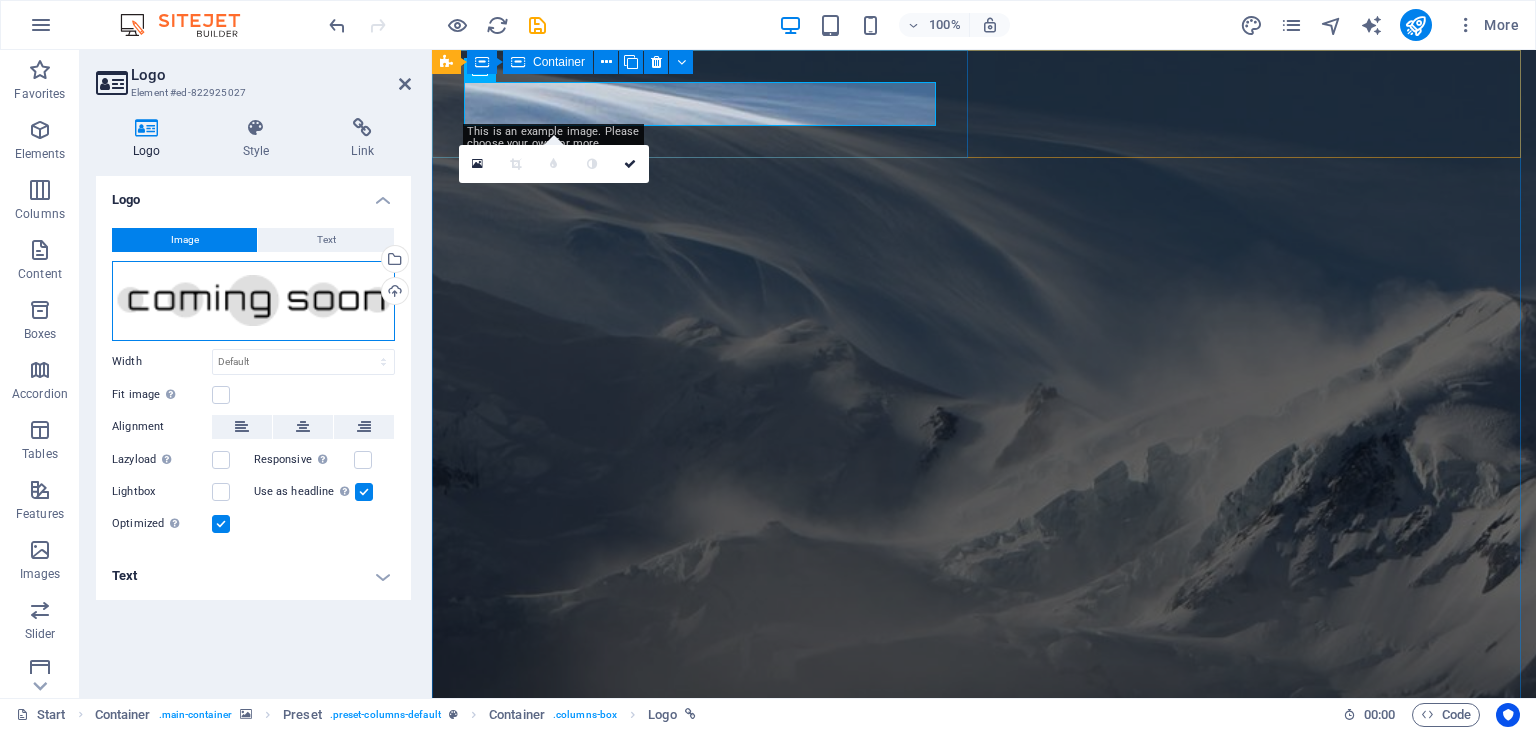 click on "Drag files here, click to choose files or select files from Files or our free stock photos & videos" at bounding box center (253, 301) 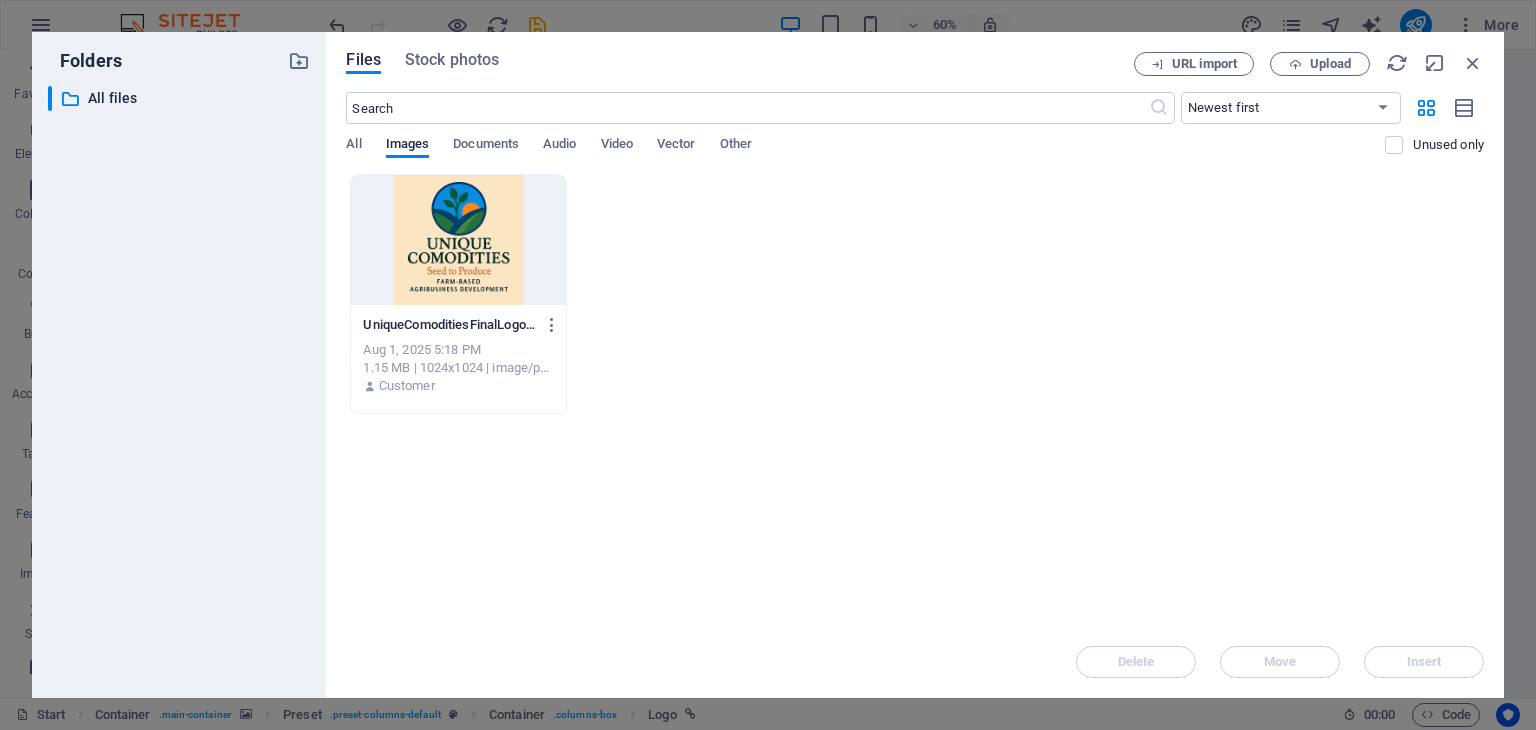 click at bounding box center (458, 240) 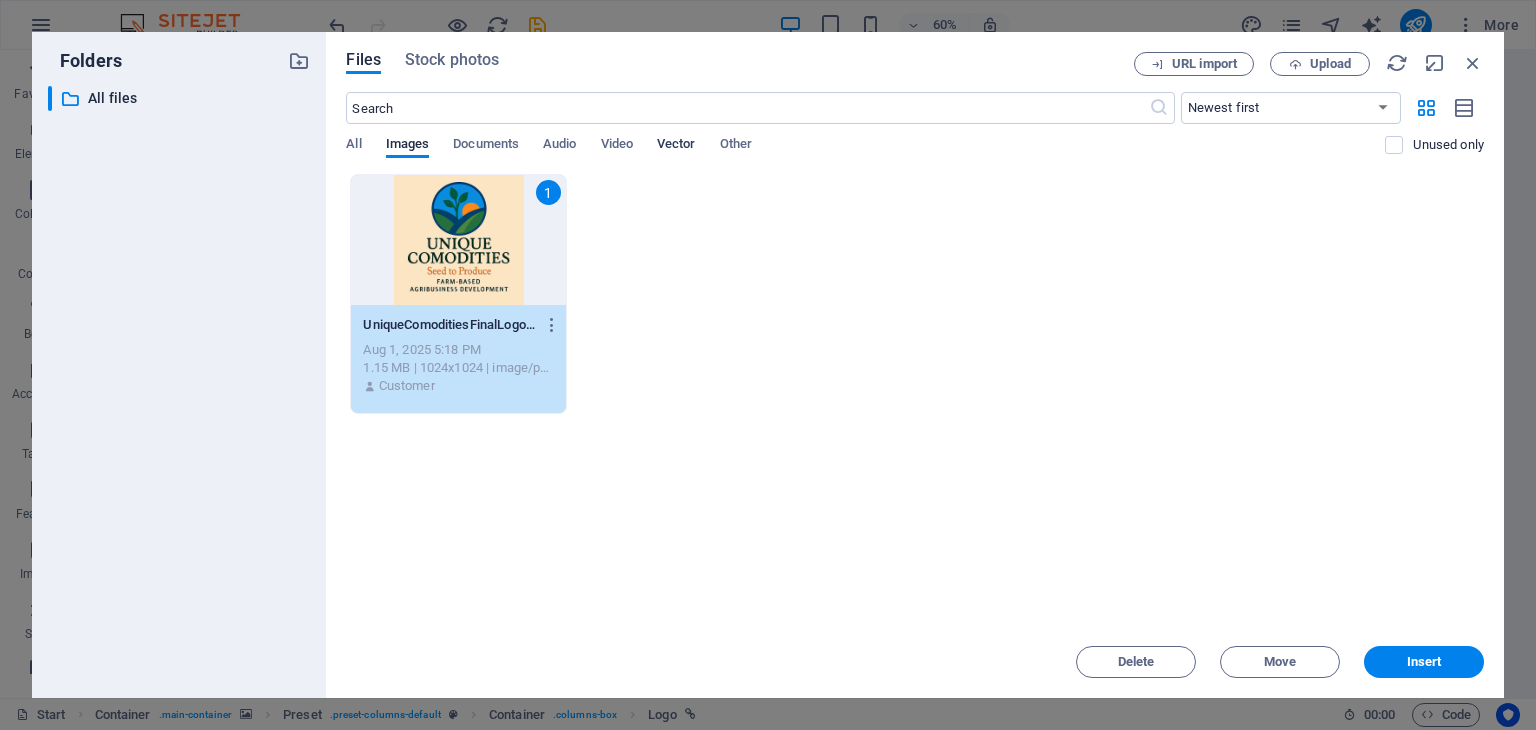 click on "Vector" at bounding box center (676, 146) 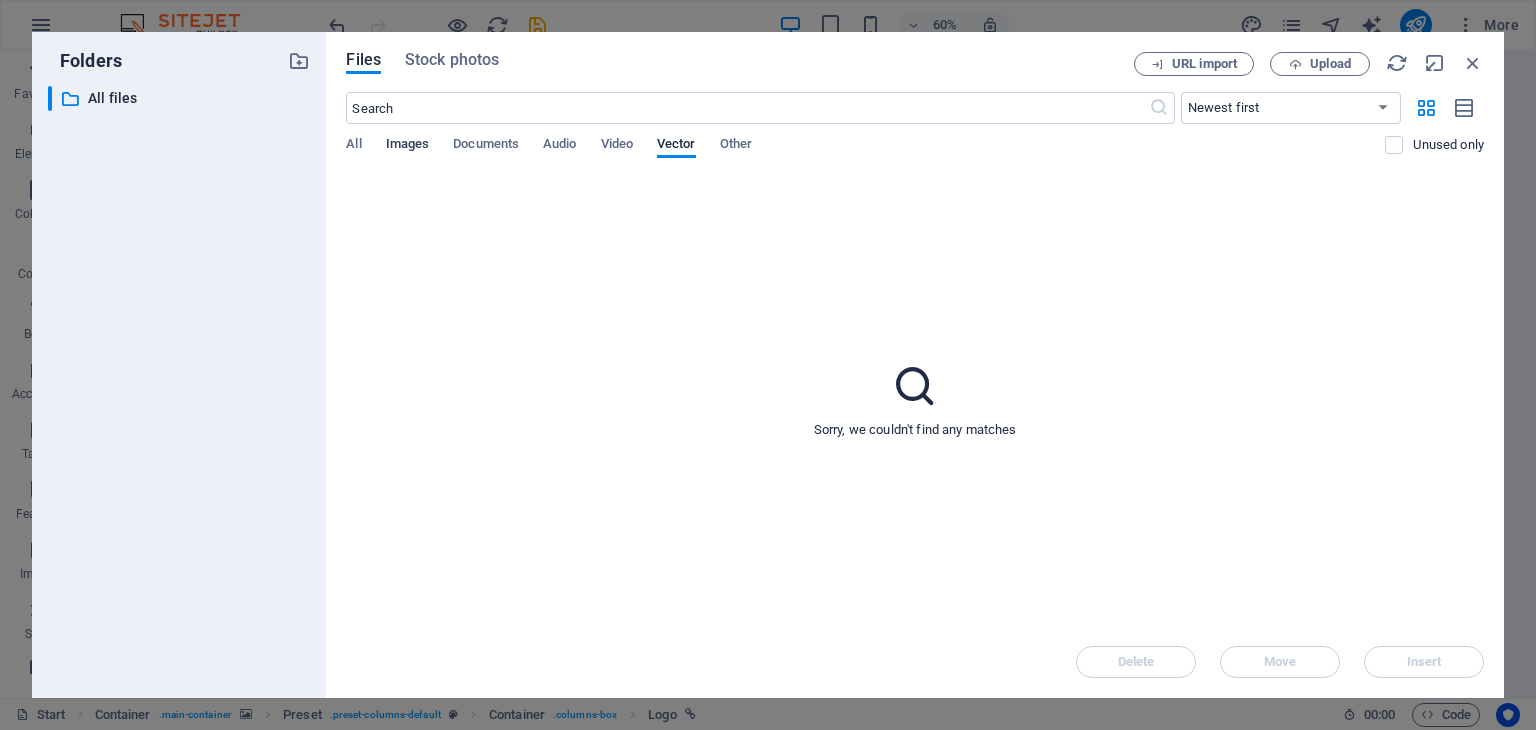 click on "Images" at bounding box center [408, 146] 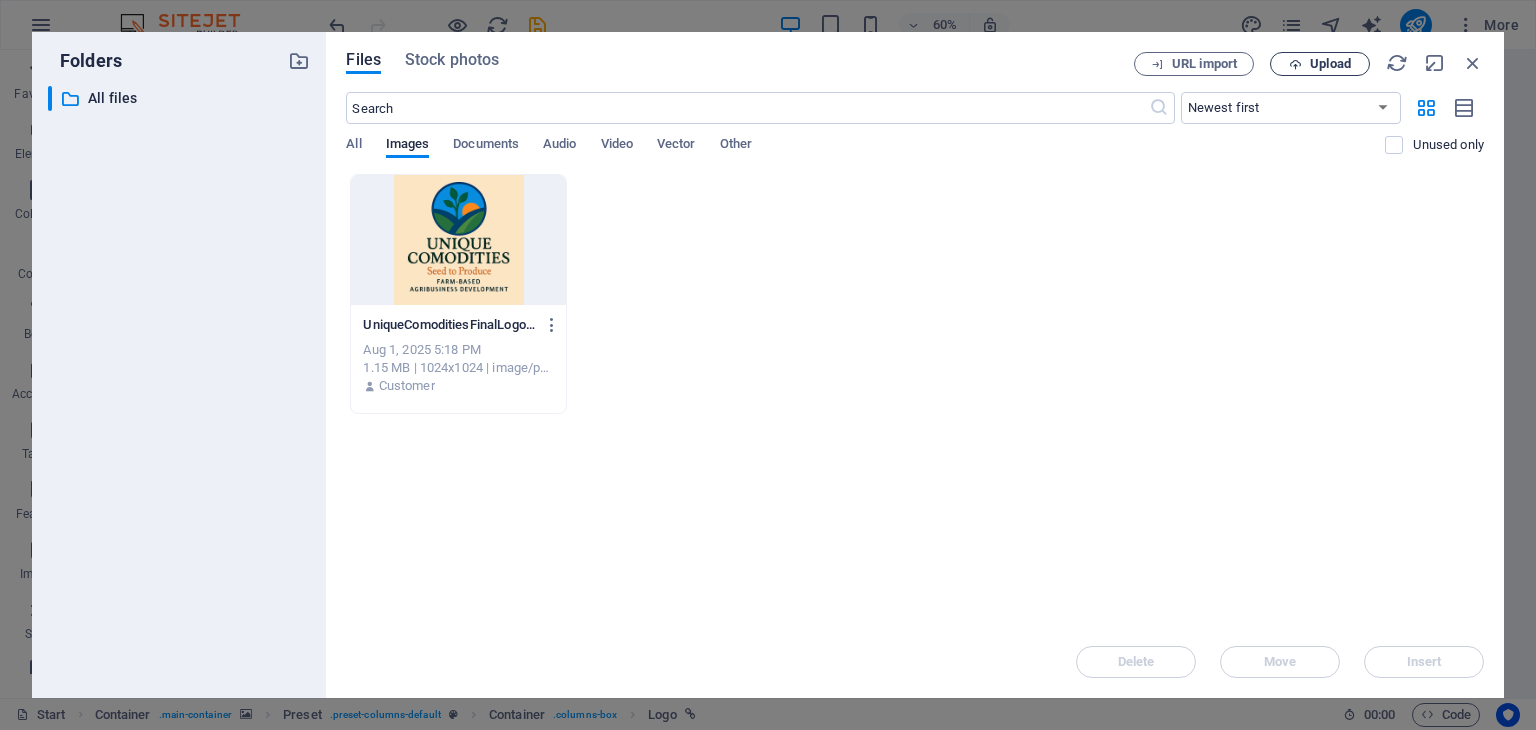 click on "Upload" at bounding box center (1330, 64) 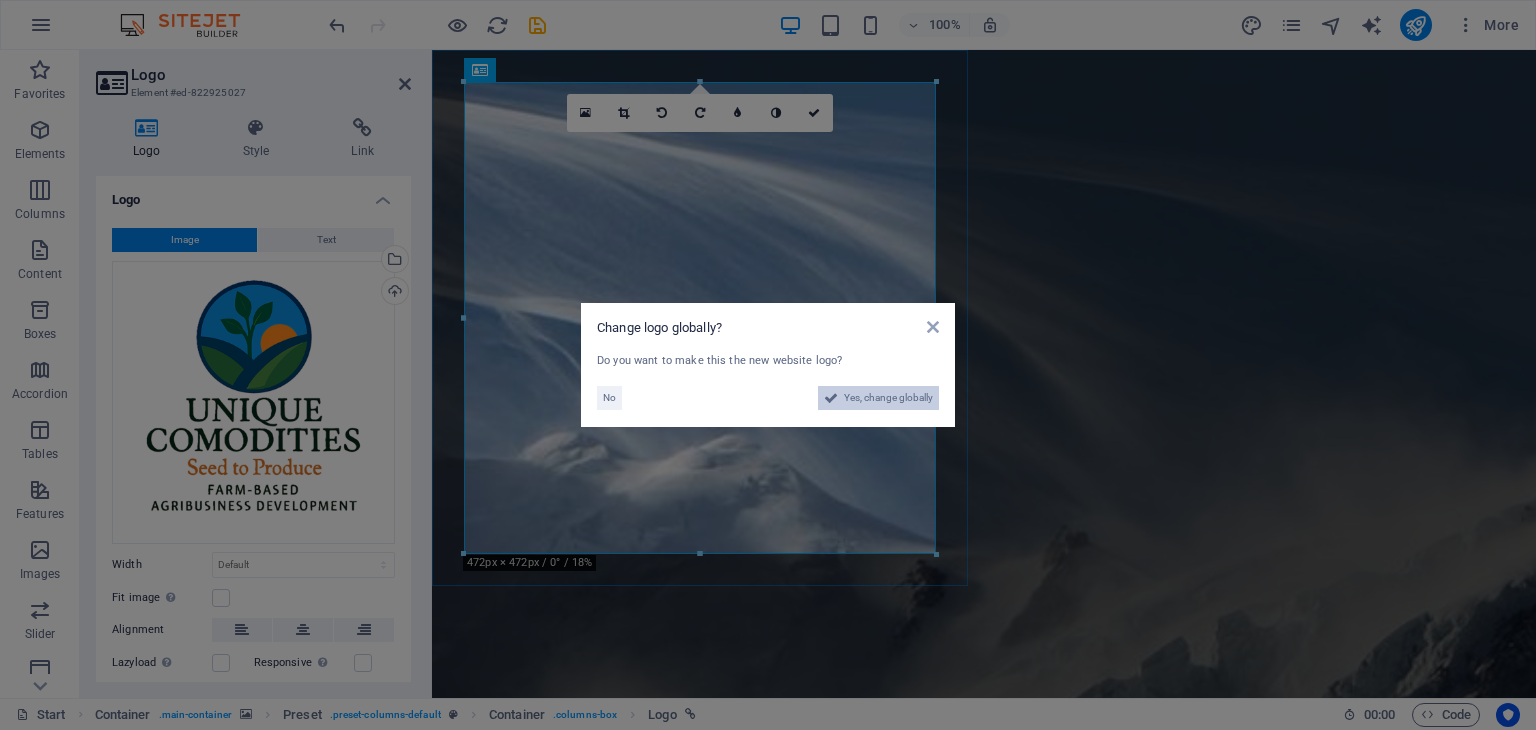 click on "Yes, change globally" at bounding box center (888, 398) 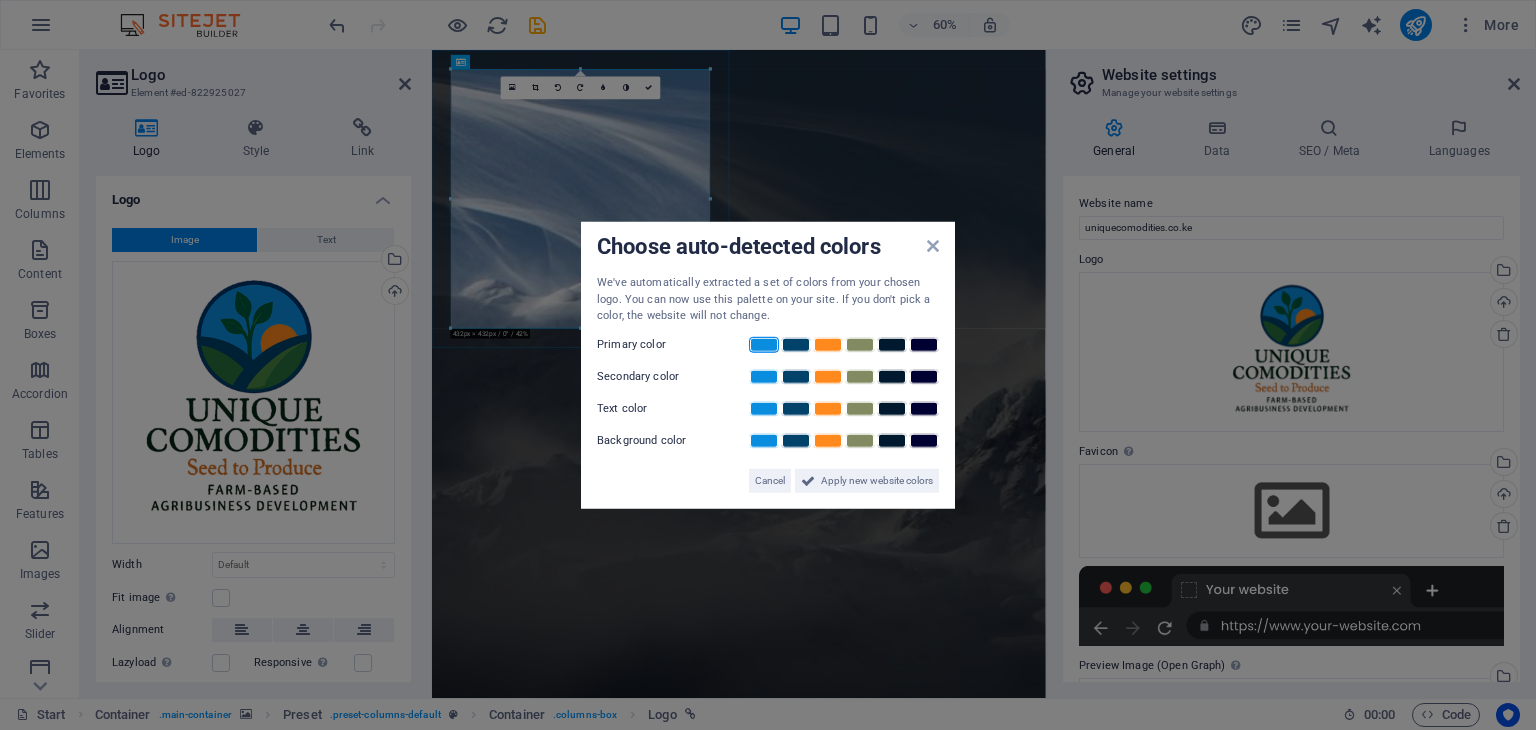 click at bounding box center [764, 344] 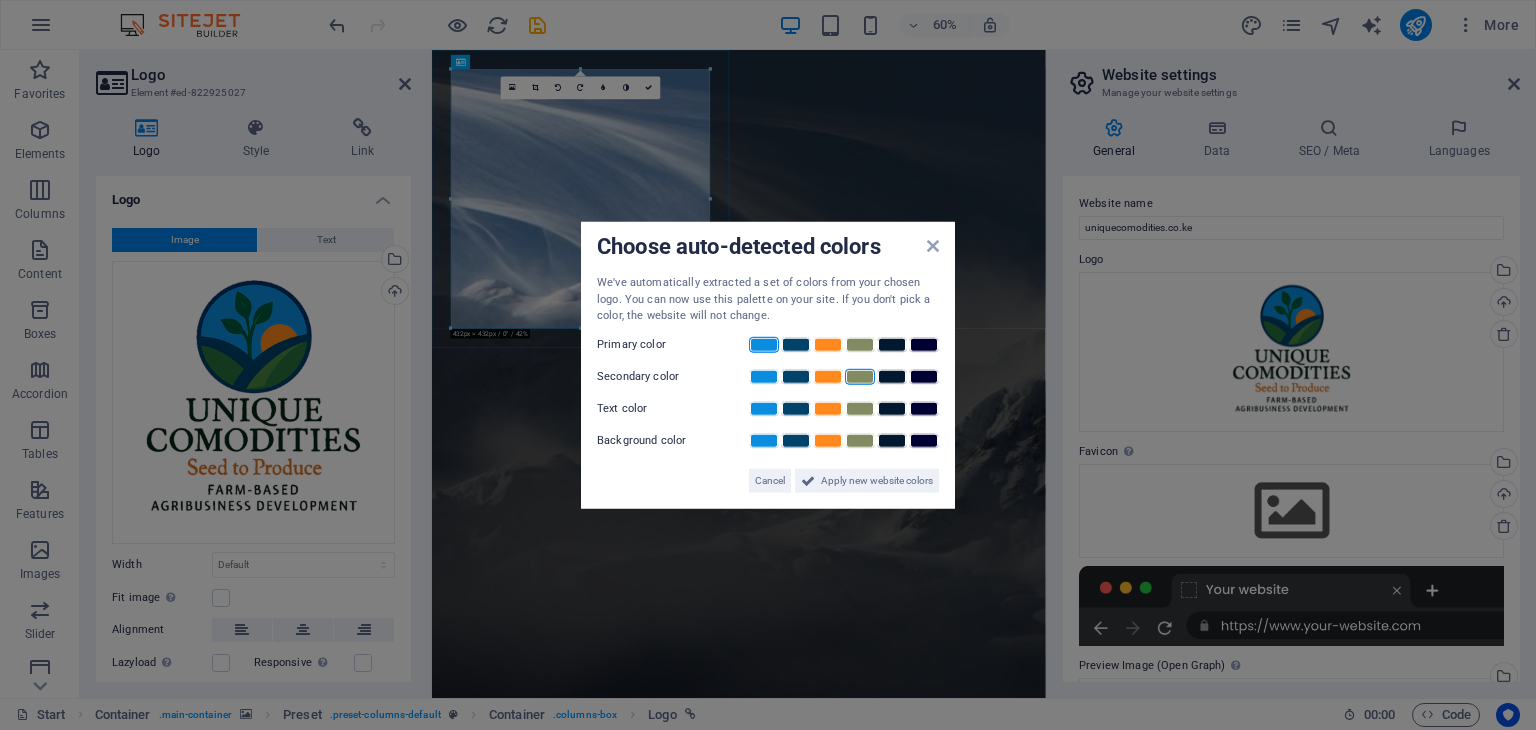 click at bounding box center [860, 376] 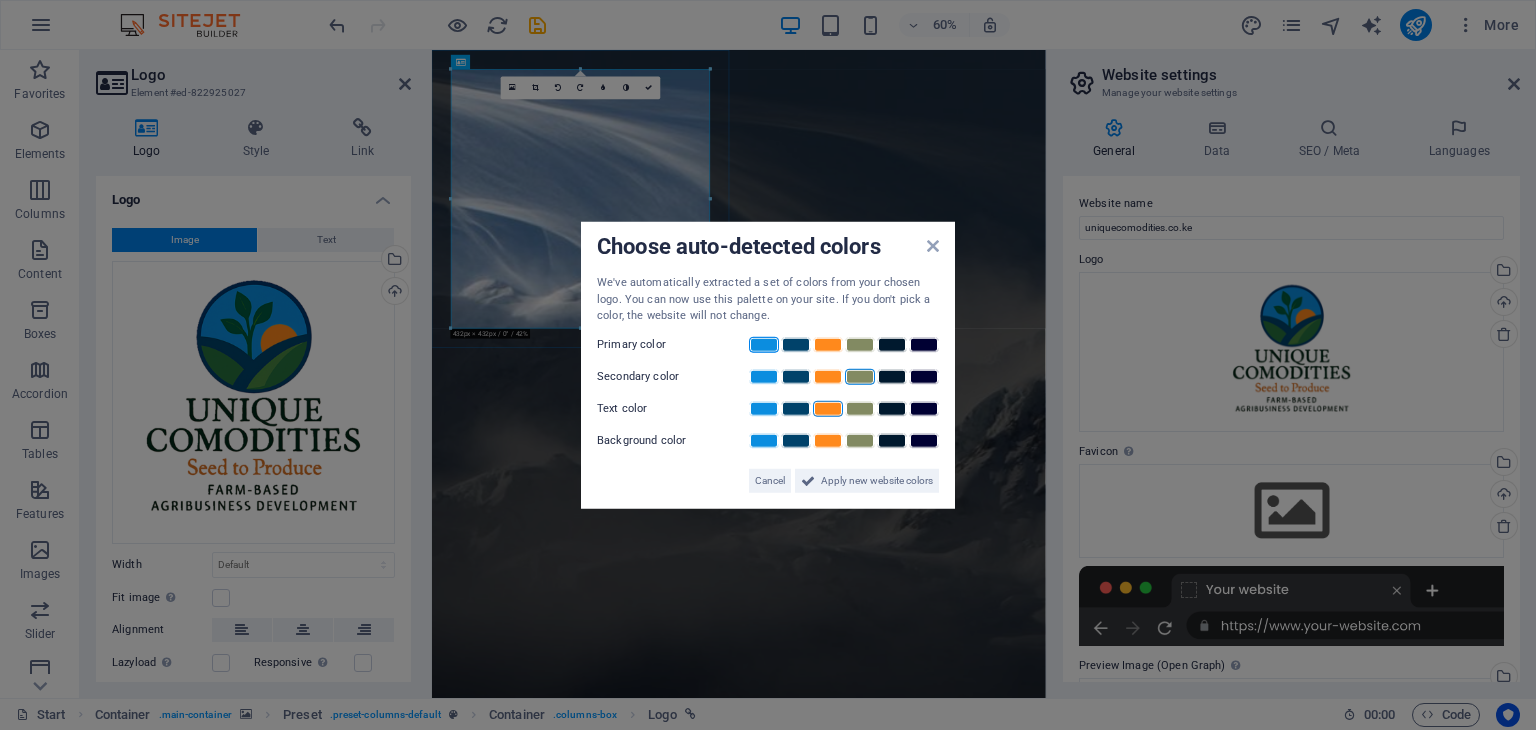 click at bounding box center [828, 408] 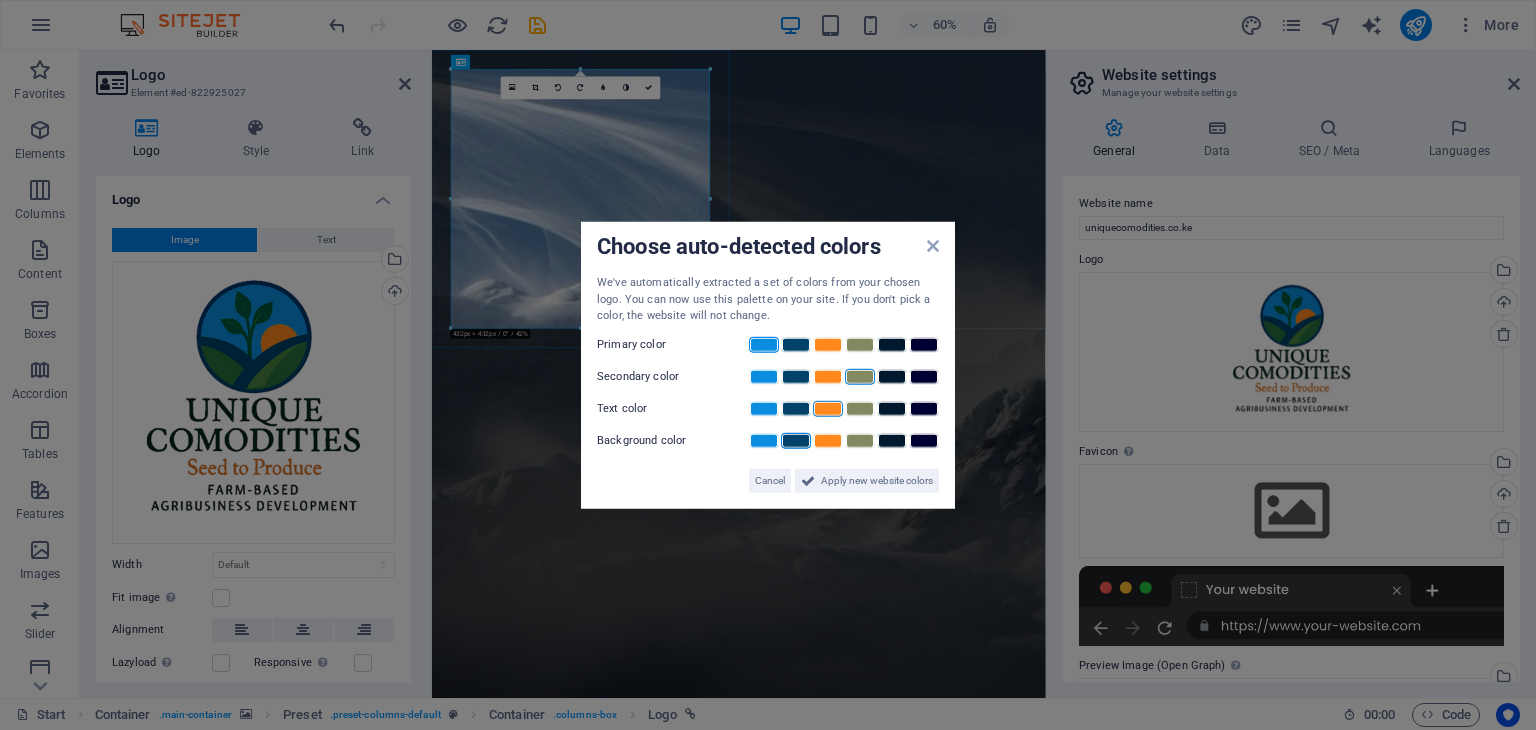 click at bounding box center (796, 440) 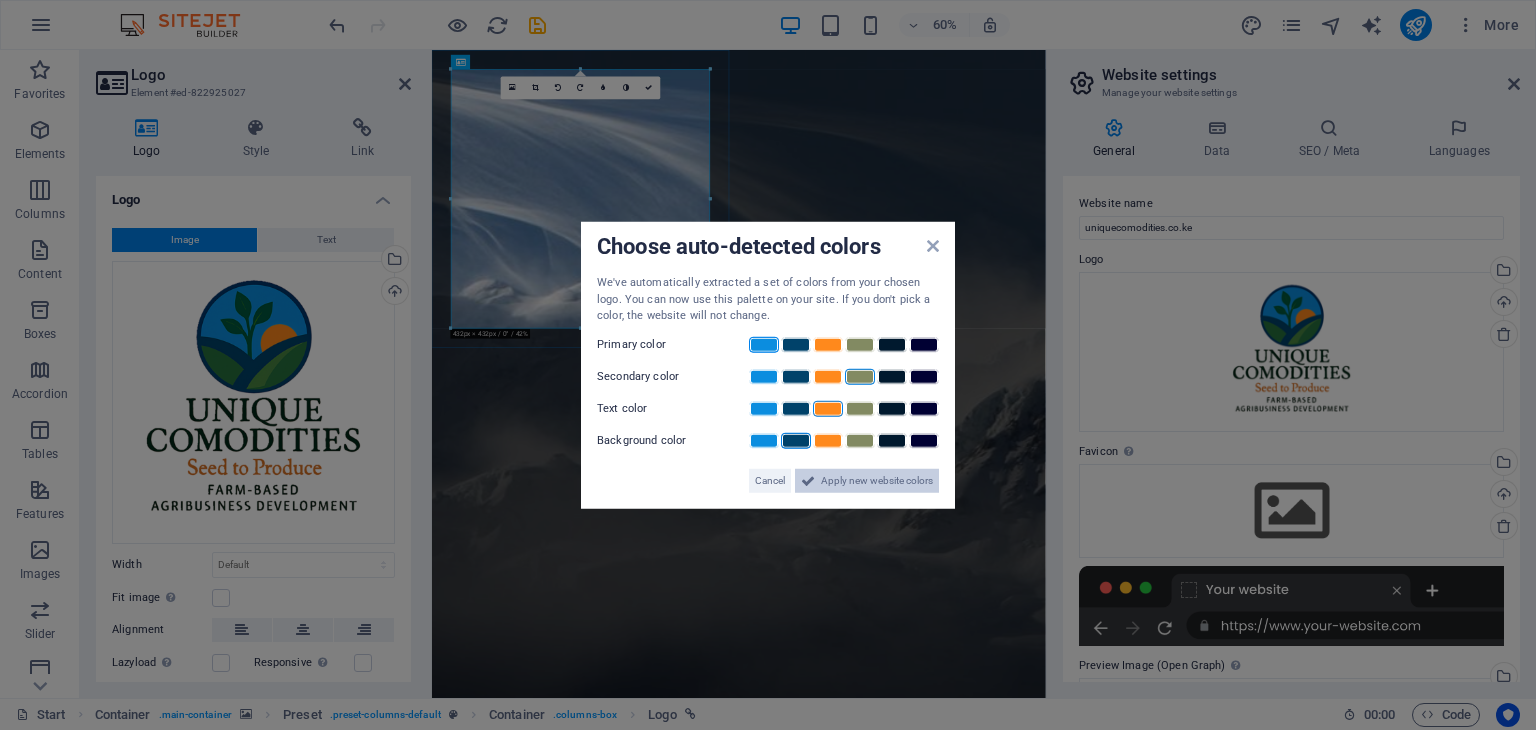 click on "Apply new website colors" at bounding box center [877, 480] 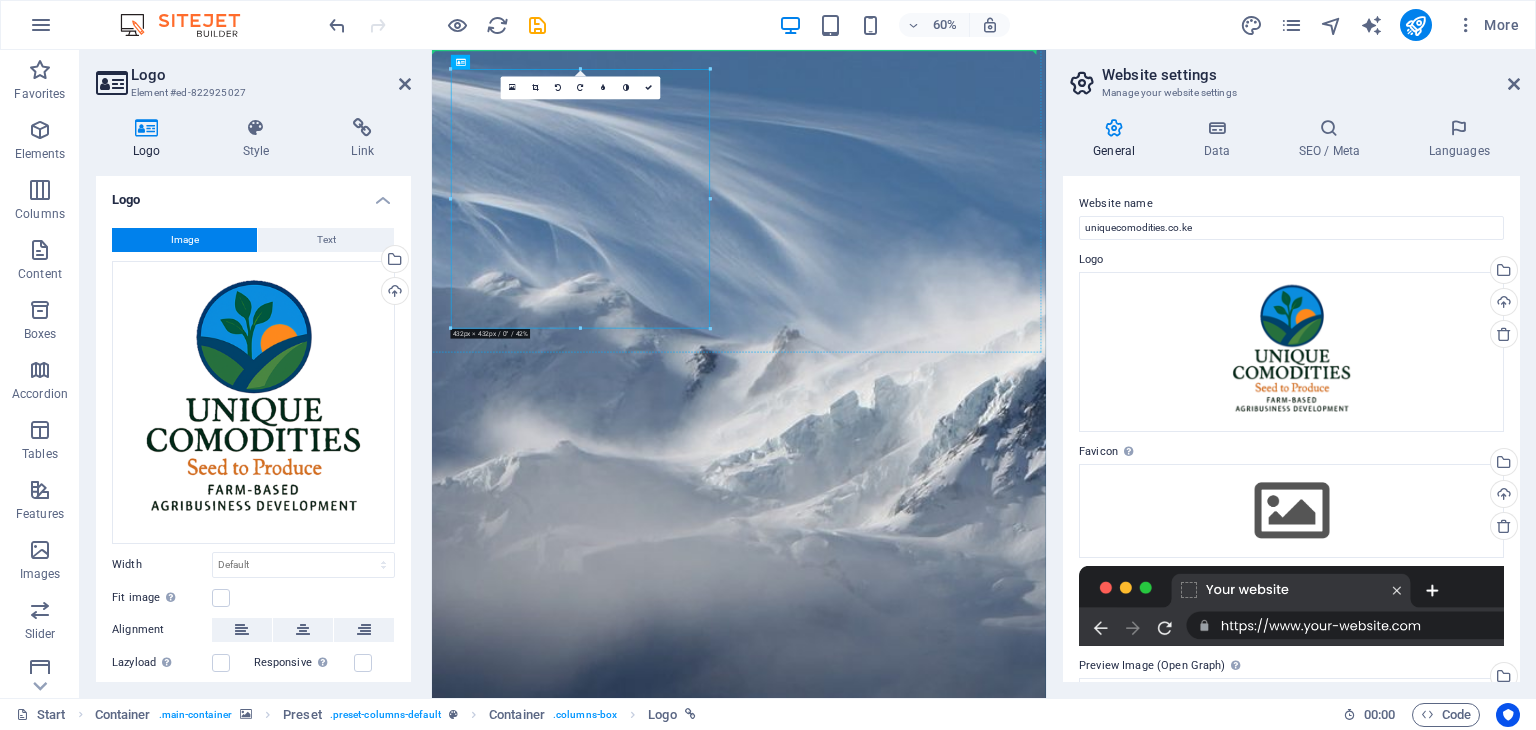 drag, startPoint x: 766, startPoint y: 389, endPoint x: 943, endPoint y: 381, distance: 177.1807 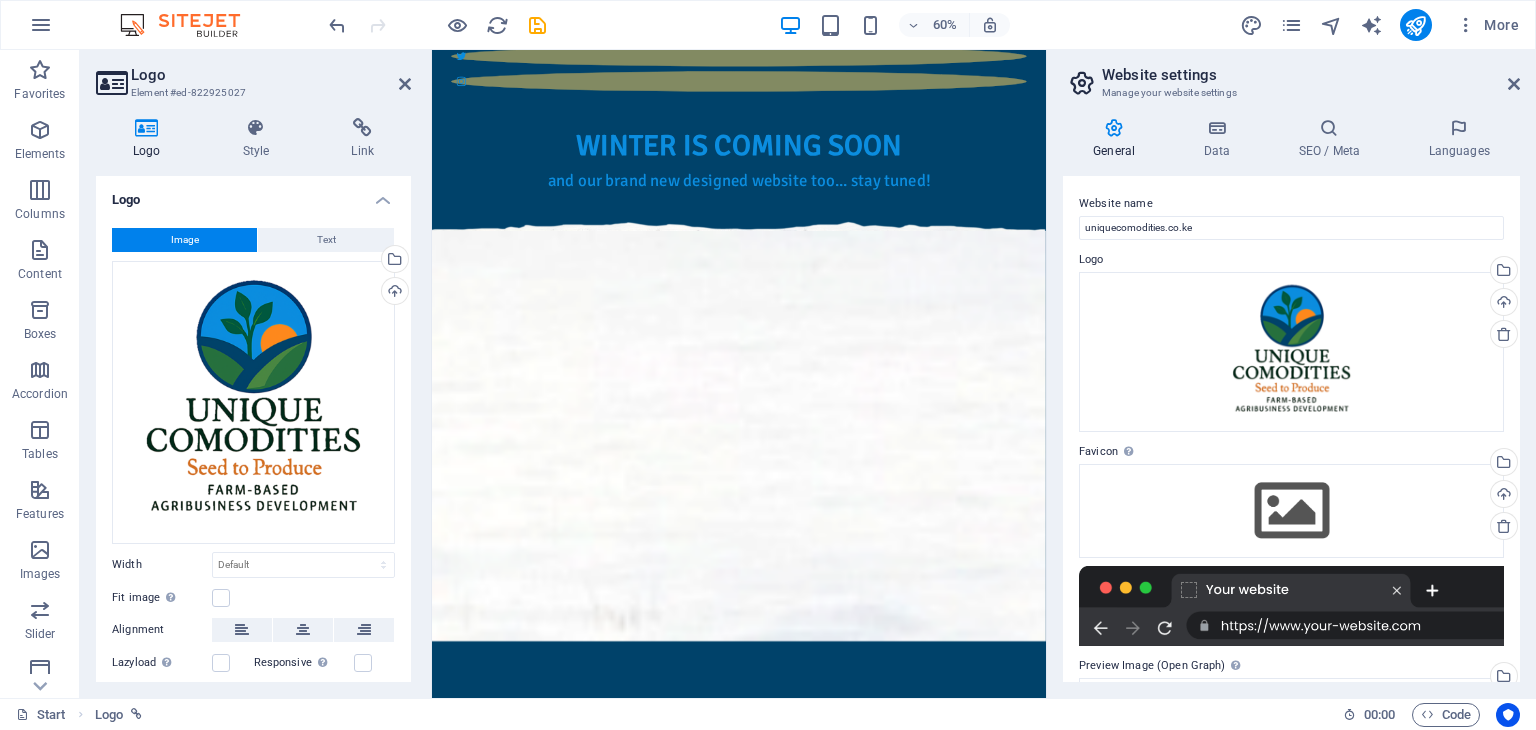 scroll, scrollTop: 2621, scrollLeft: 0, axis: vertical 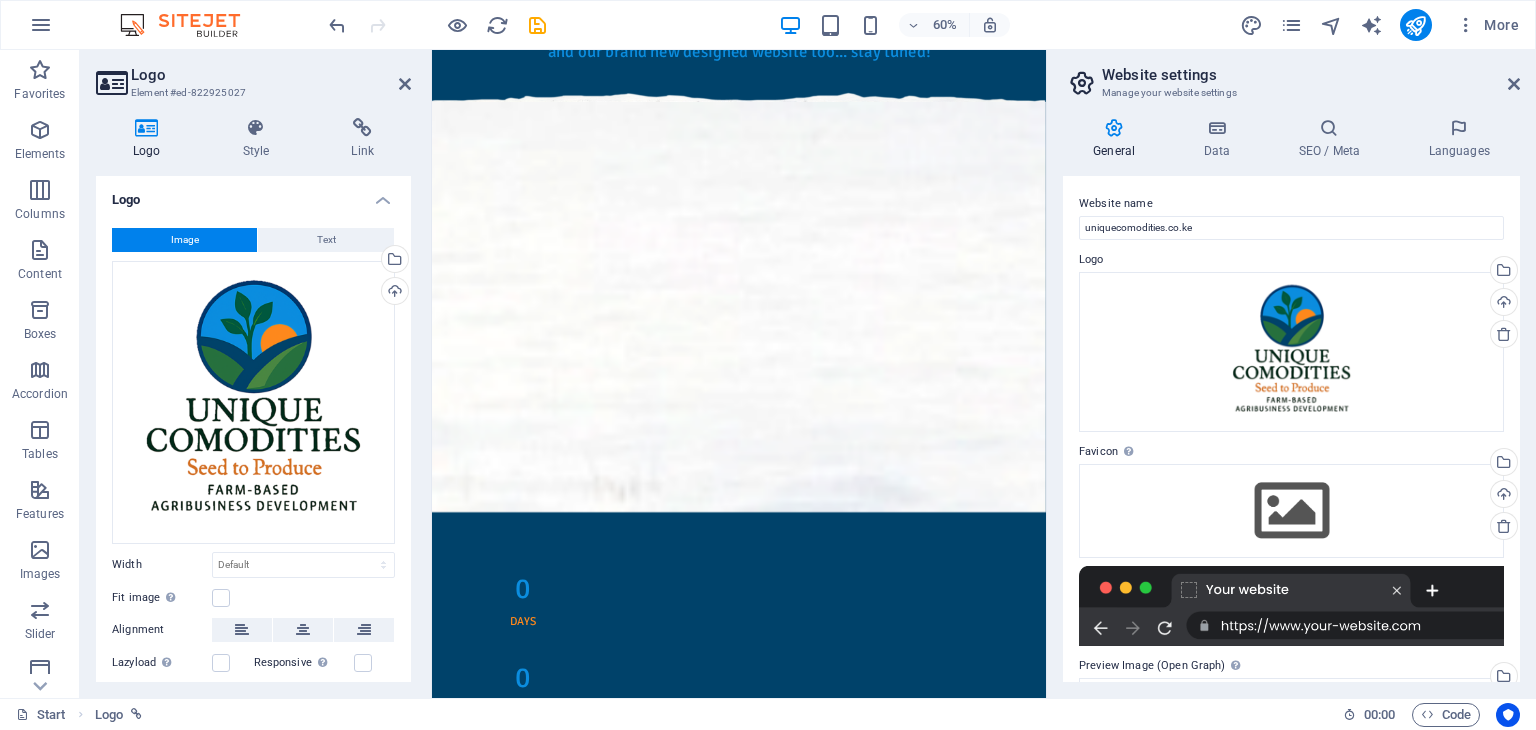 click at bounding box center (1291, 606) 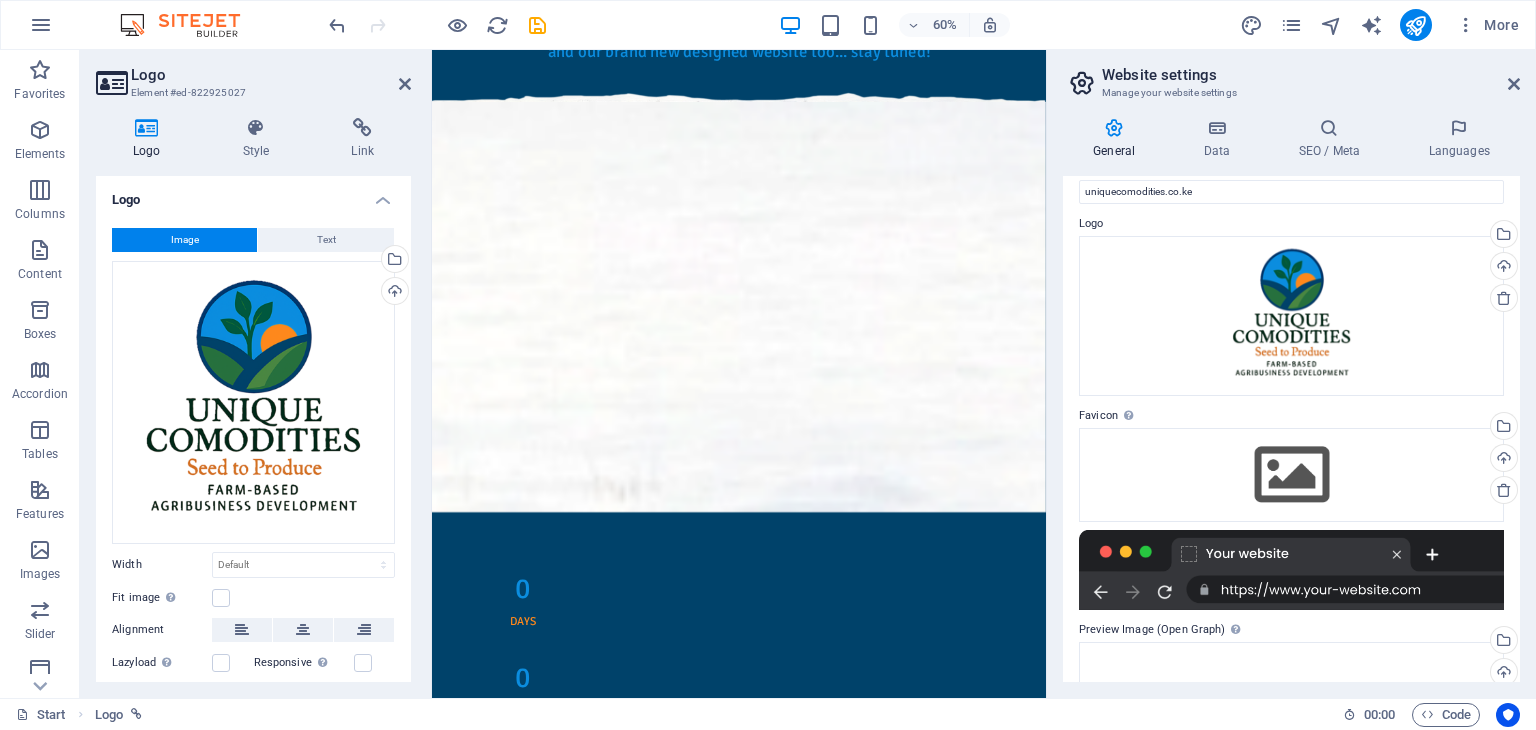scroll, scrollTop: 0, scrollLeft: 0, axis: both 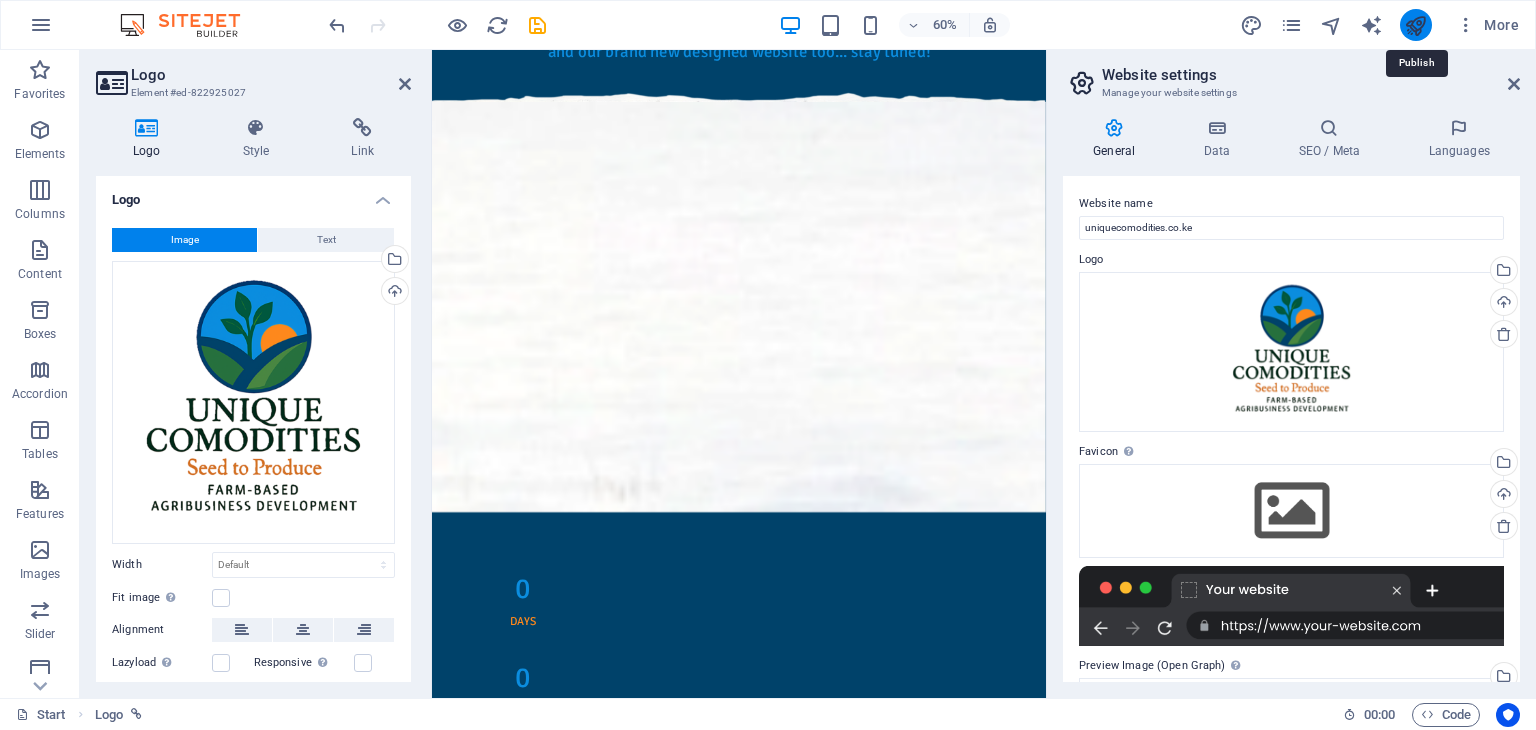 click at bounding box center [1415, 25] 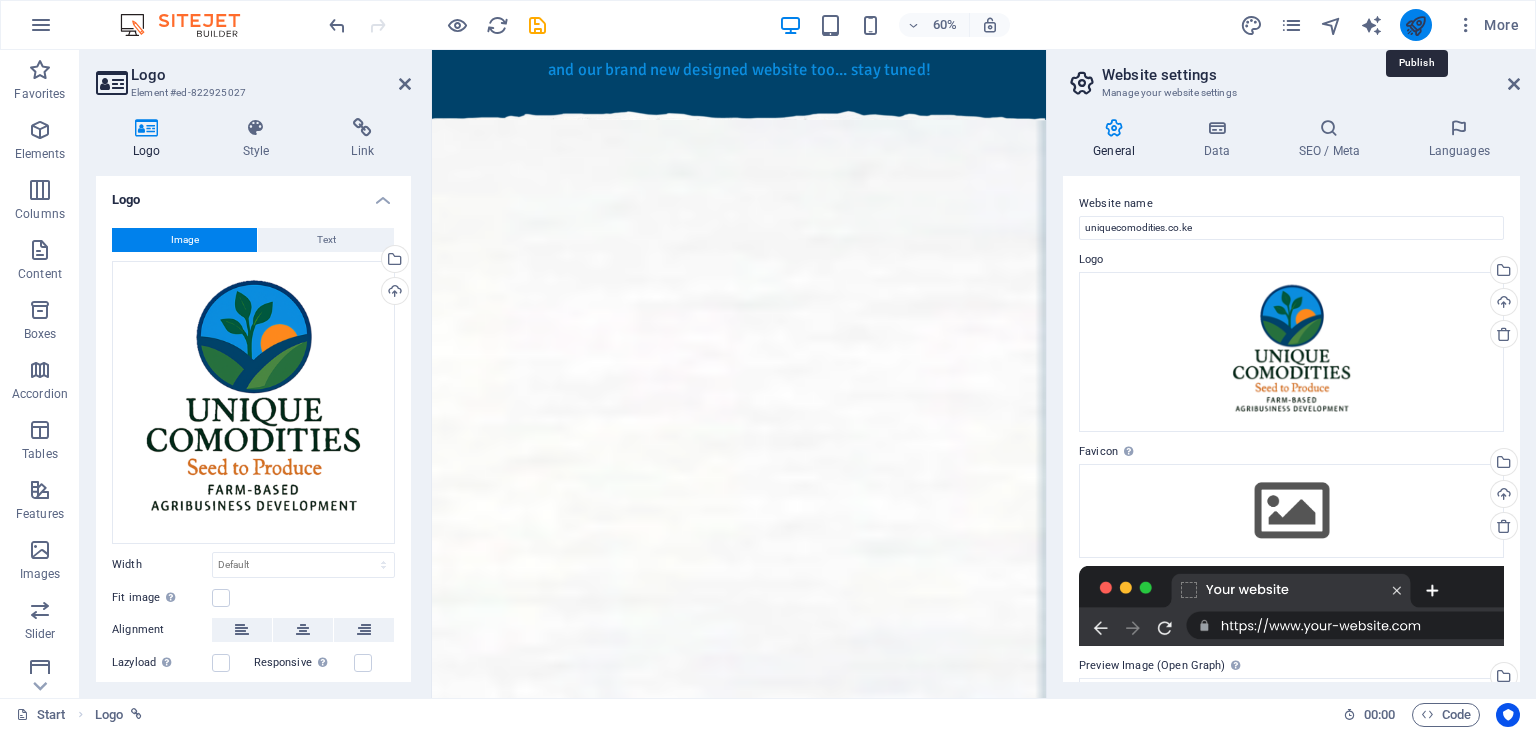 scroll, scrollTop: 160, scrollLeft: 0, axis: vertical 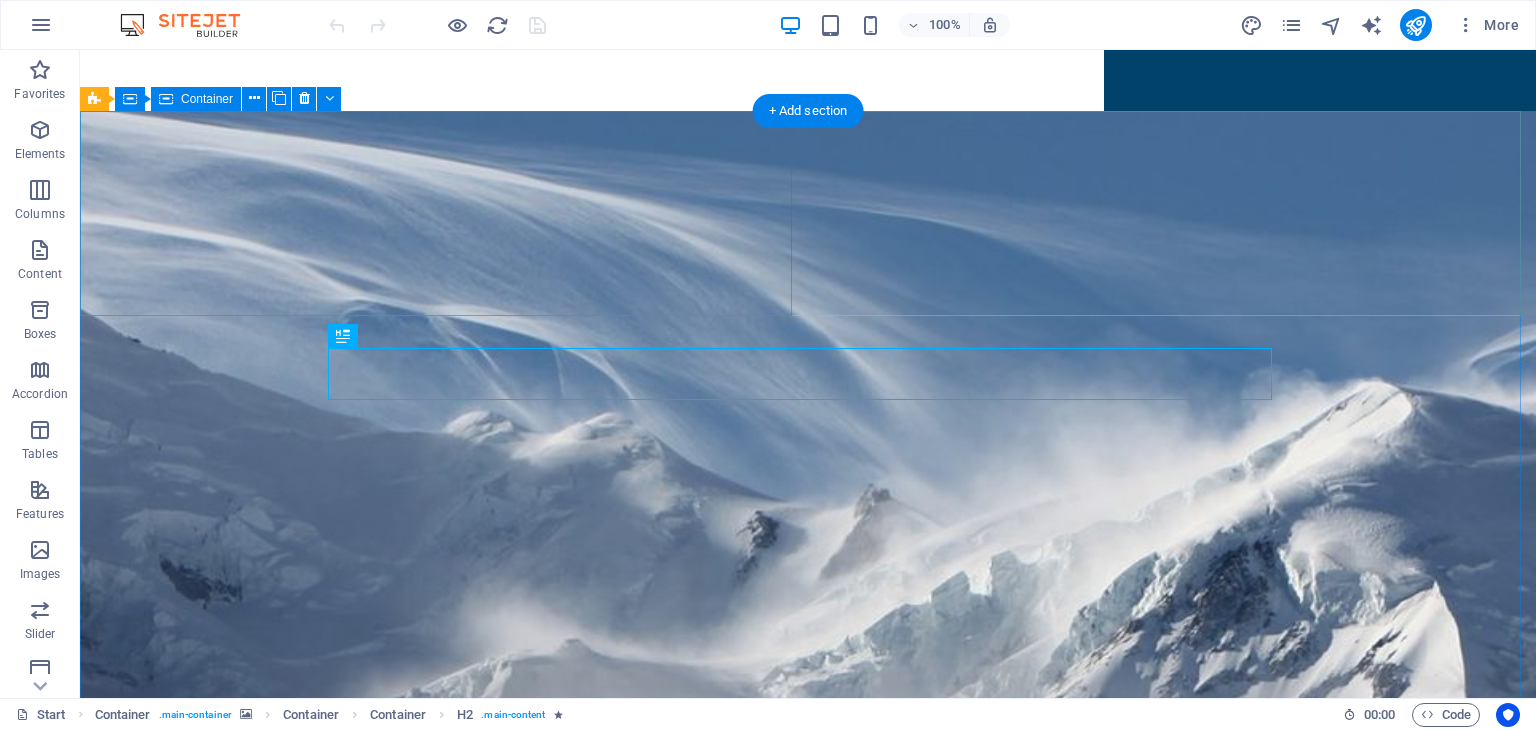 click on "Drop content here or  Add elements  Paste clipboard" at bounding box center (808, 1332) 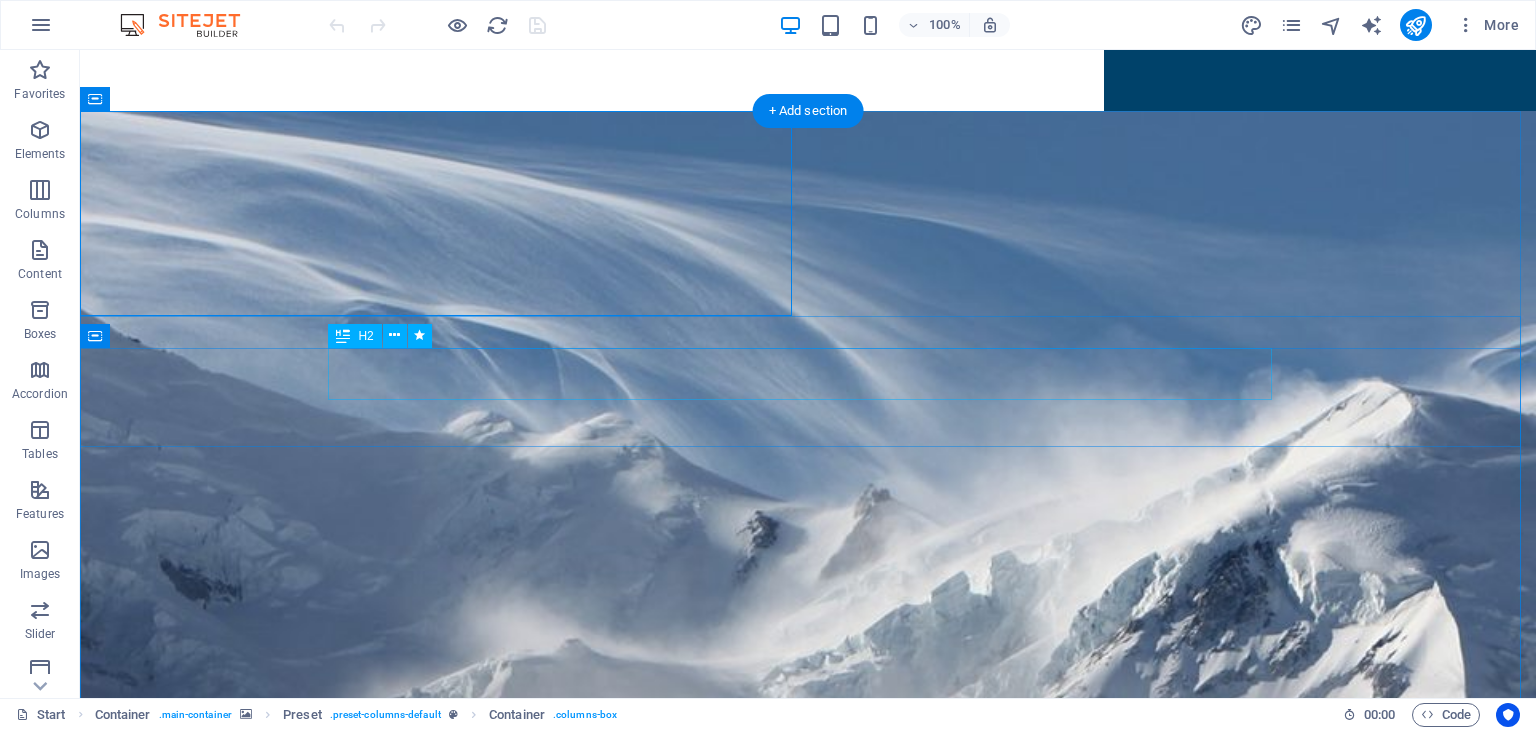 click on "Winter is coming soon" at bounding box center [808, 1683] 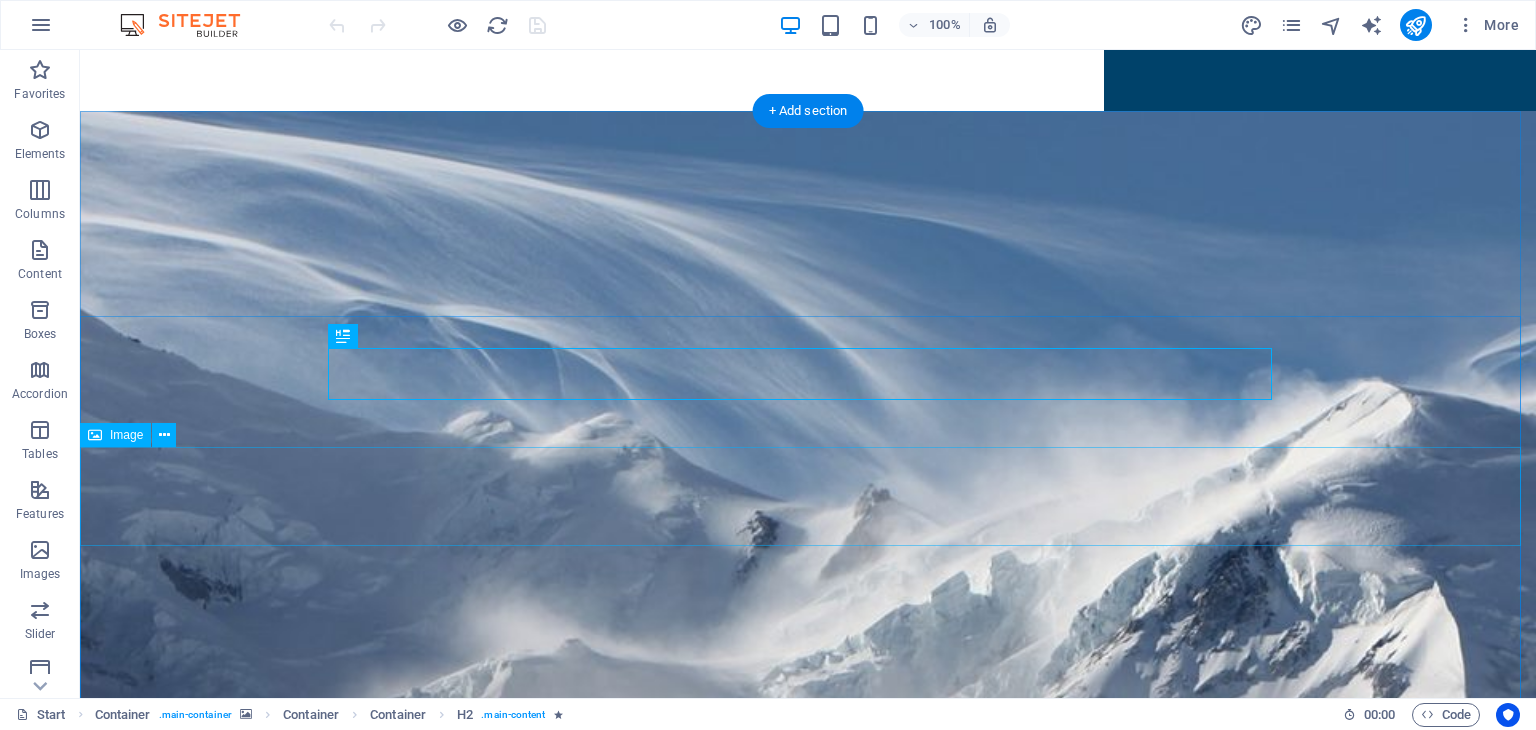 click at bounding box center (808, 1806) 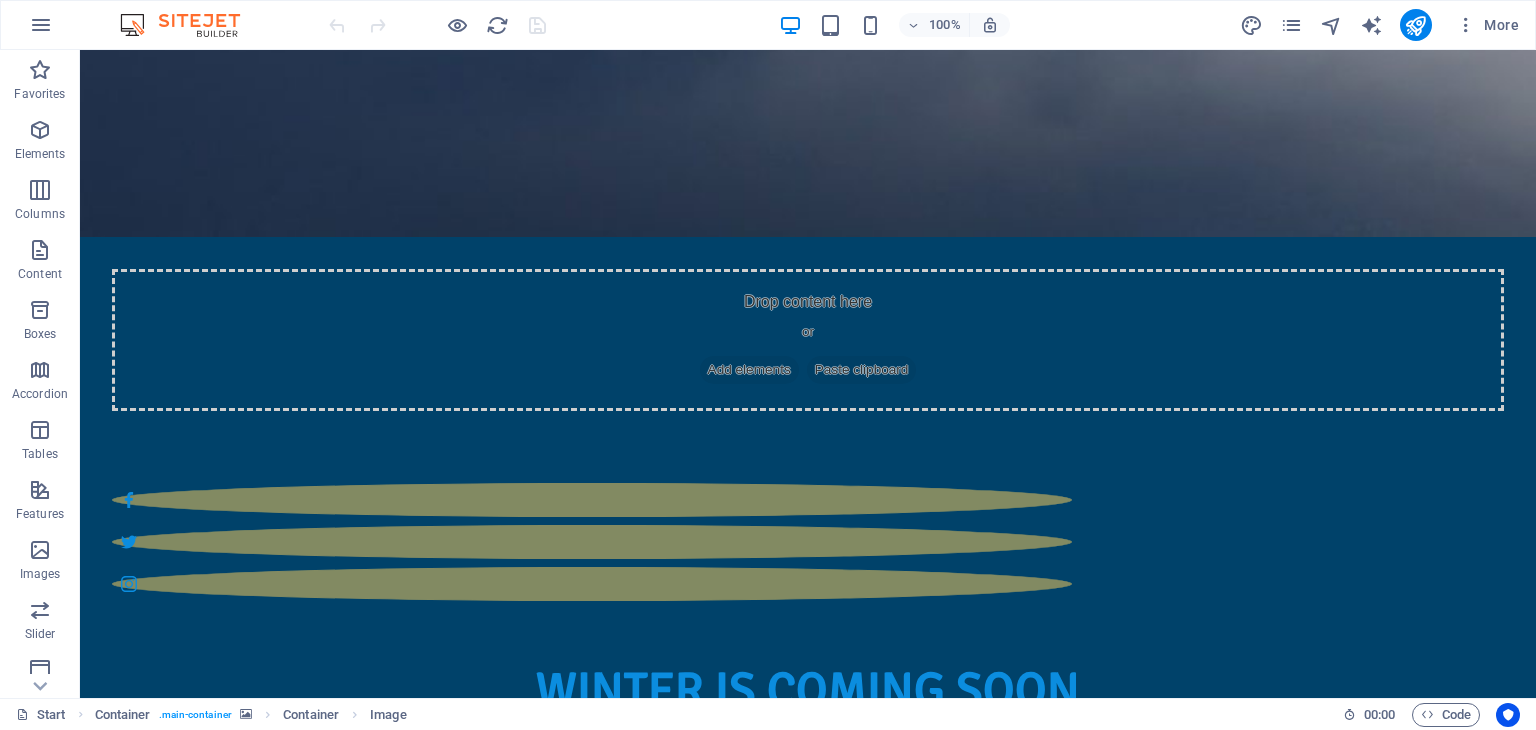 scroll, scrollTop: 1868, scrollLeft: 0, axis: vertical 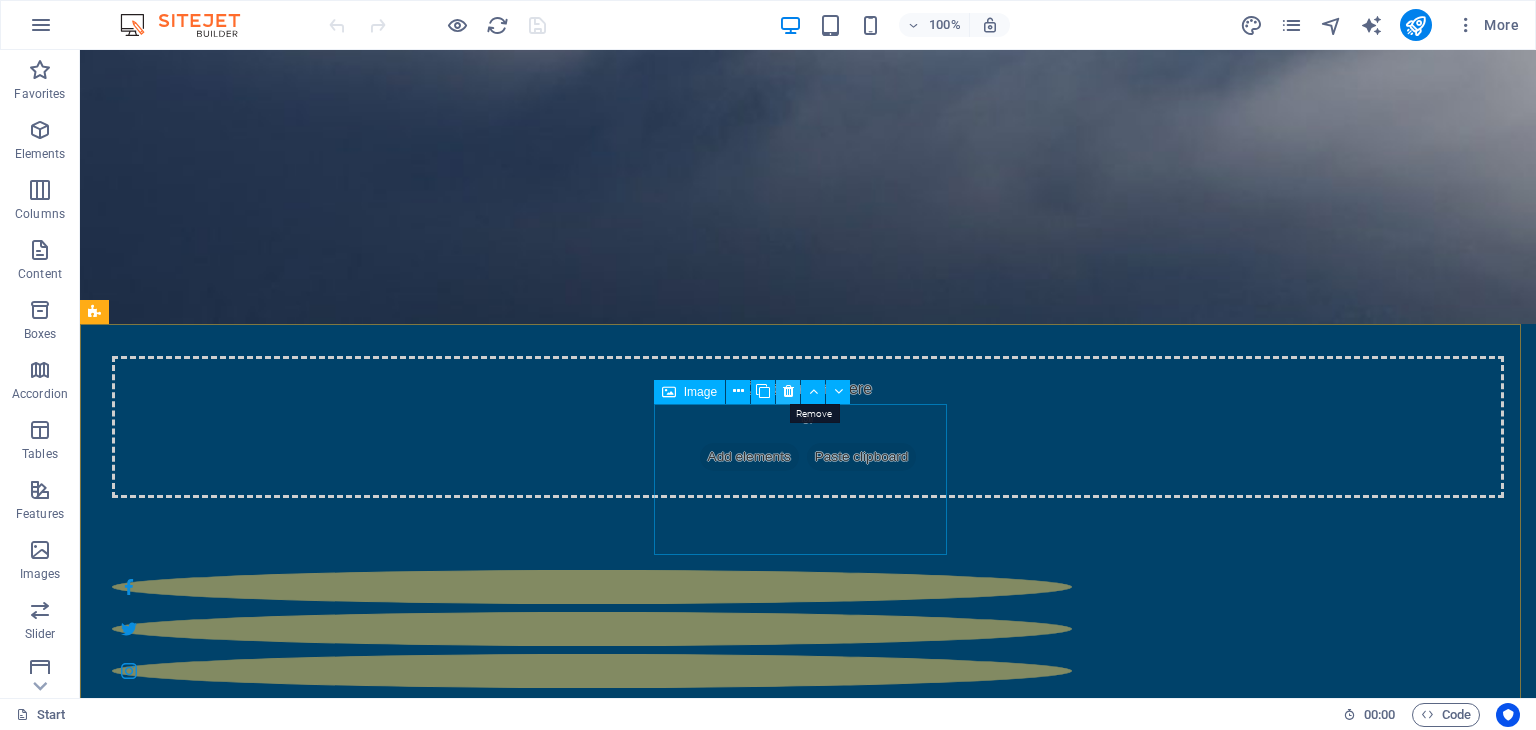 click at bounding box center [788, 391] 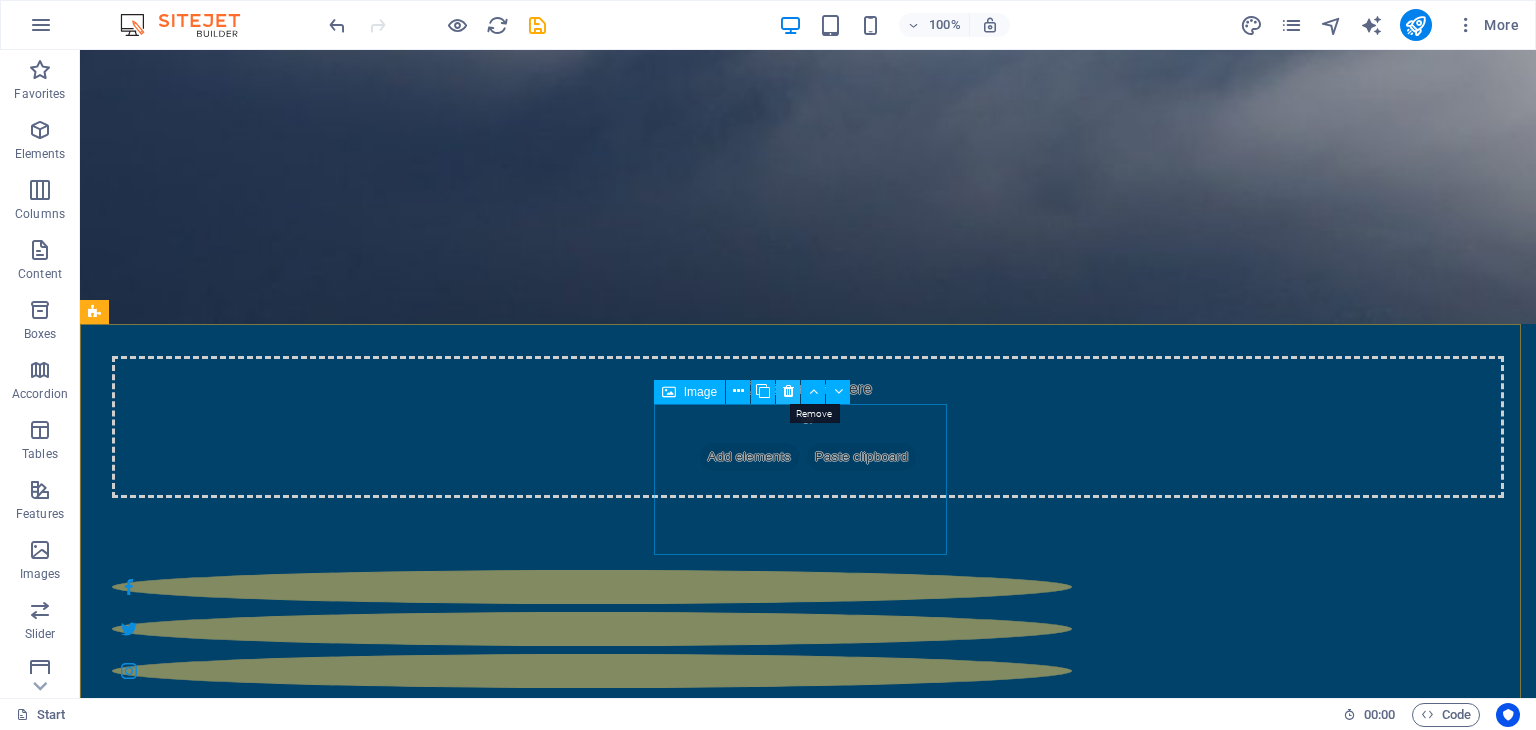 click at bounding box center [788, 391] 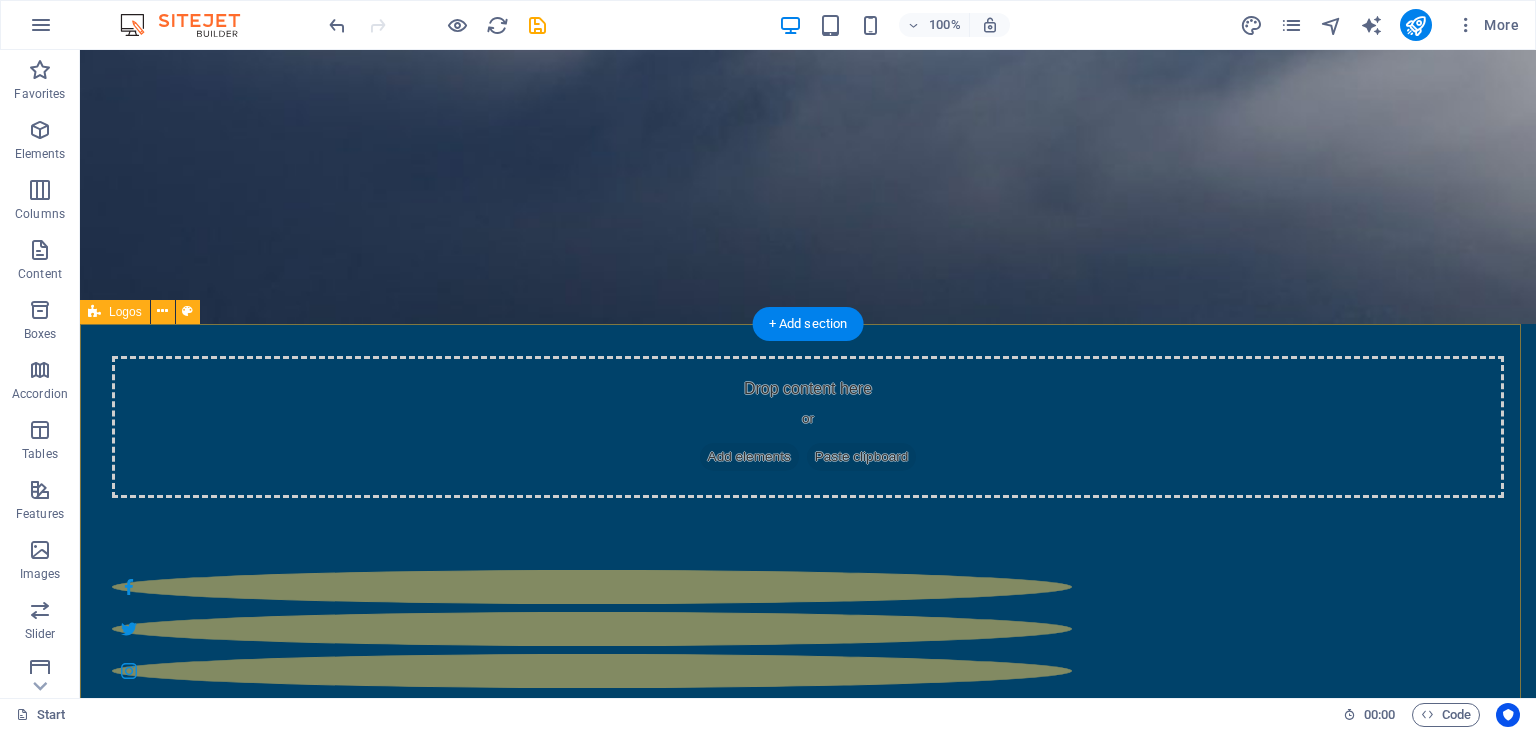 click at bounding box center (808, 3211) 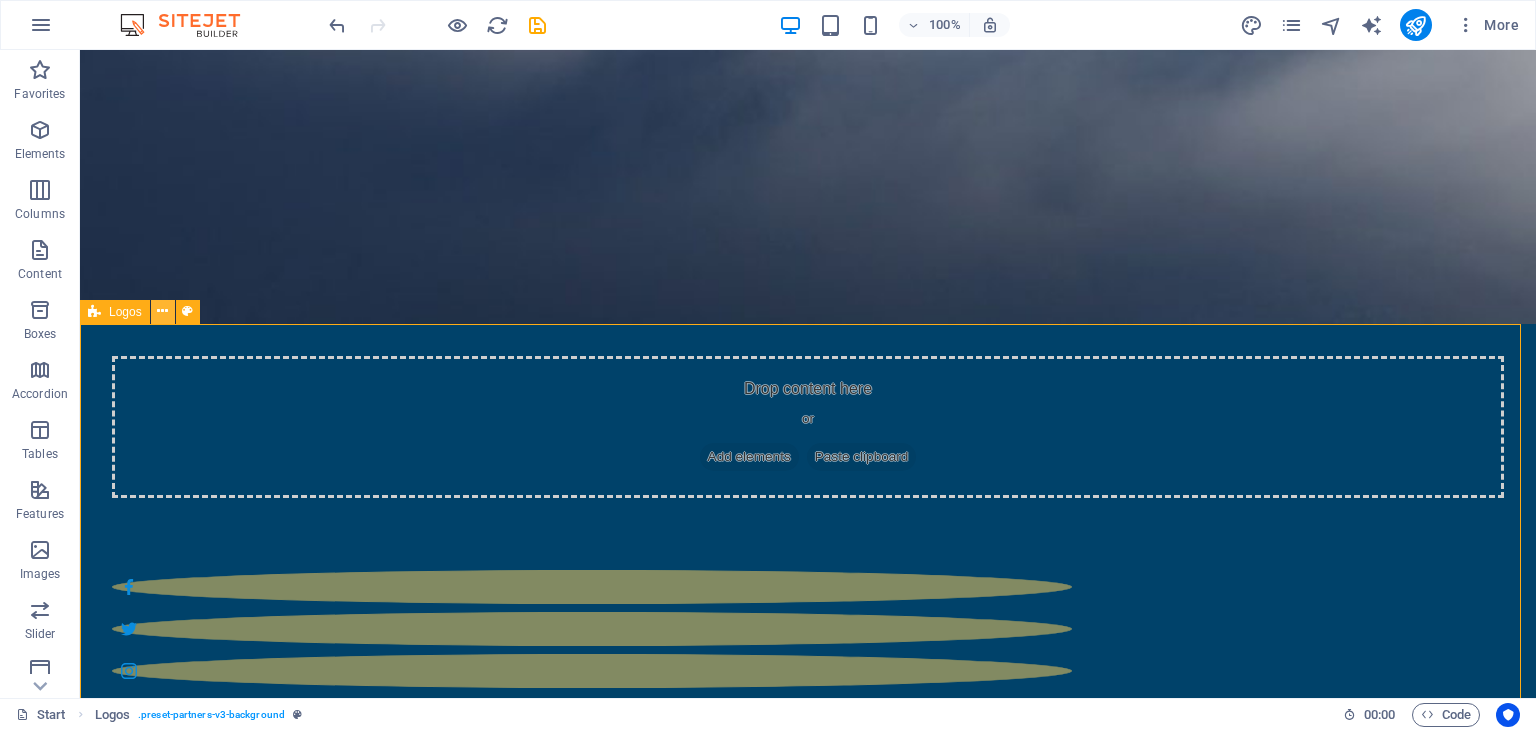 click at bounding box center [162, 311] 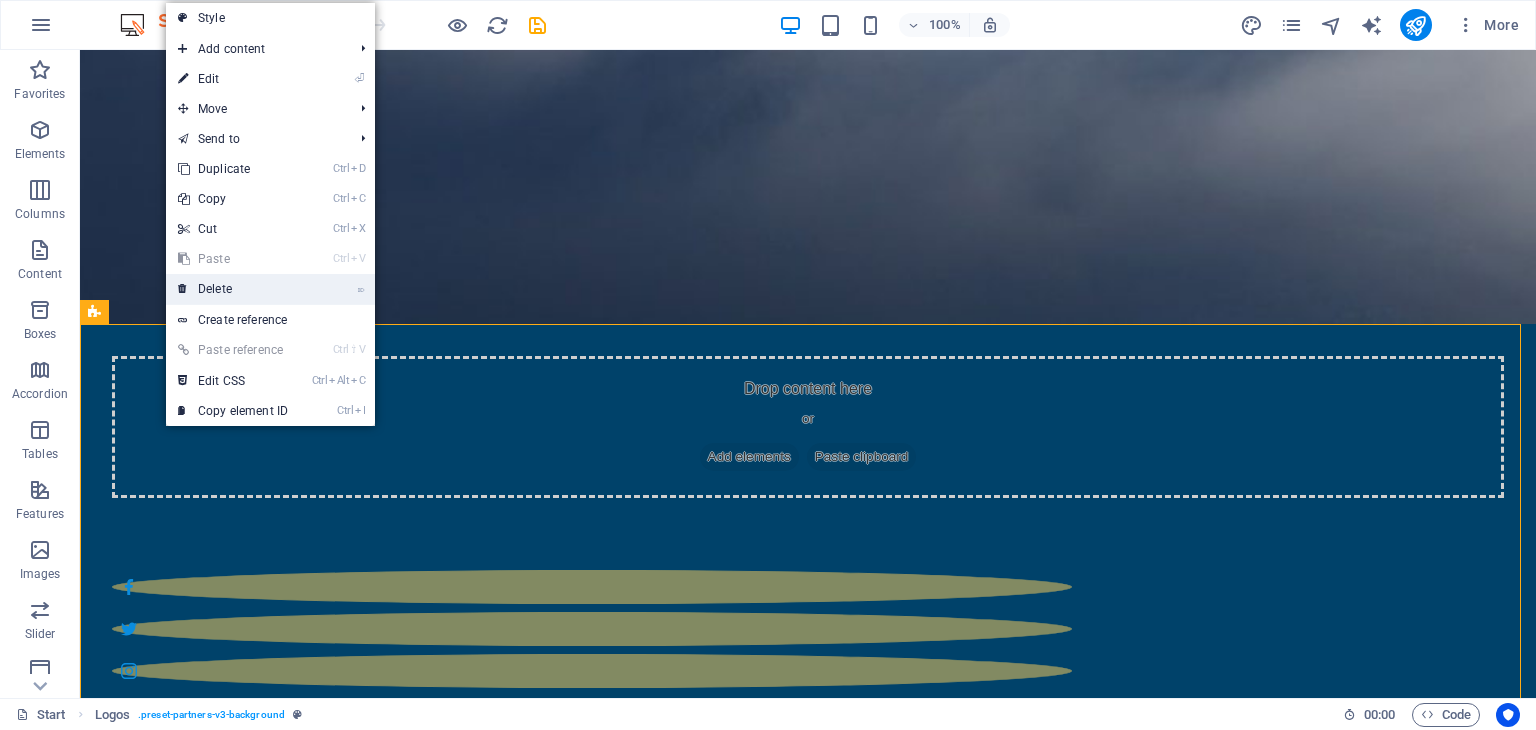 click on "⌦  Delete" at bounding box center (233, 289) 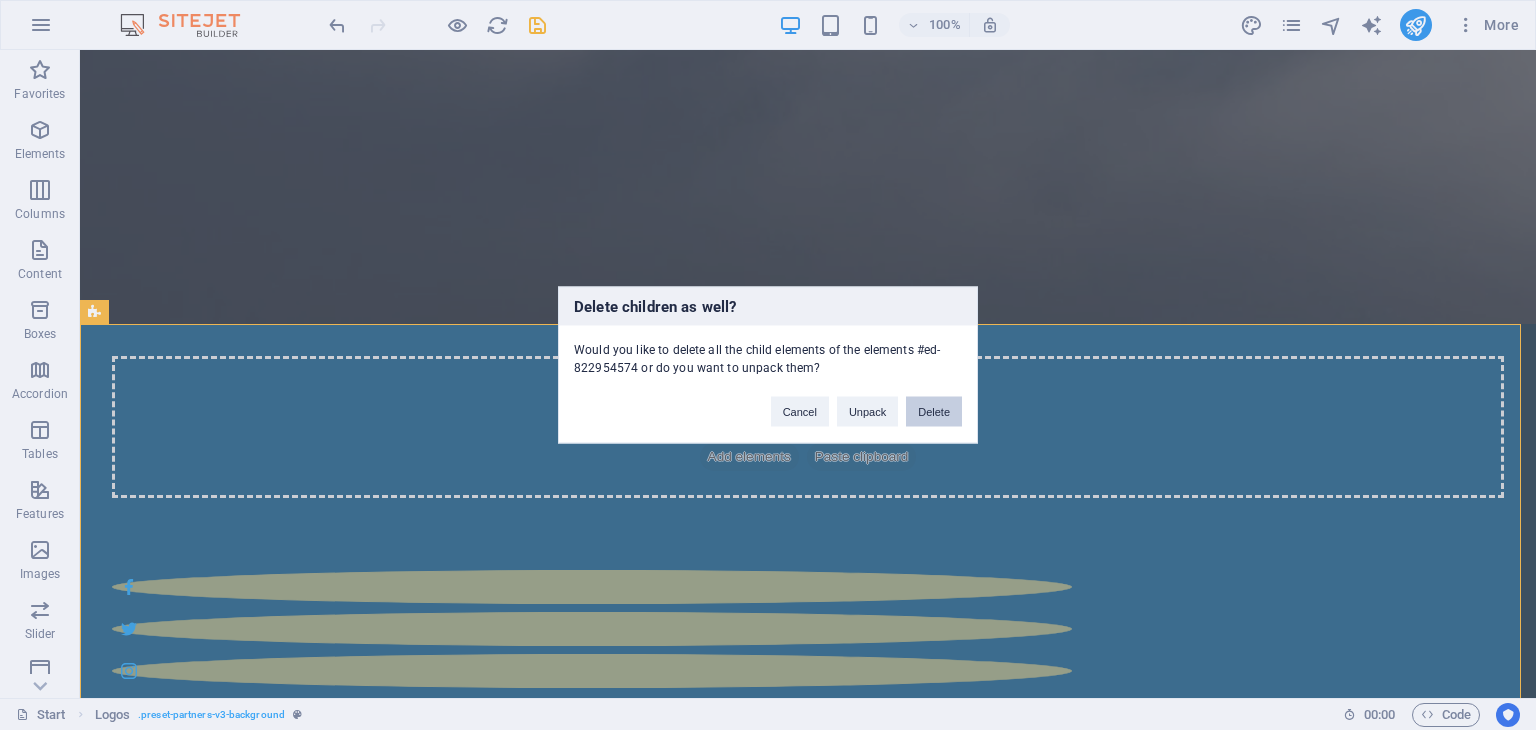 click on "Delete" at bounding box center (934, 412) 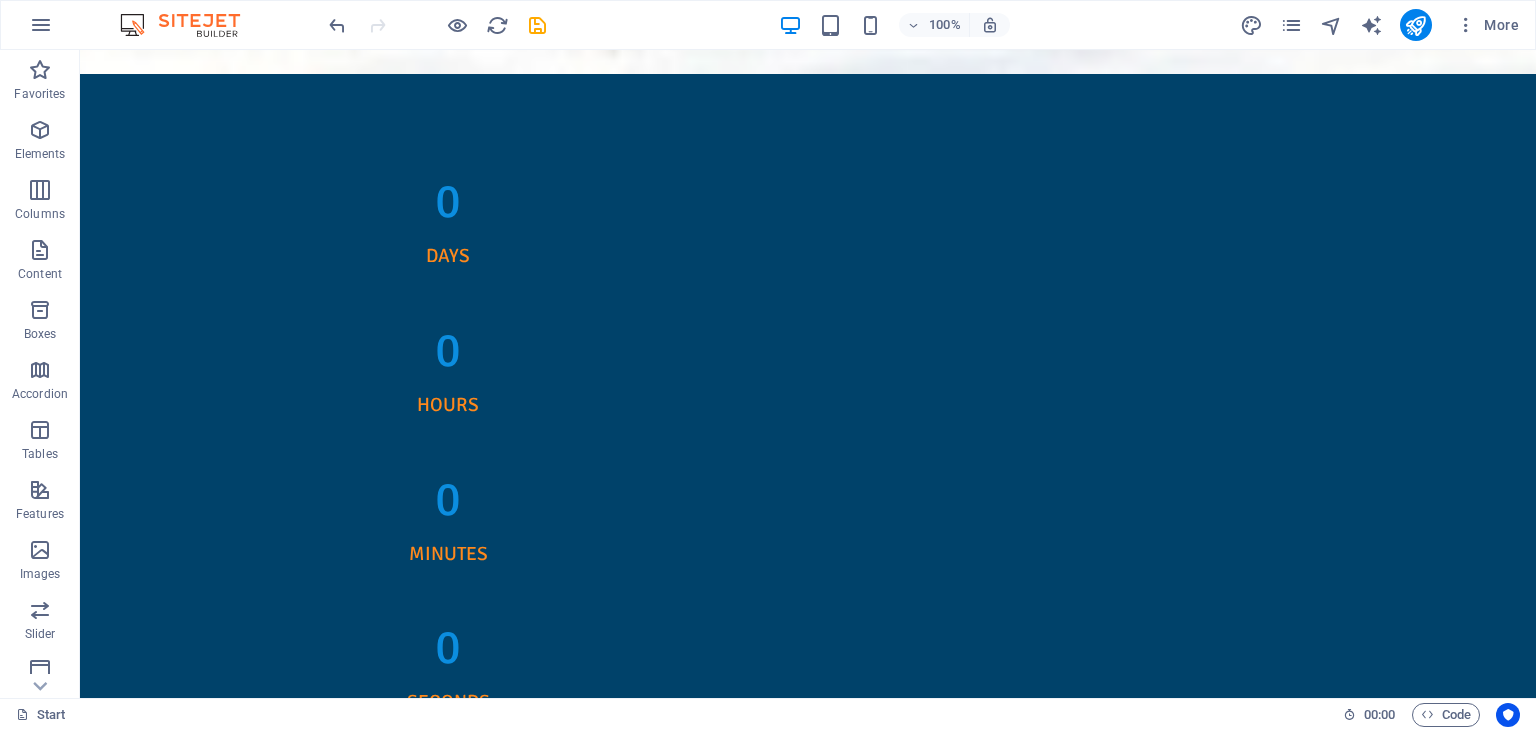 scroll, scrollTop: 3505, scrollLeft: 0, axis: vertical 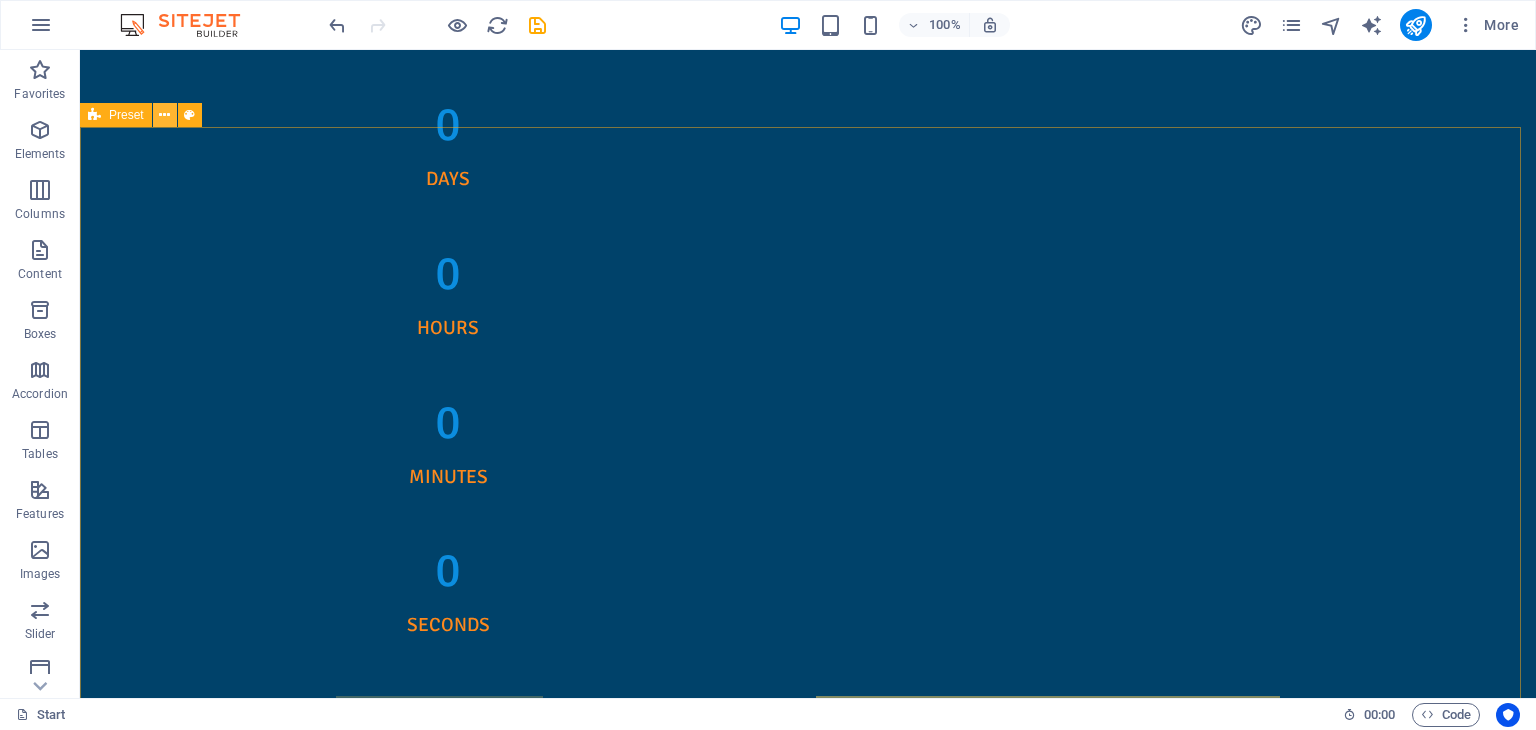 click at bounding box center [164, 115] 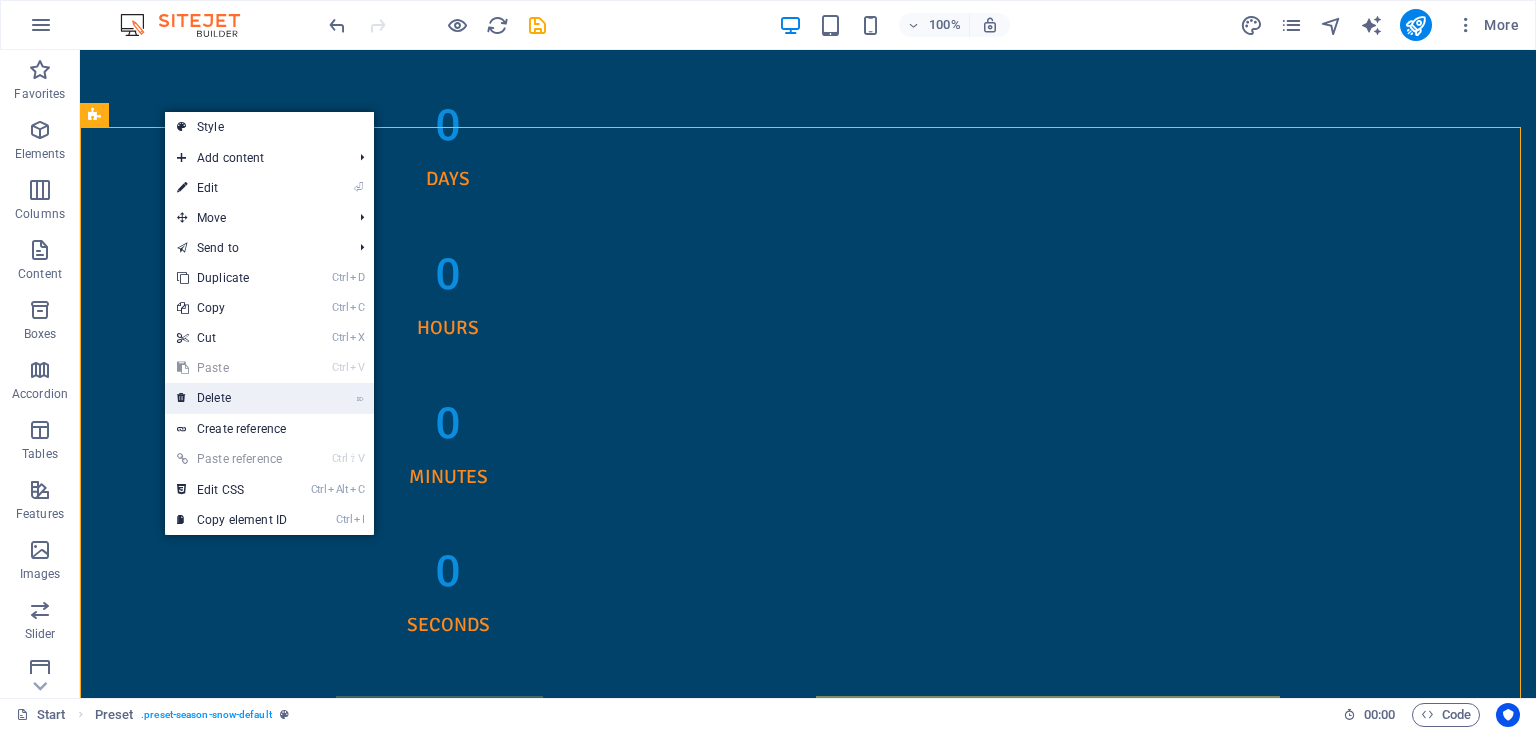 click on "⌦  Delete" at bounding box center [232, 398] 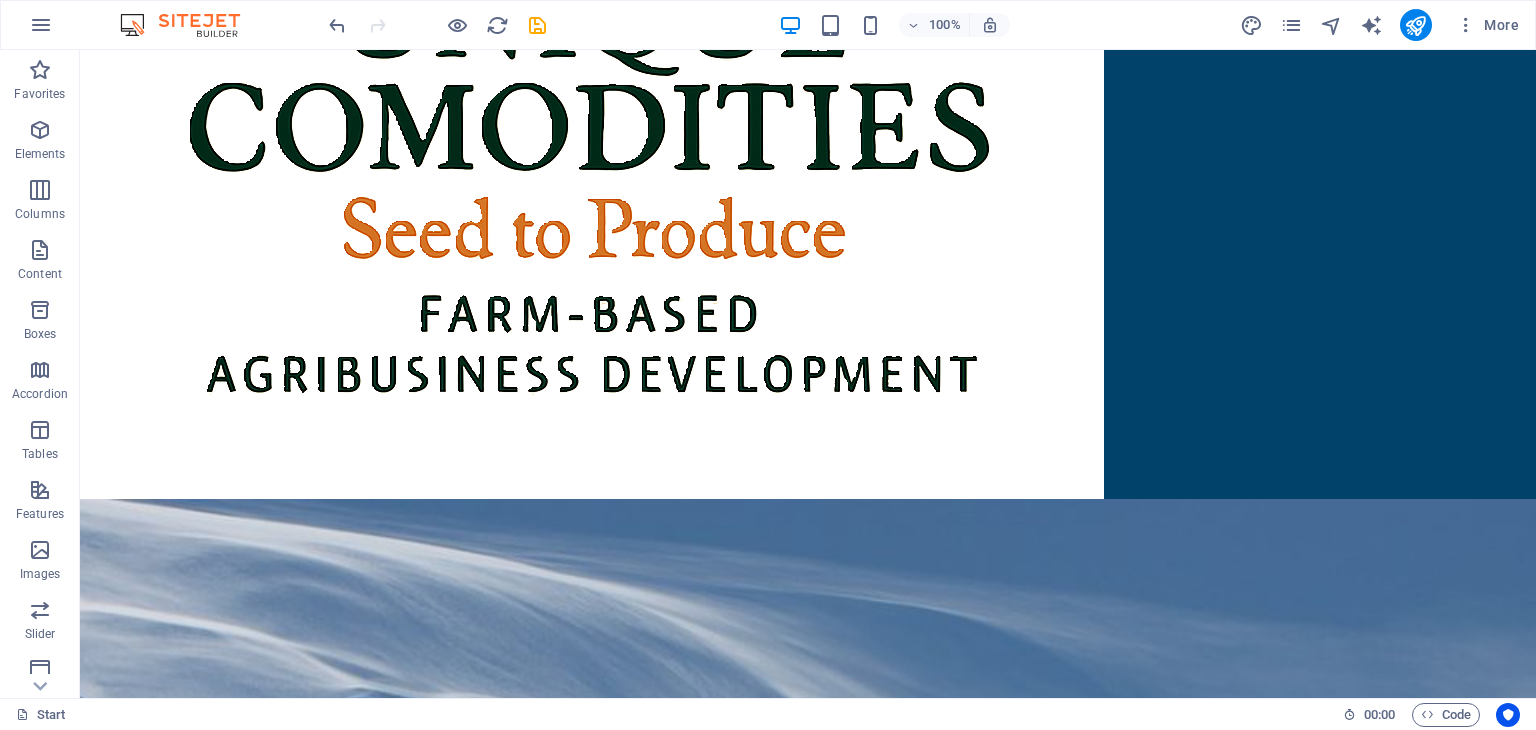 scroll, scrollTop: 566, scrollLeft: 0, axis: vertical 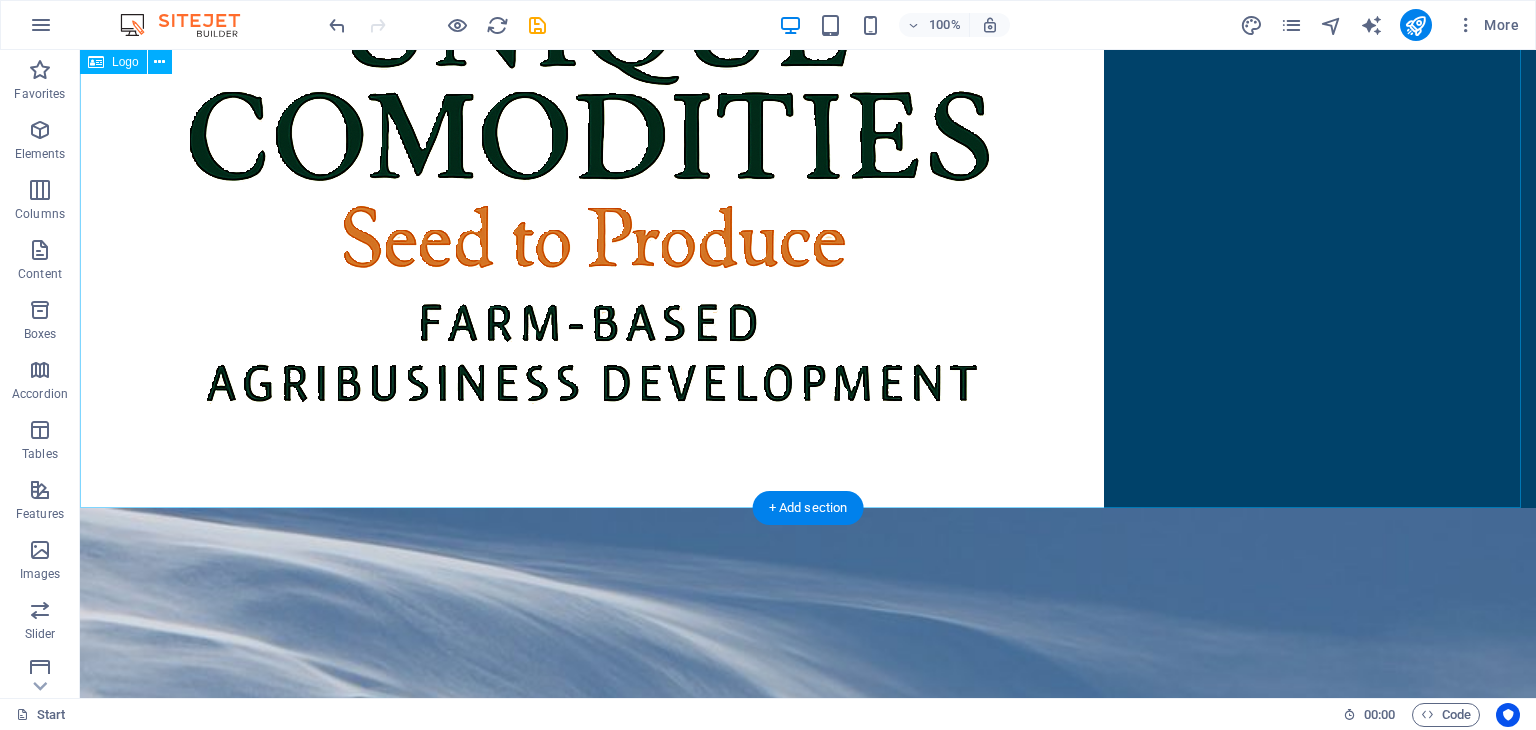 click at bounding box center [808, -4] 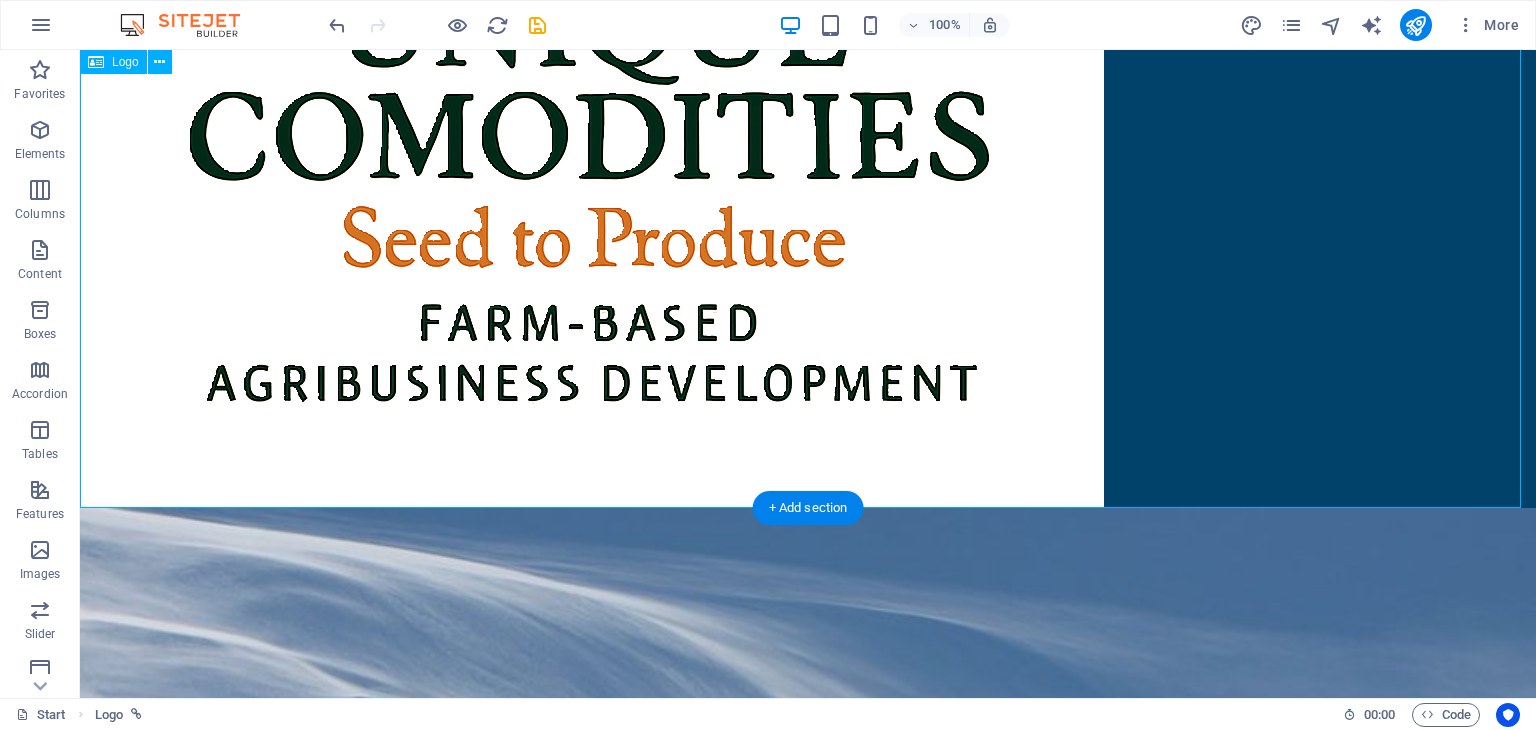 click at bounding box center (808, -4) 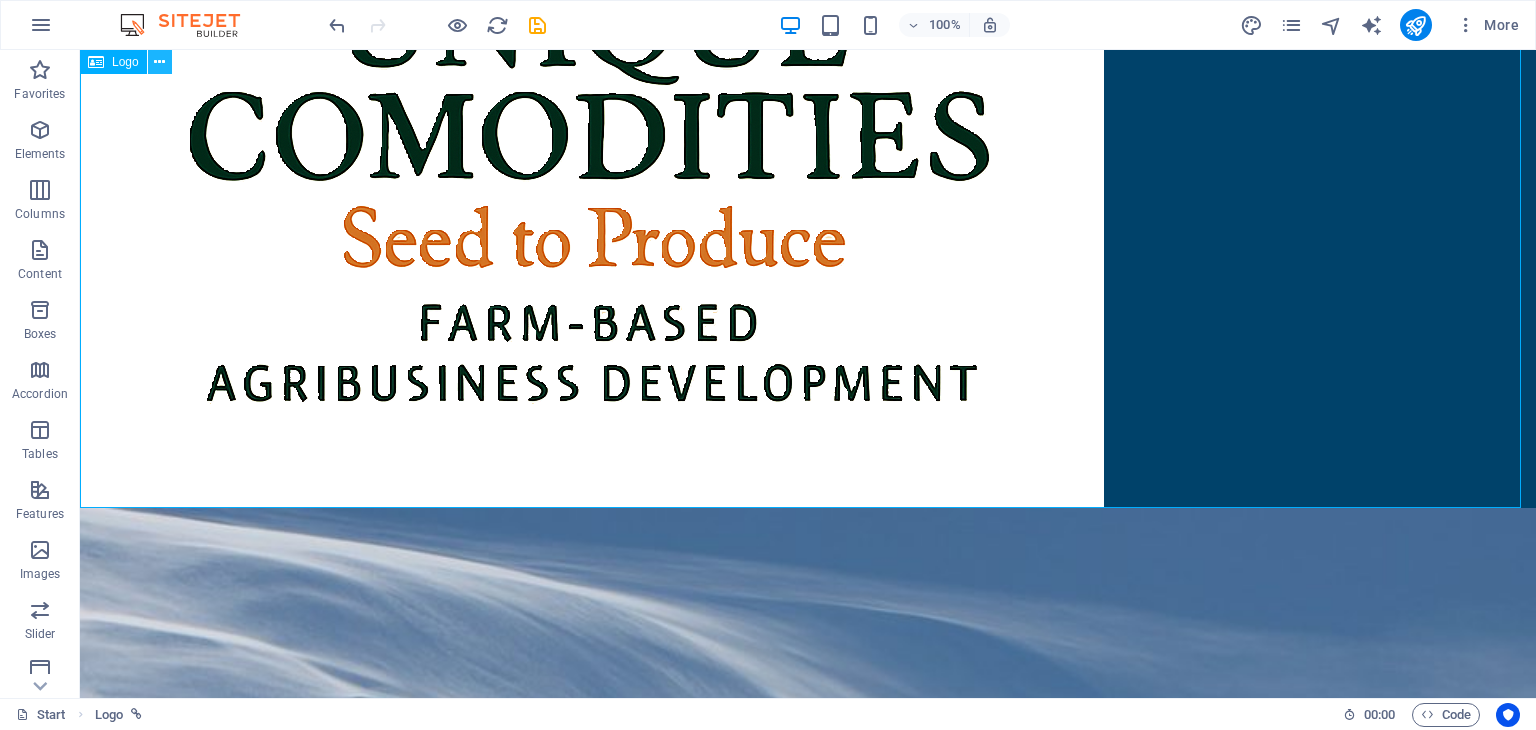 click at bounding box center [159, 62] 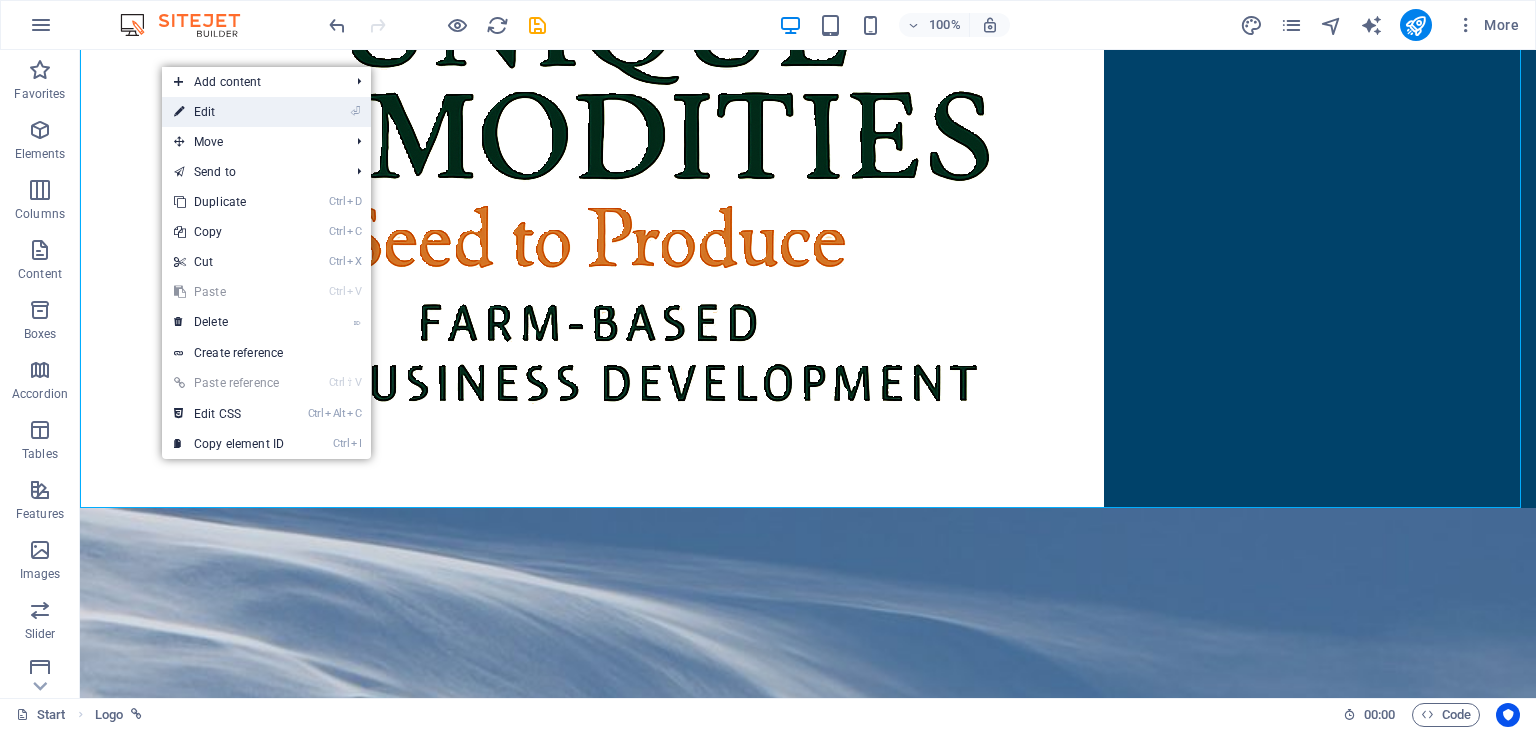 click on "⏎  Edit" at bounding box center (229, 112) 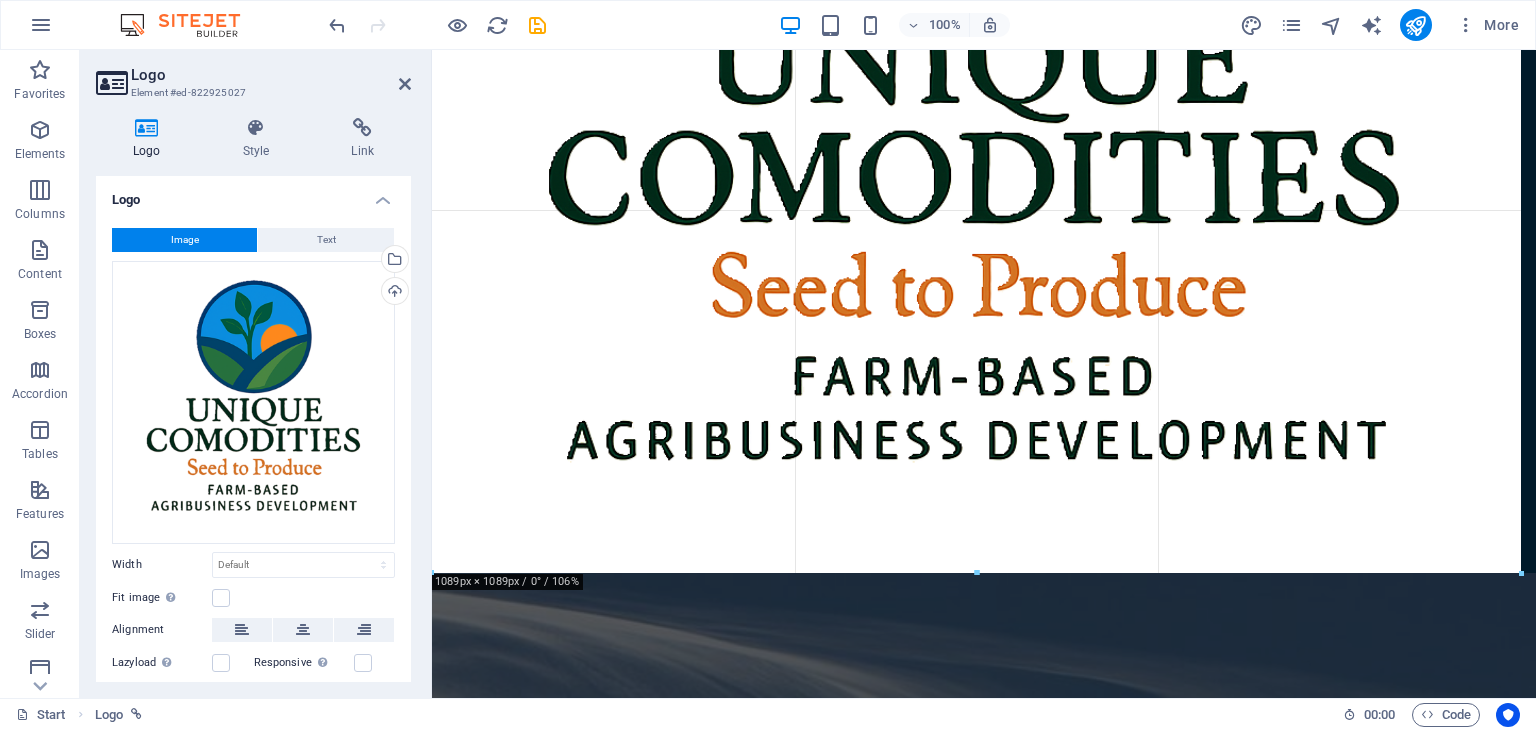 drag, startPoint x: 1456, startPoint y: 505, endPoint x: 1520, endPoint y: 508, distance: 64.070274 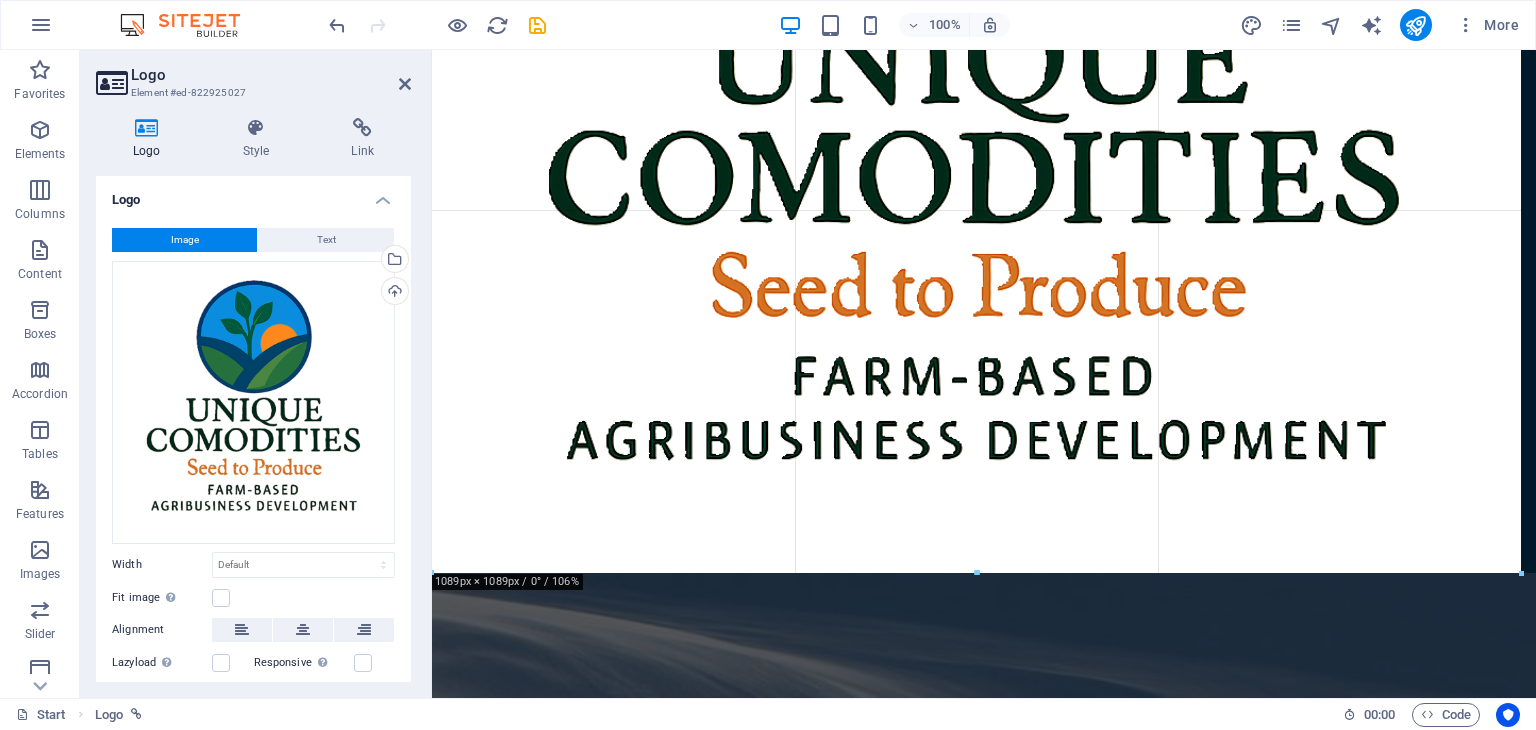 type on "1089" 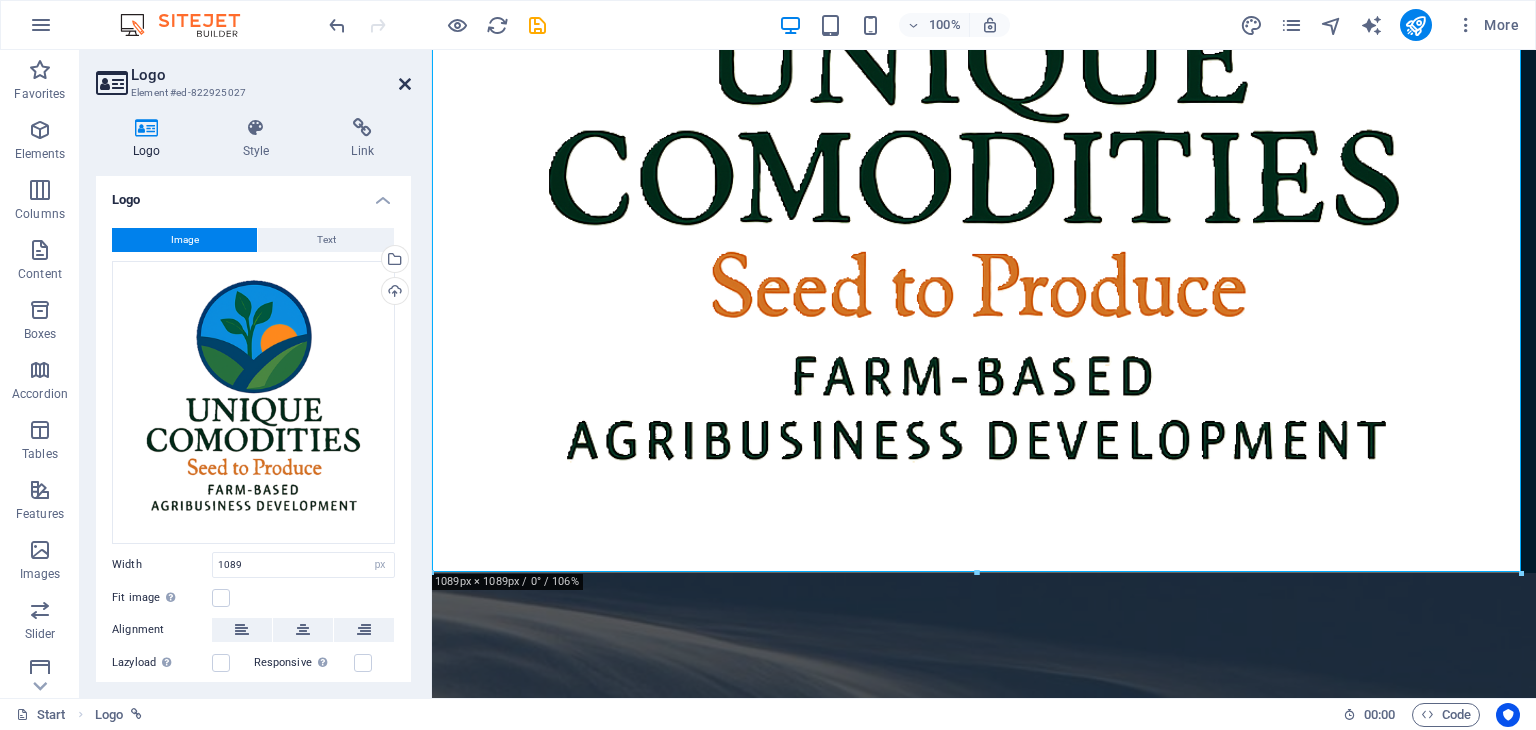 click at bounding box center (405, 84) 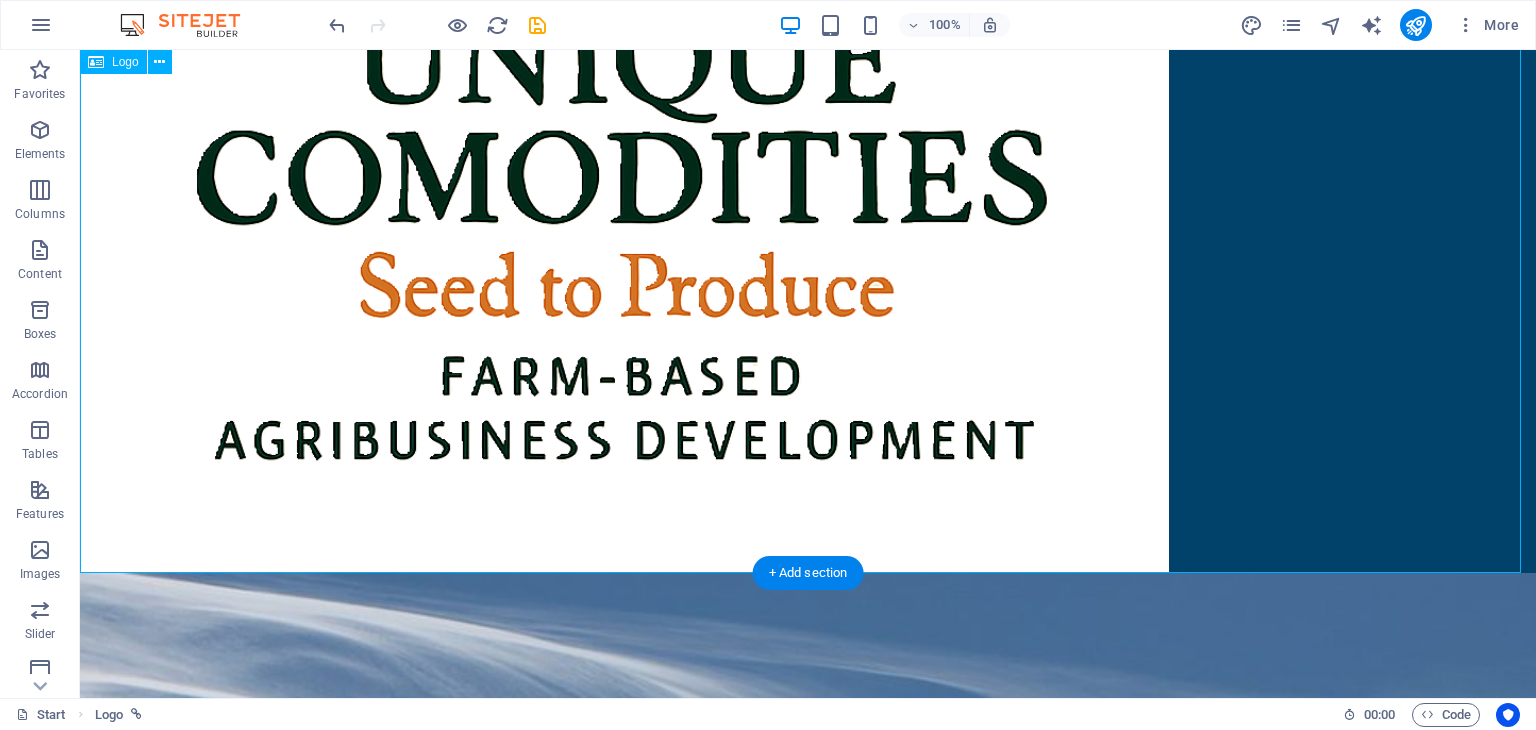 click at bounding box center (808, 28) 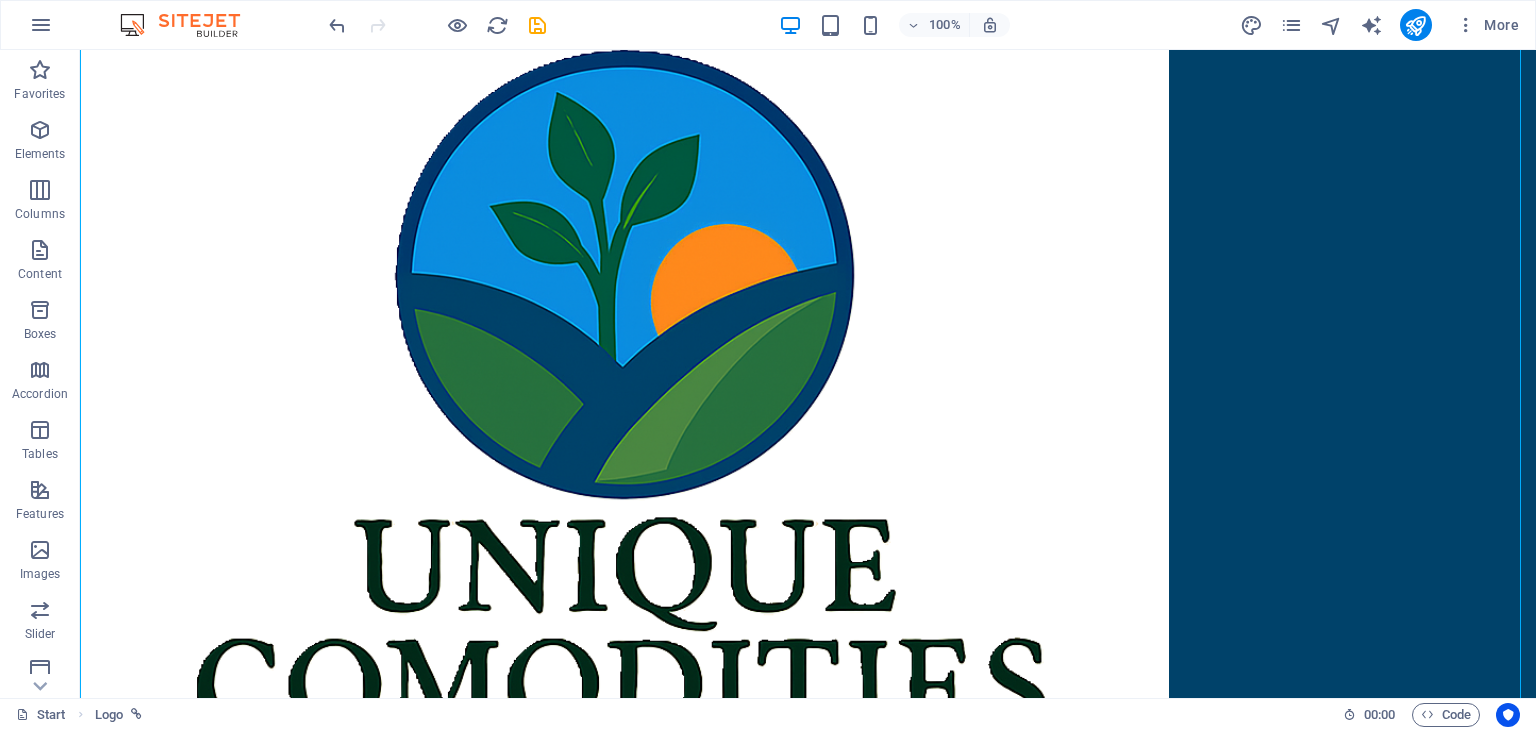 scroll, scrollTop: 0, scrollLeft: 0, axis: both 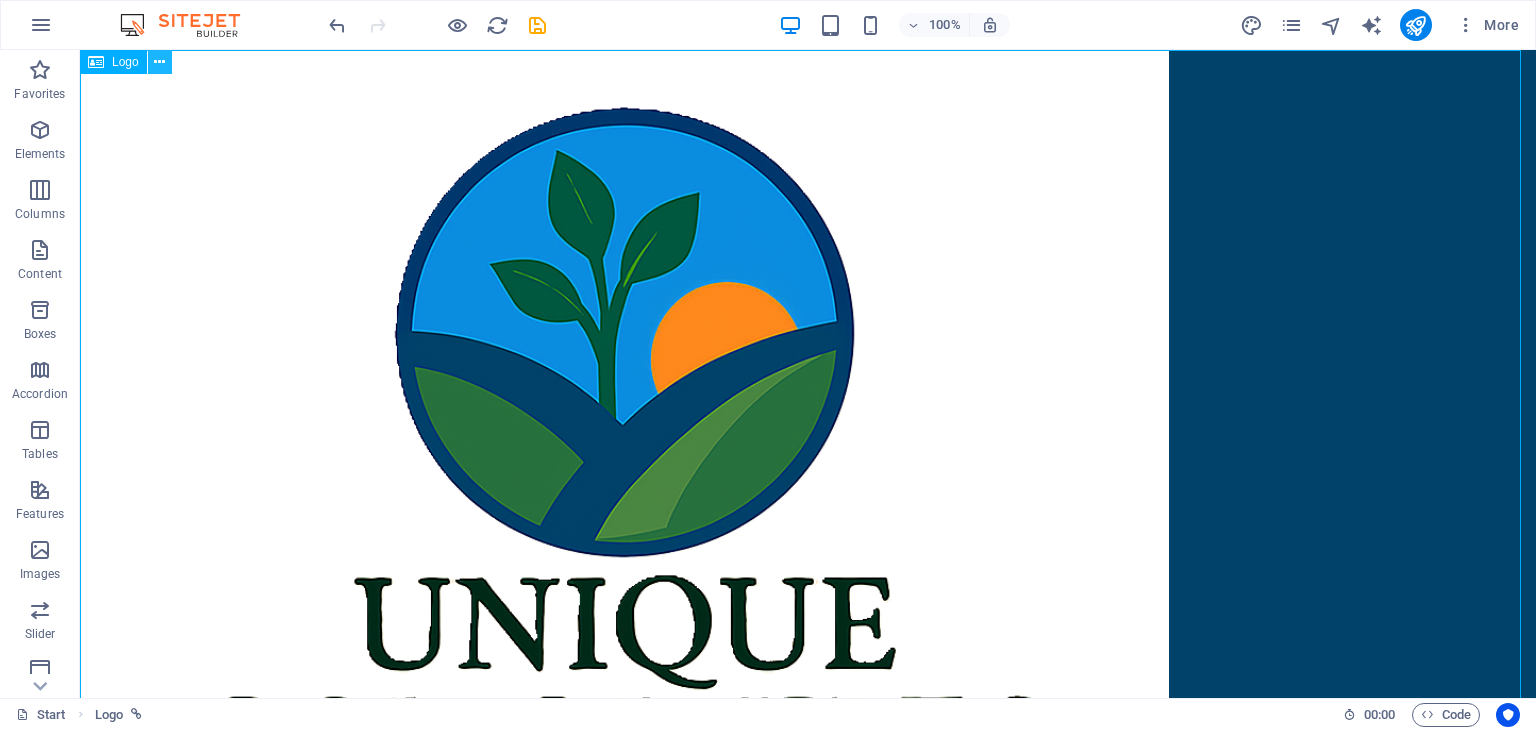 click at bounding box center (159, 62) 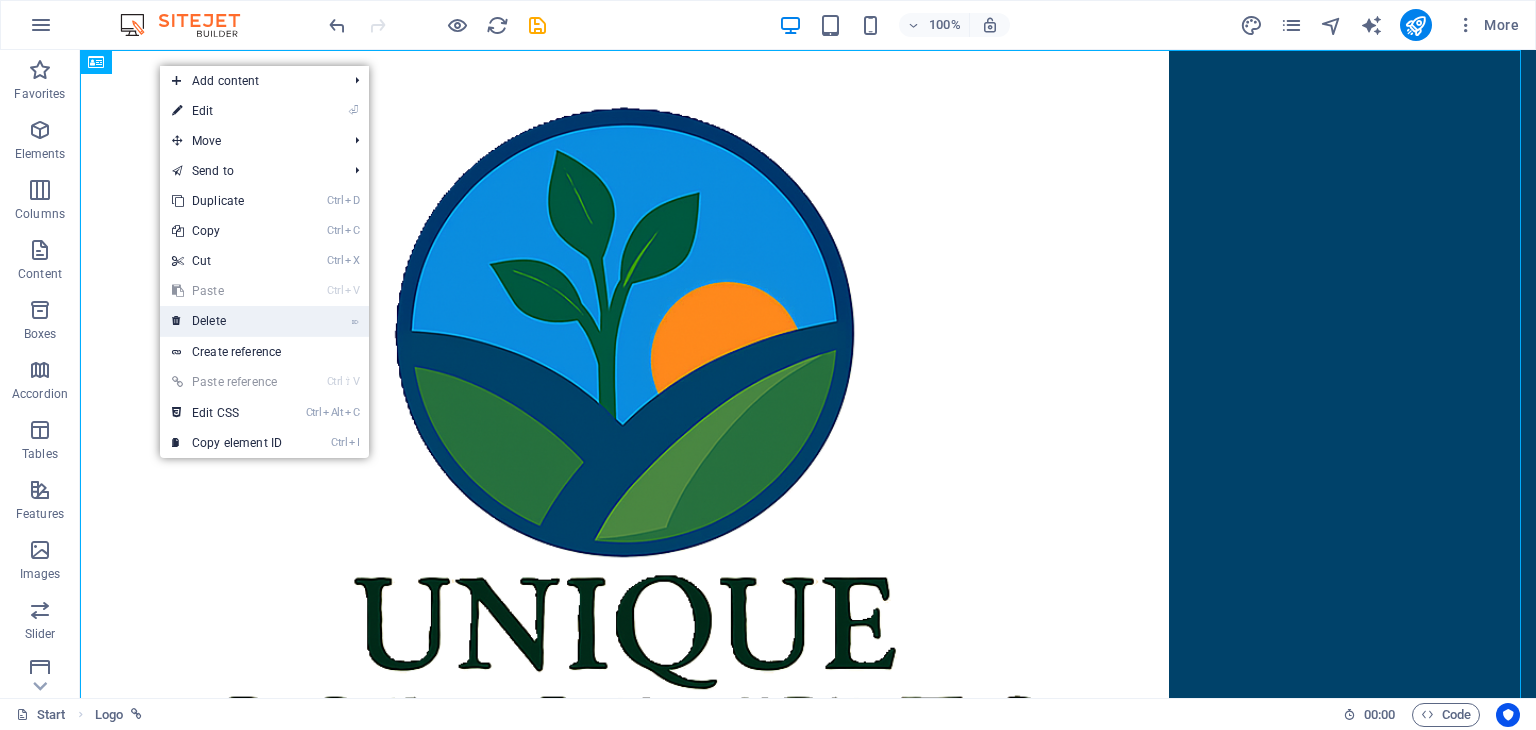 click on "⌦  Delete" at bounding box center [227, 321] 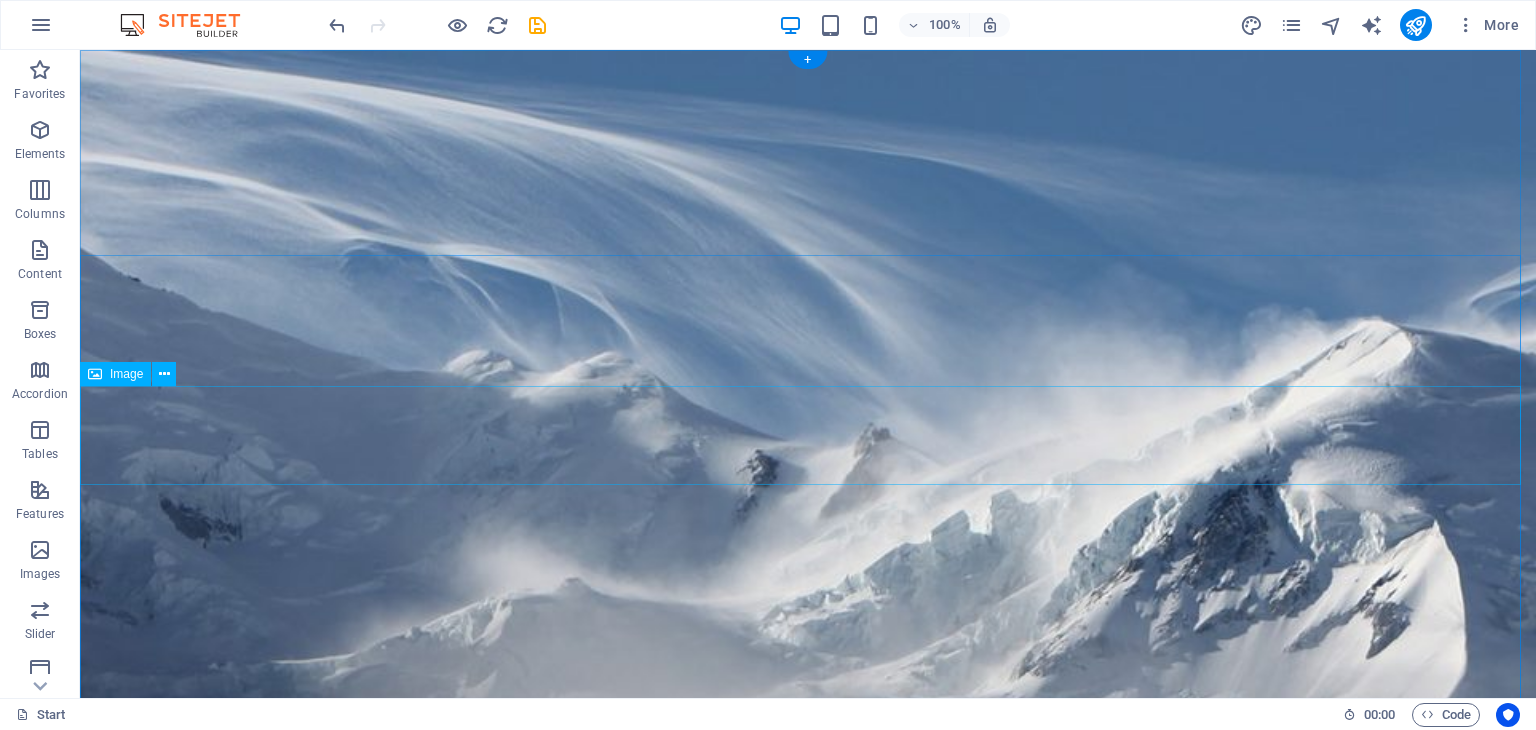 click at bounding box center (808, 1745) 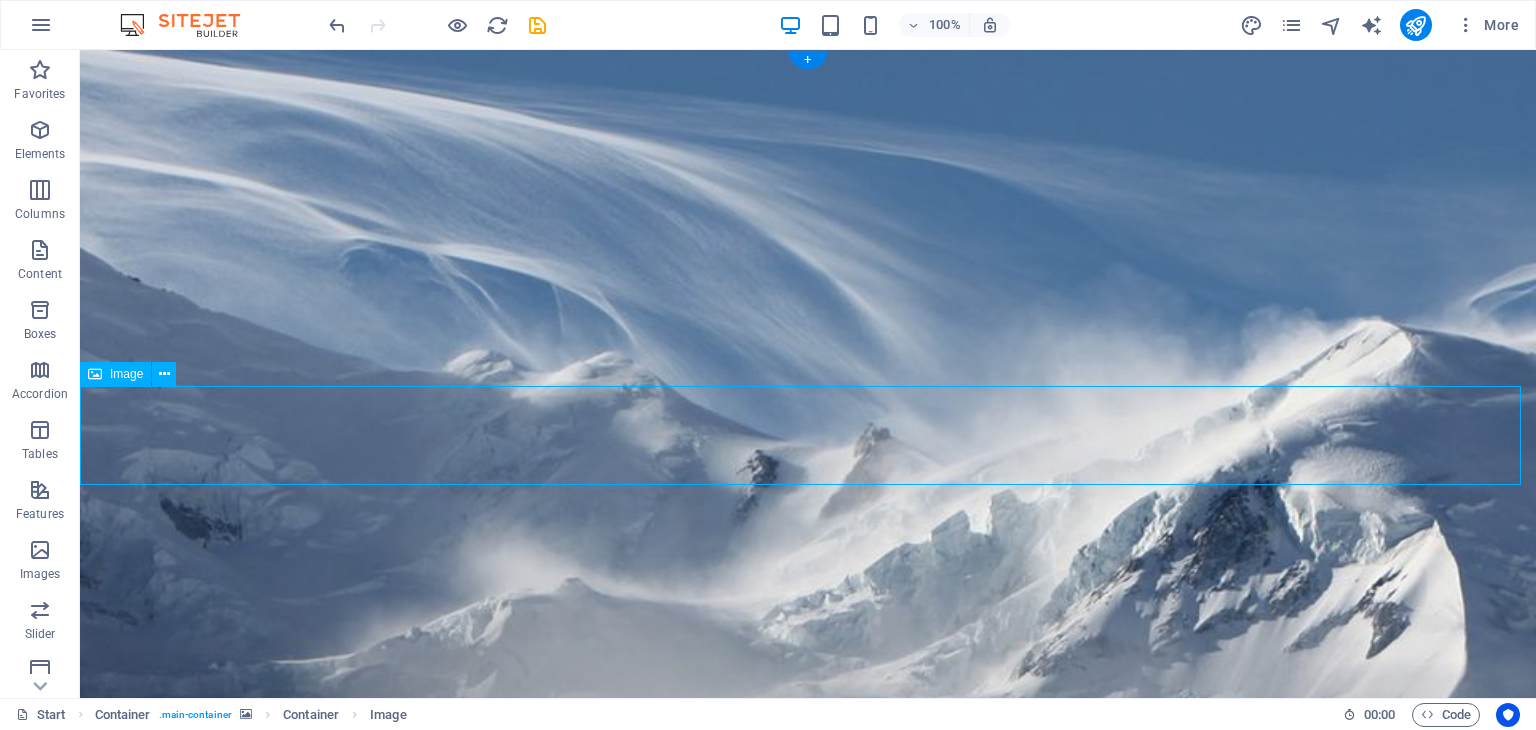 click at bounding box center [808, 1745] 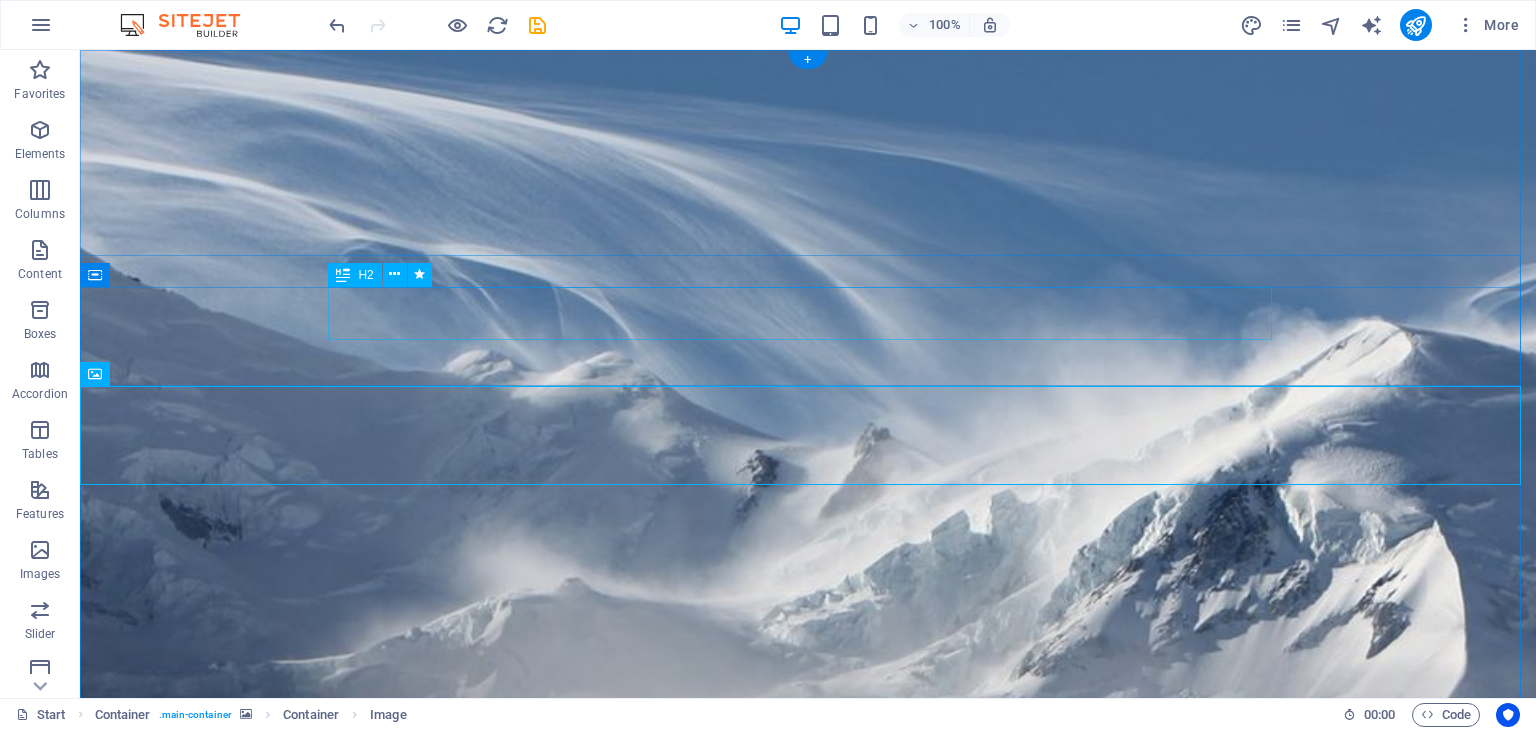 click on "Winter is coming soon" at bounding box center (808, 1622) 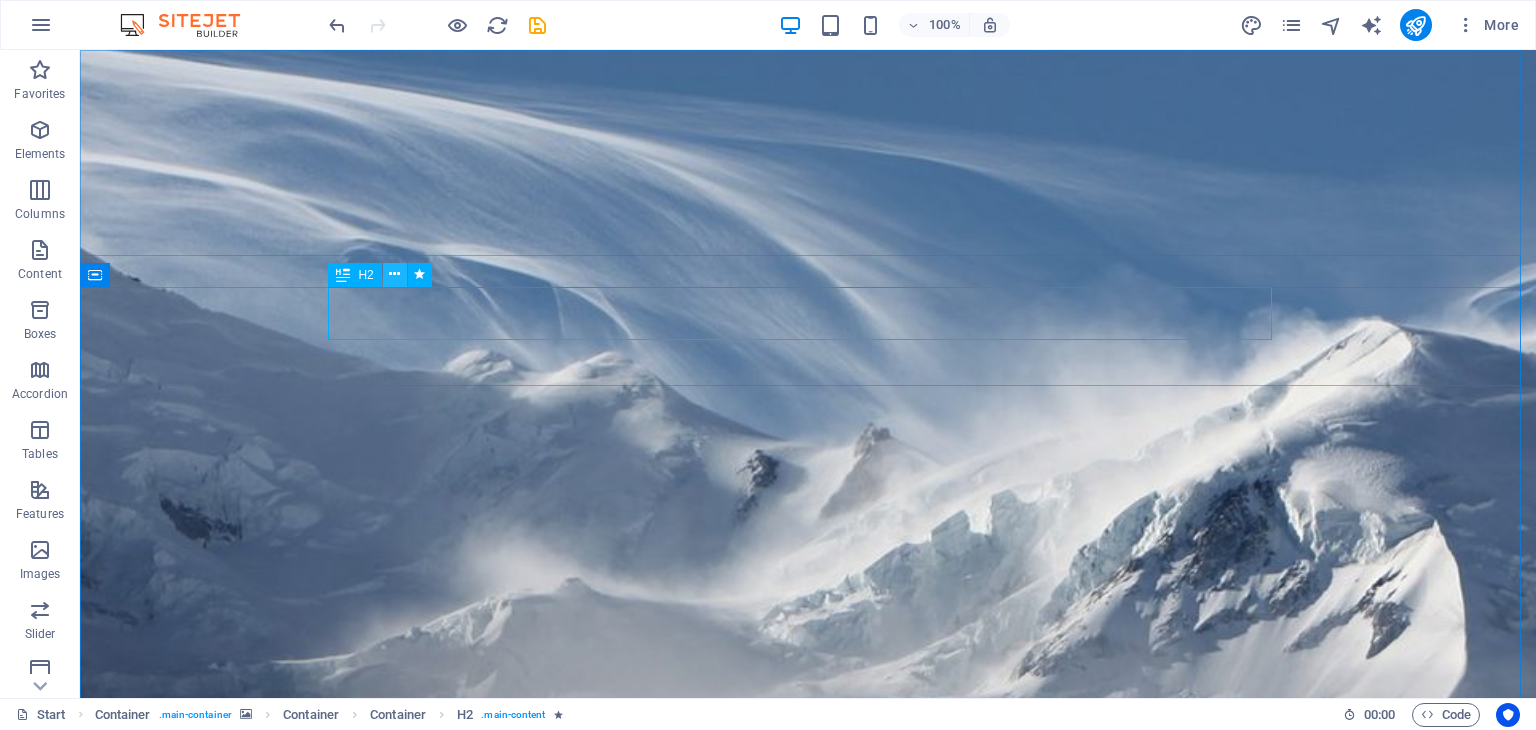 click at bounding box center [394, 274] 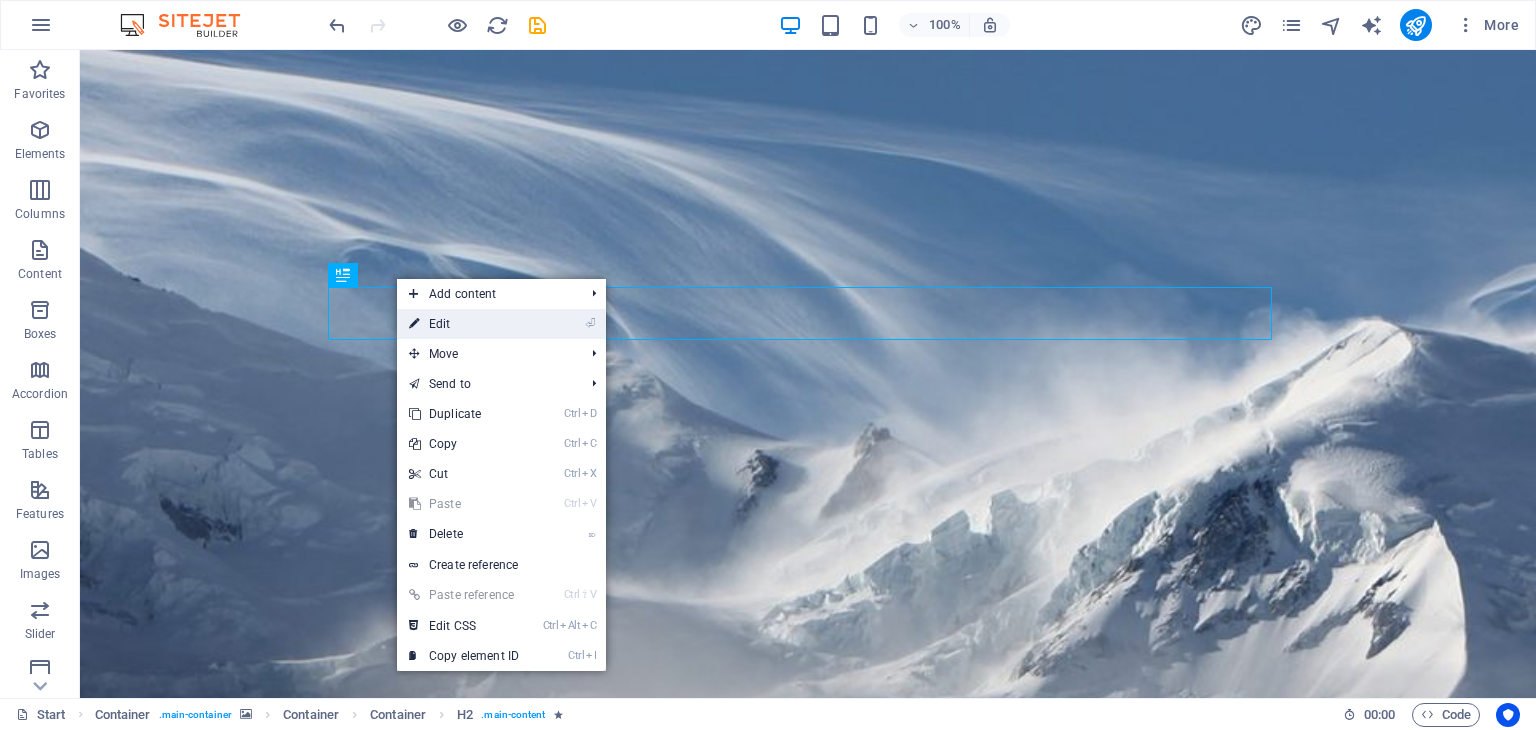 click on "⏎  Edit" at bounding box center [464, 324] 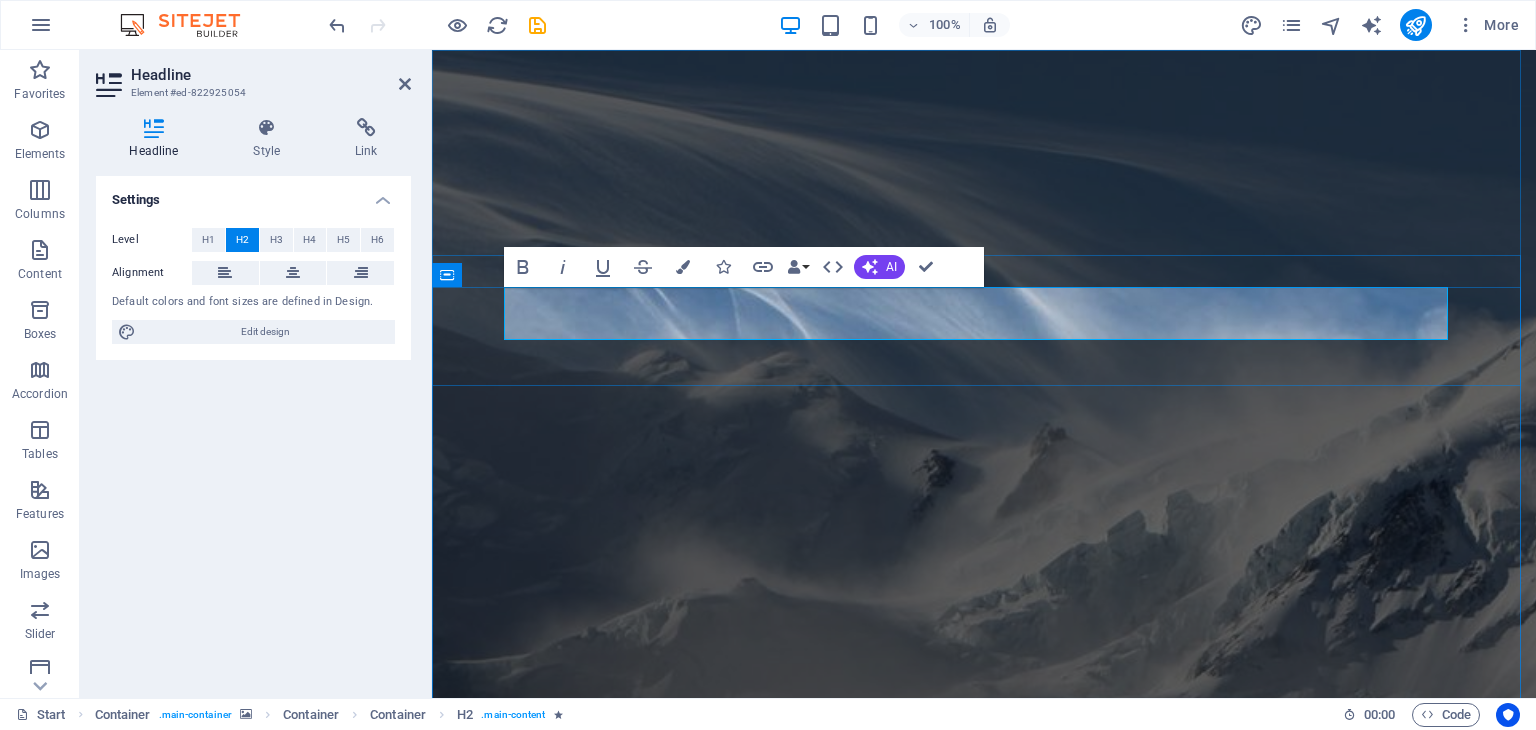 click on "Winter is coming soon" at bounding box center (984, 1622) 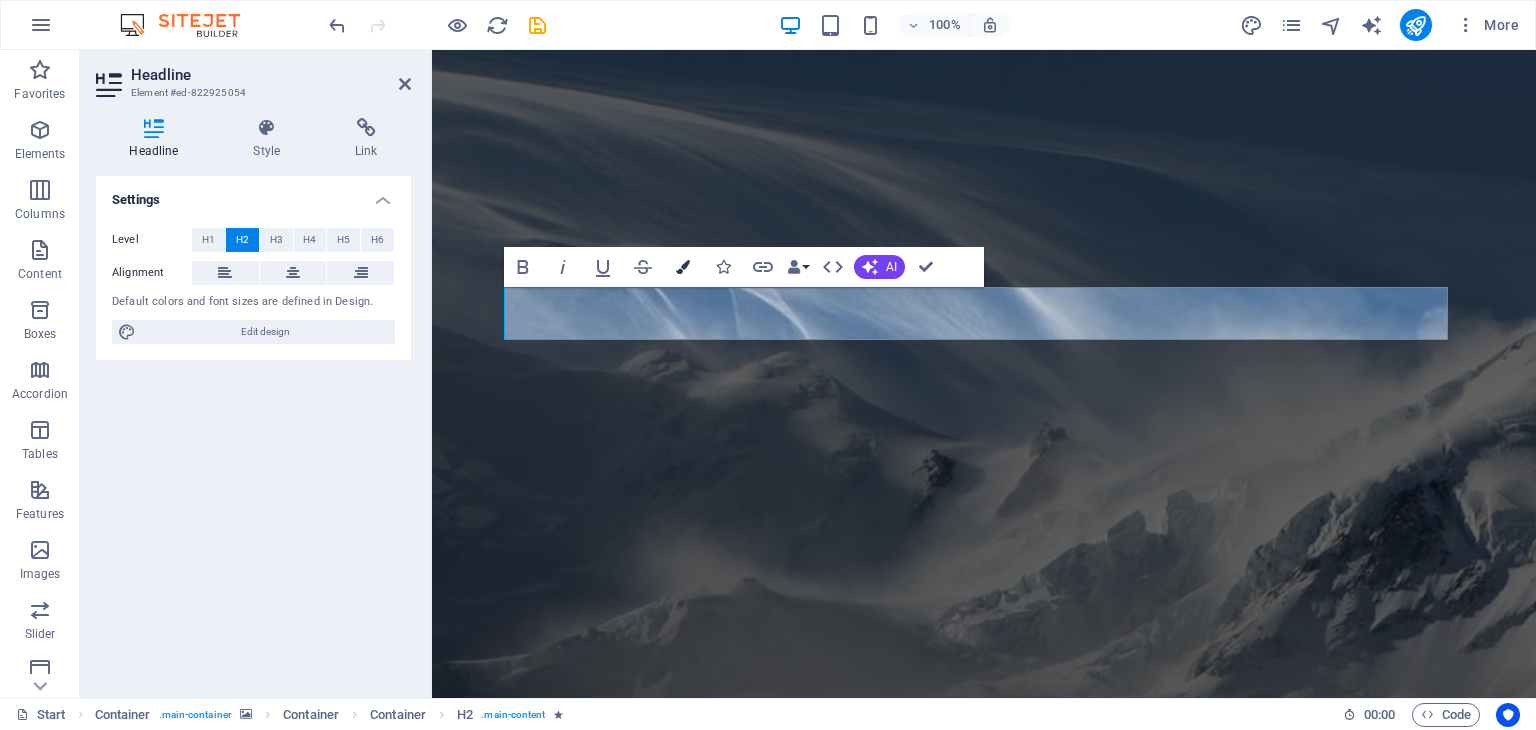 click at bounding box center [683, 267] 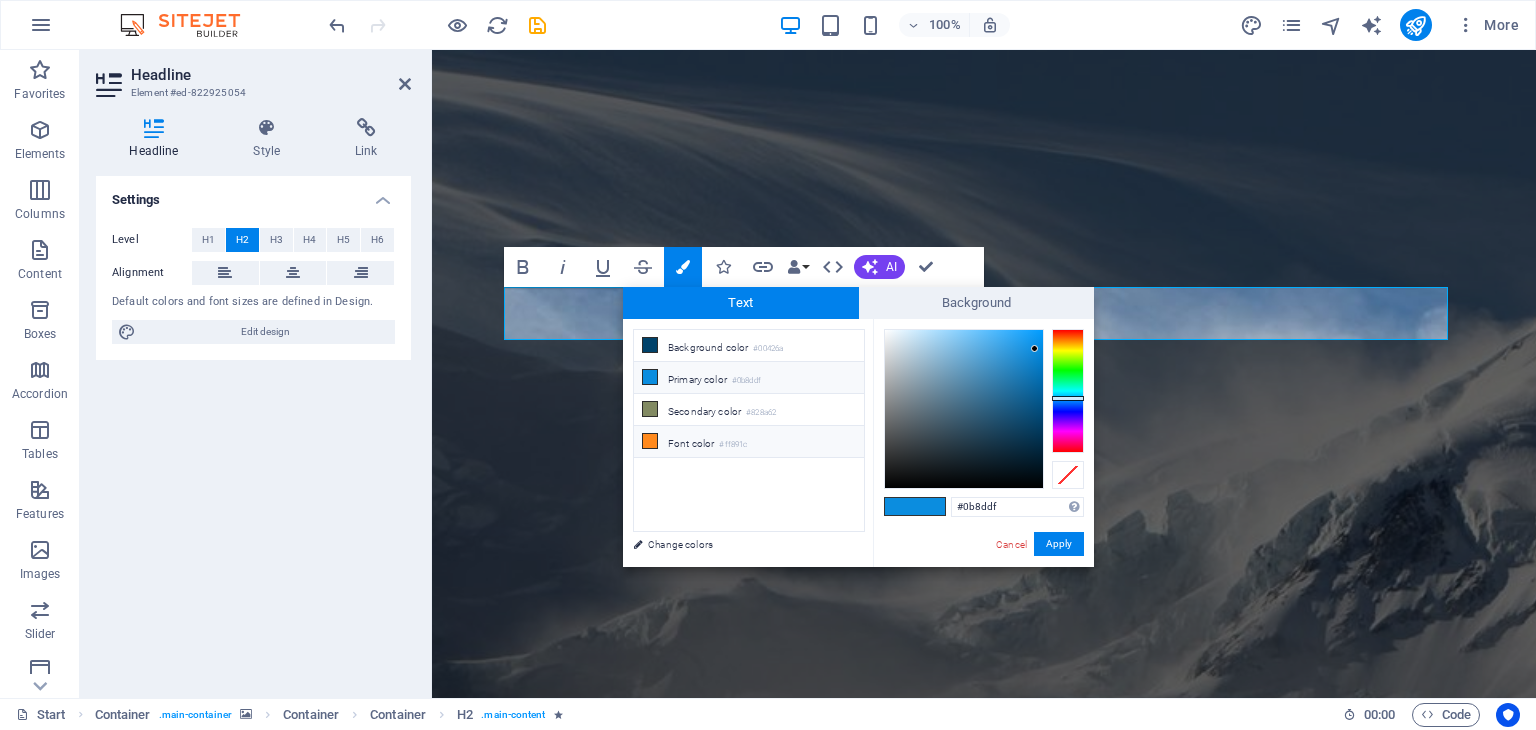 click at bounding box center [650, 441] 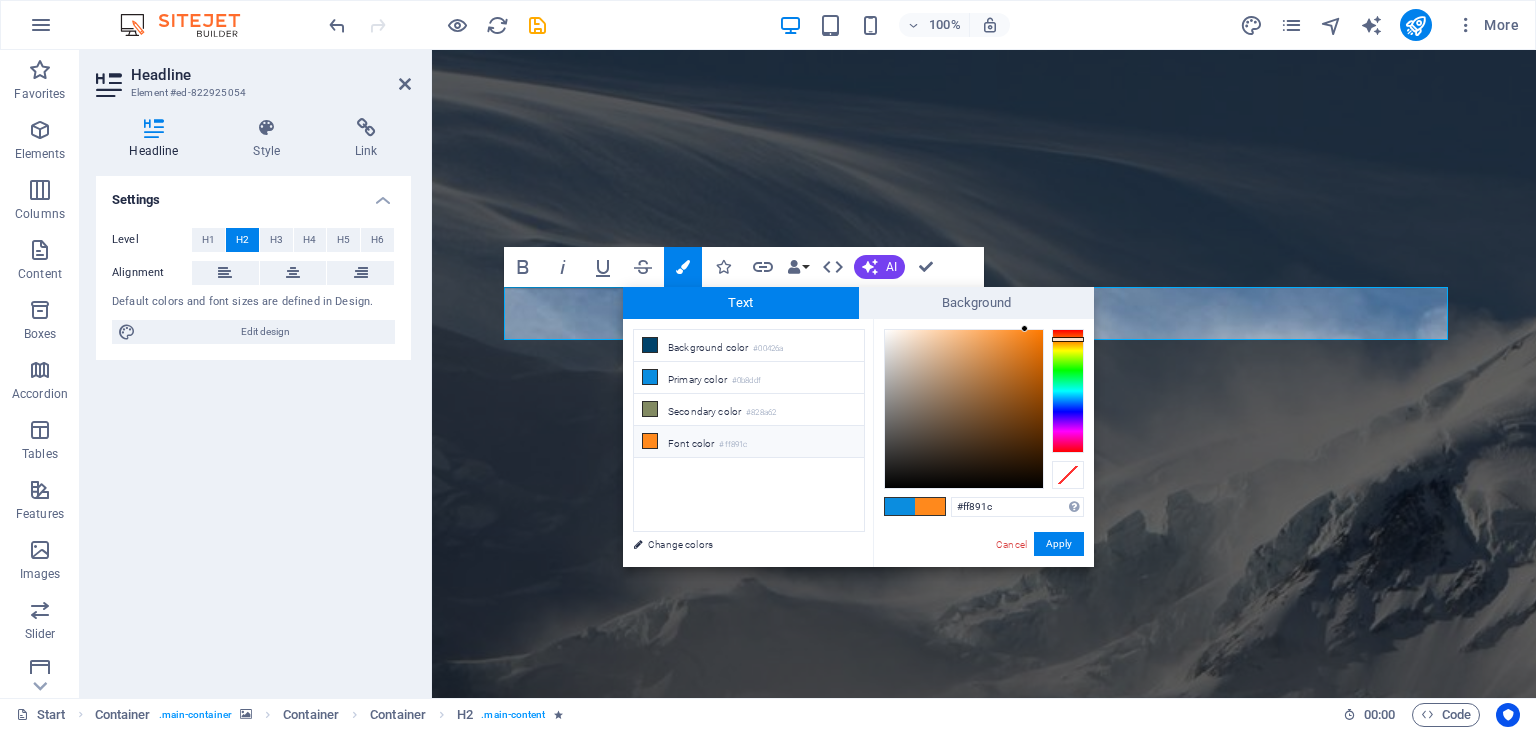 click at bounding box center (650, 441) 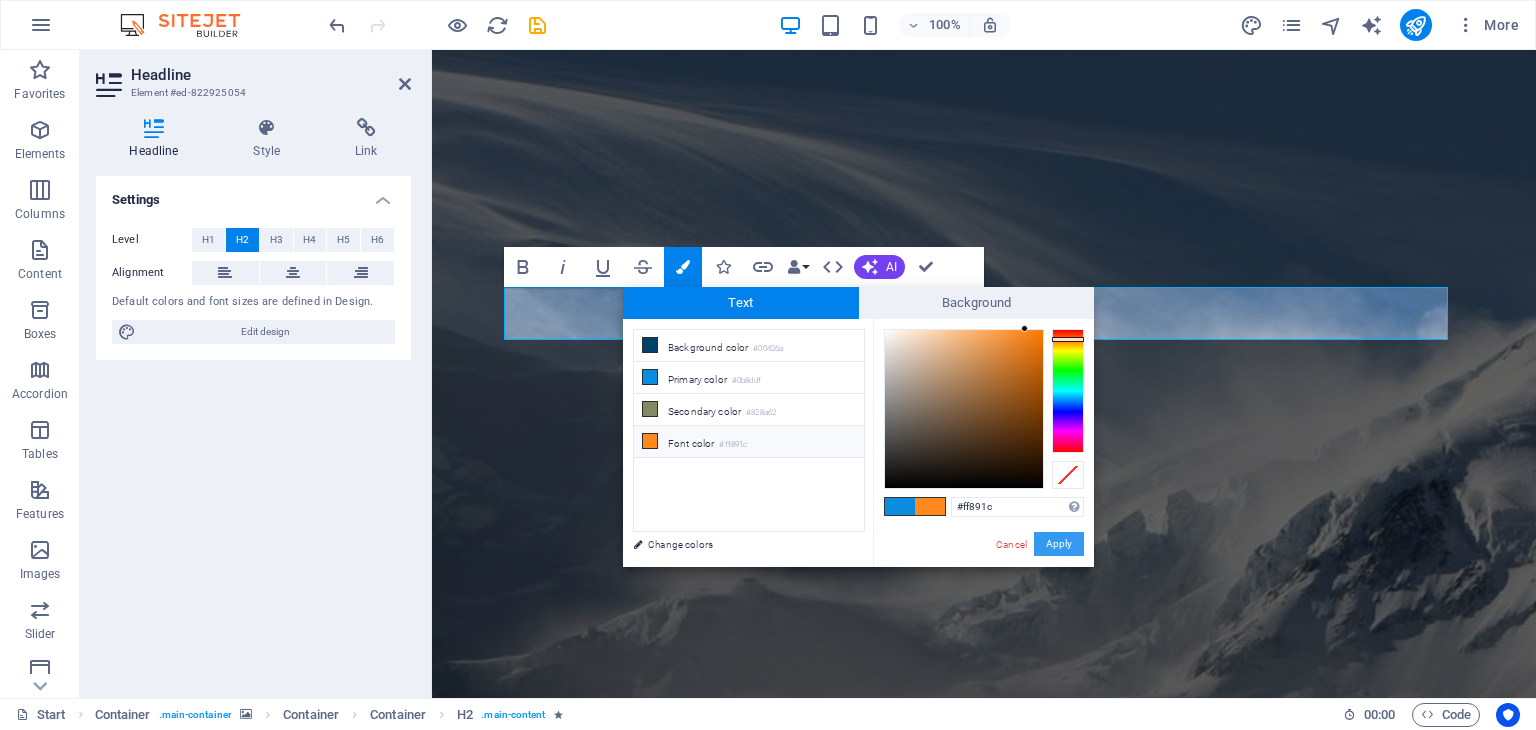 click on "Apply" at bounding box center (1059, 544) 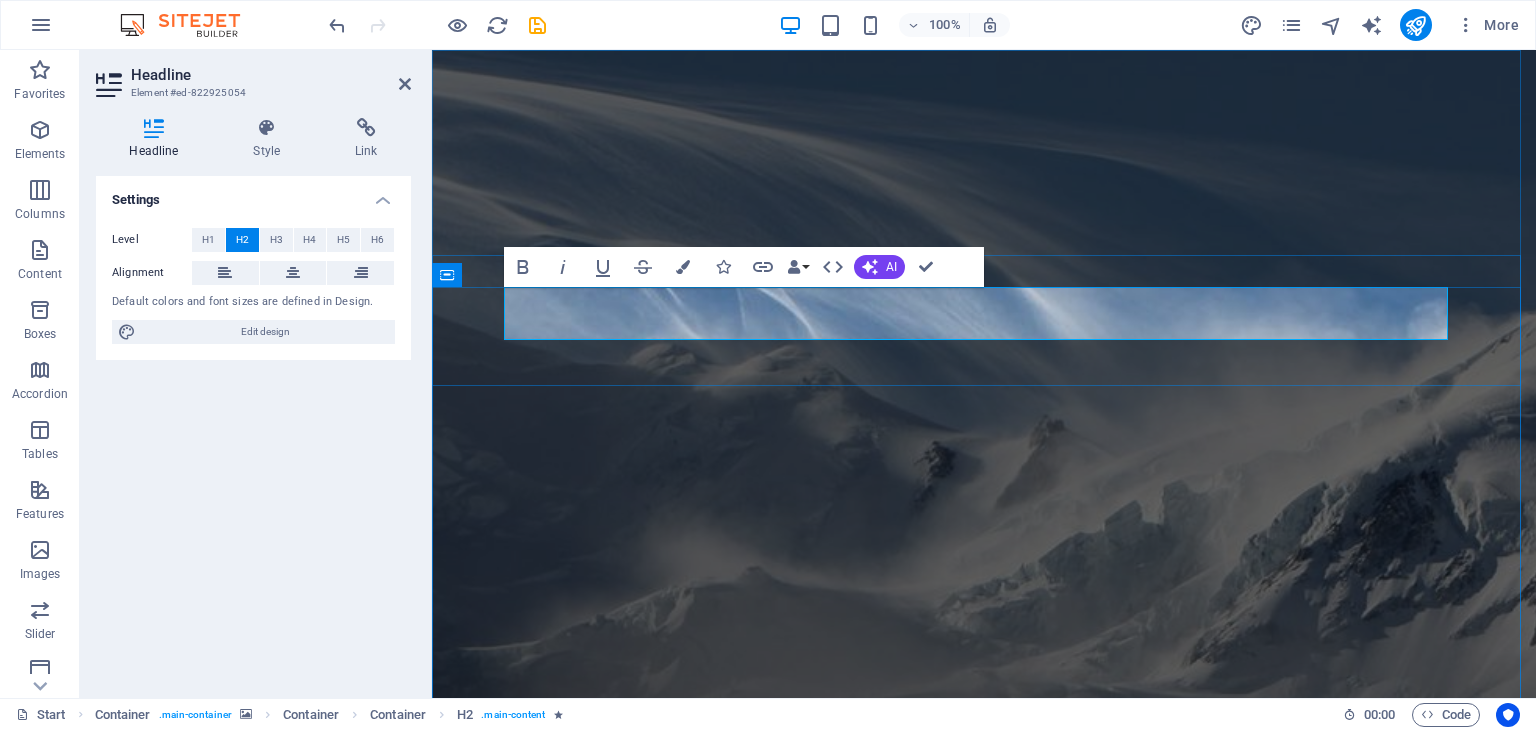 click on "Winter​ ​  is coming soon" at bounding box center (984, 1598) 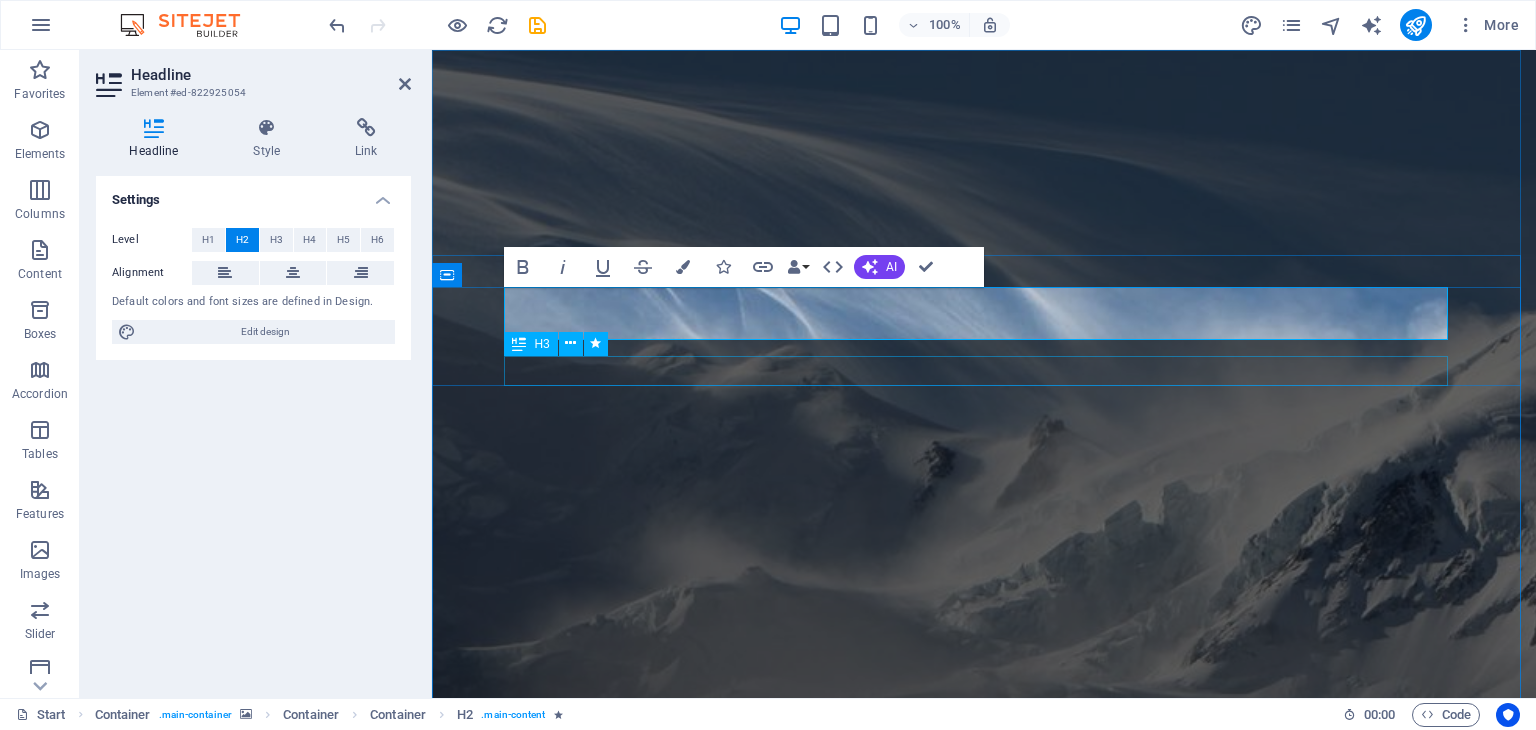 click on "and our brand new designed website too... stay tuned!" at bounding box center (984, 1656) 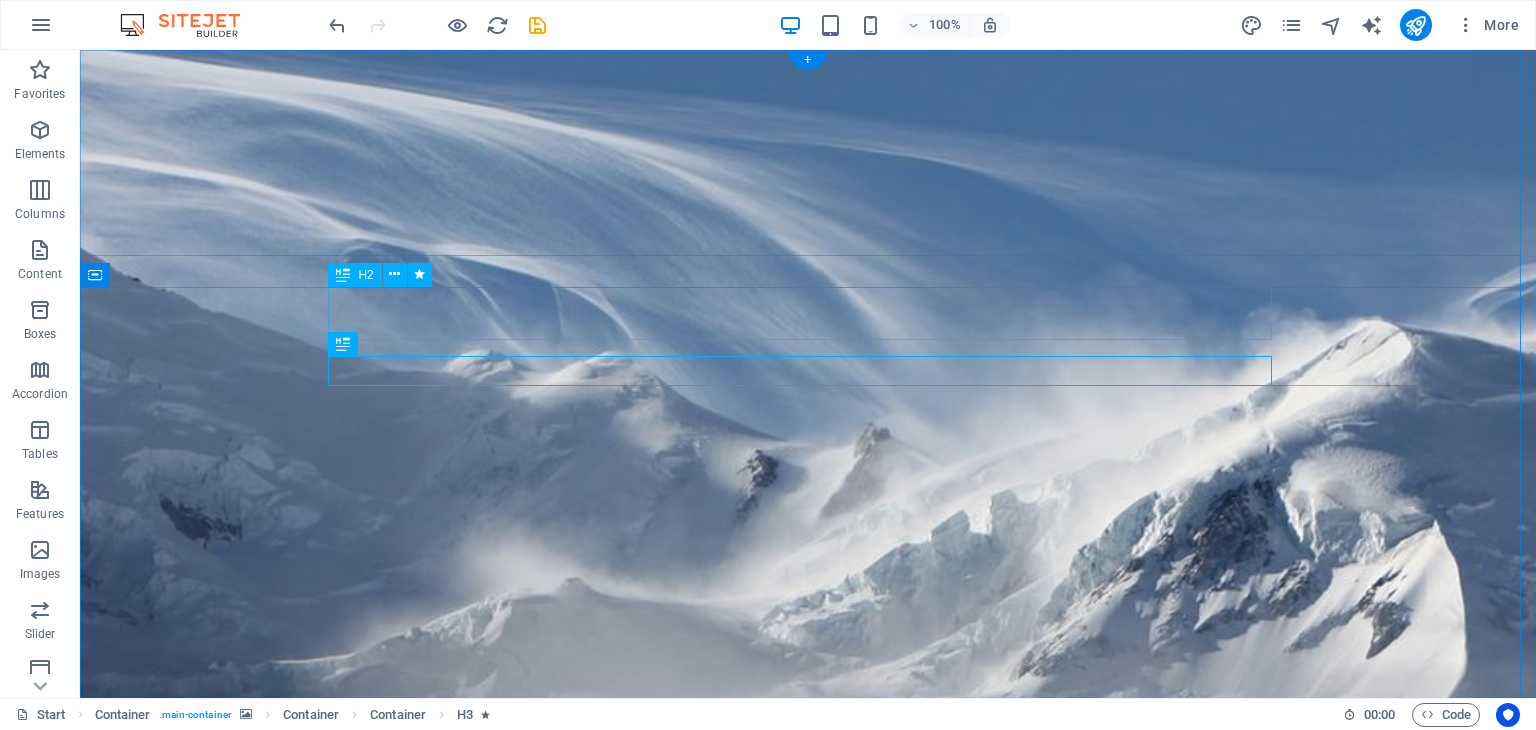 click on "is coming soon" at bounding box center (808, 1622) 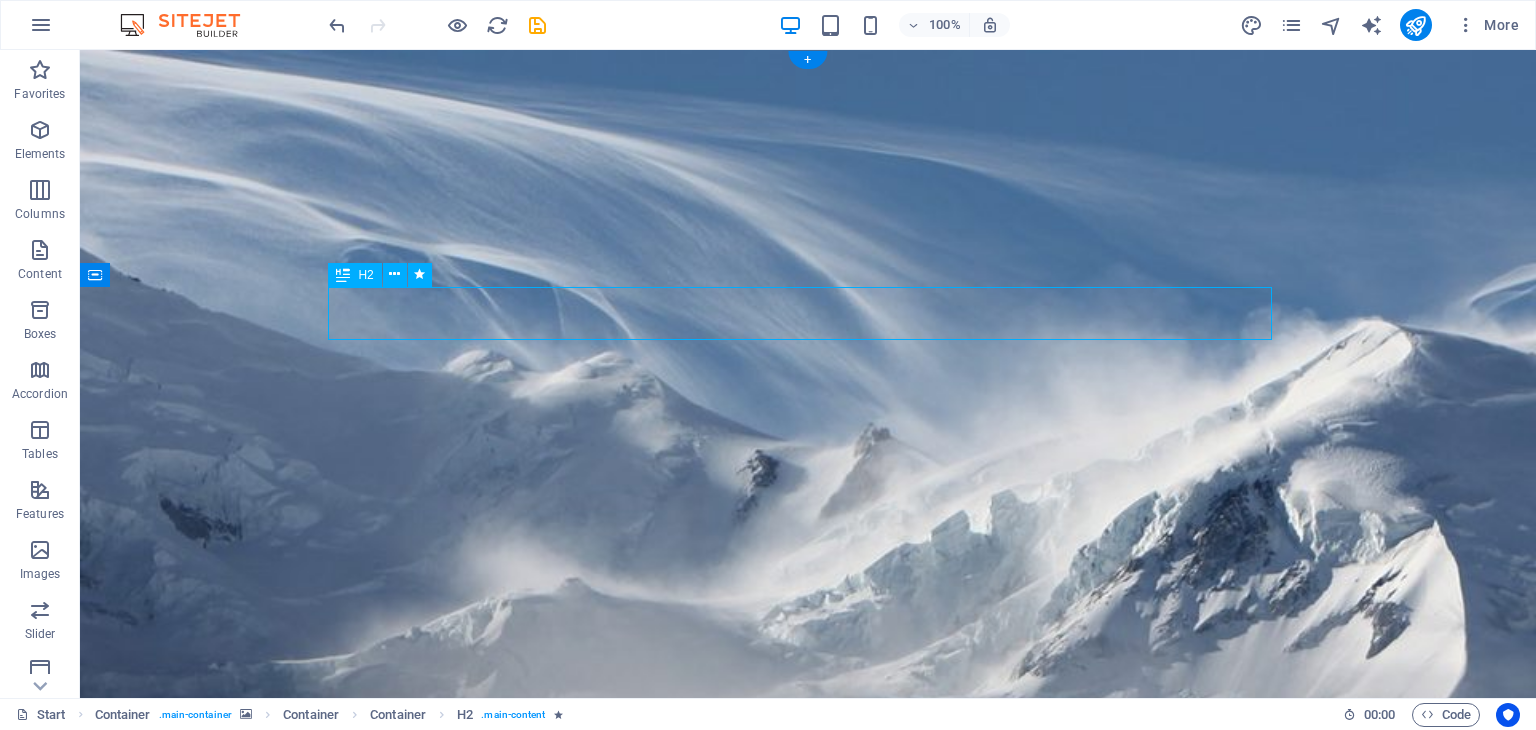 click on "is coming soon" at bounding box center [808, 1622] 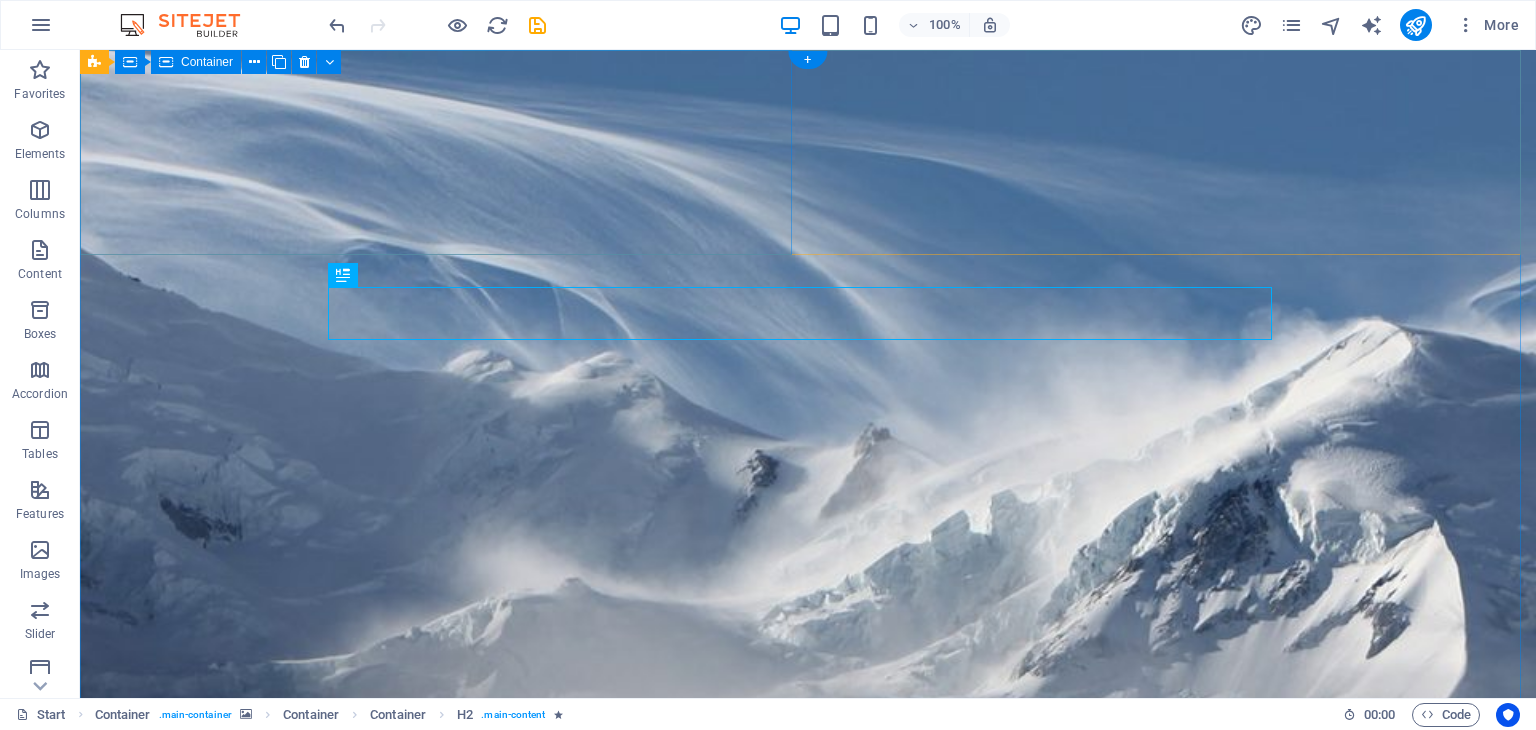 click on "Drop content here or  Add elements  Paste clipboard" at bounding box center (808, 1271) 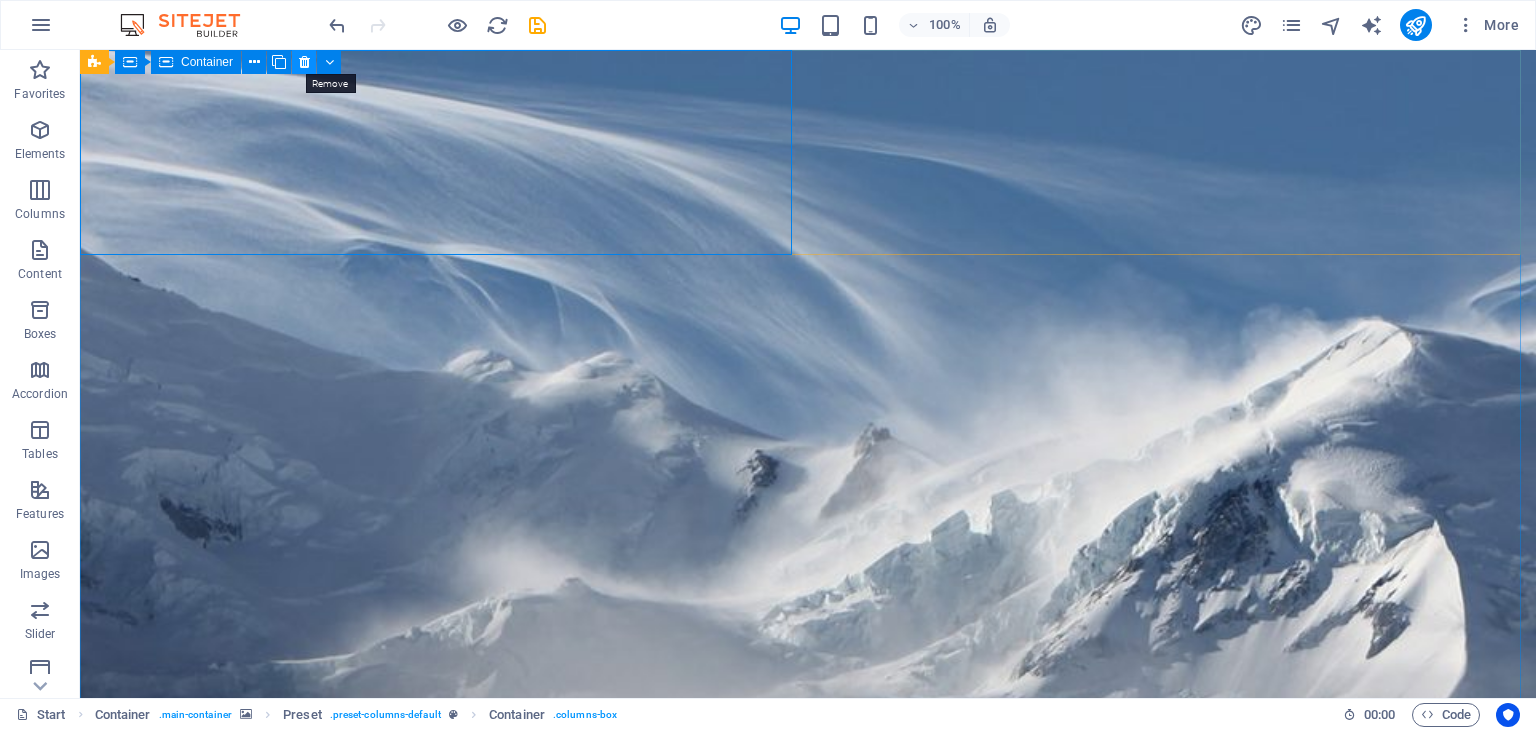 click at bounding box center [304, 62] 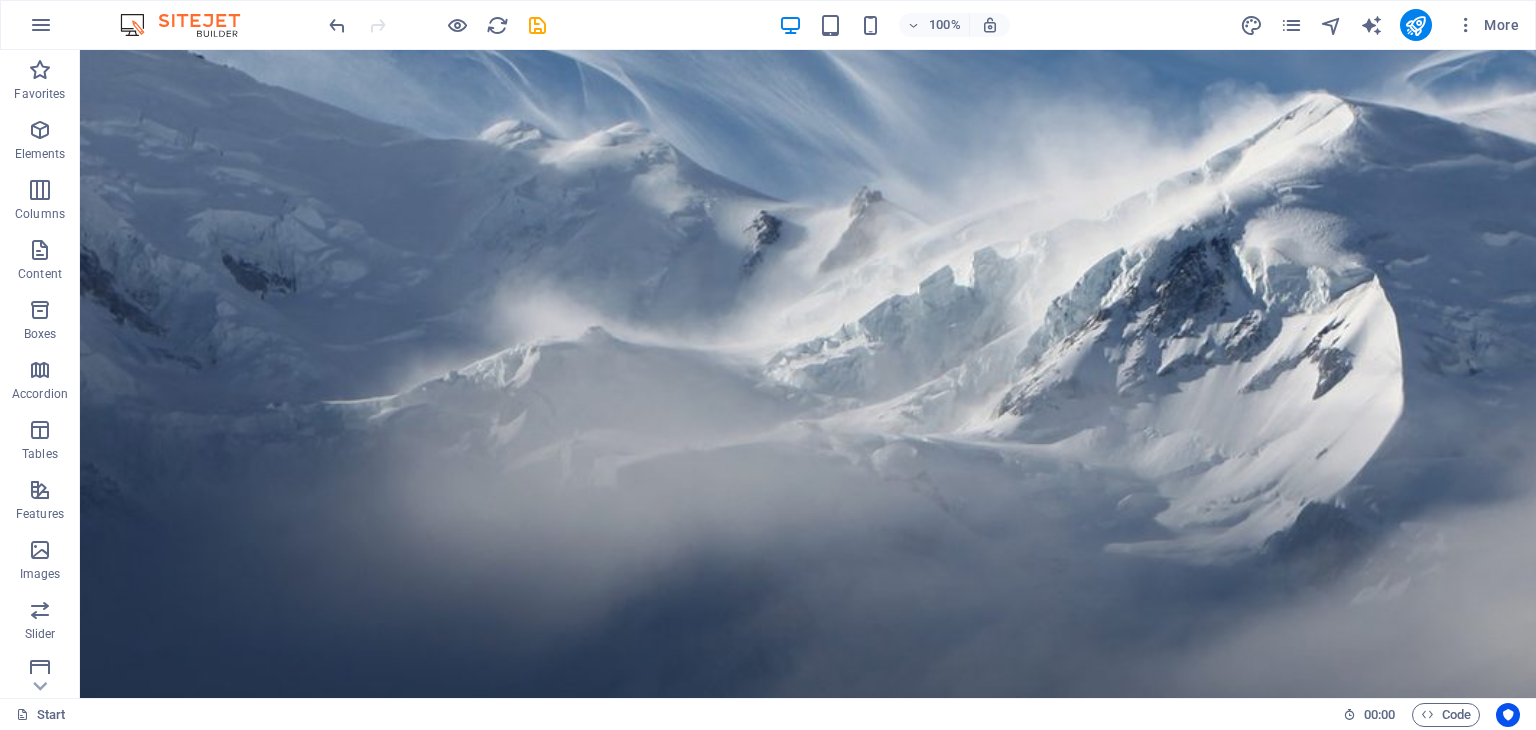 scroll, scrollTop: 0, scrollLeft: 0, axis: both 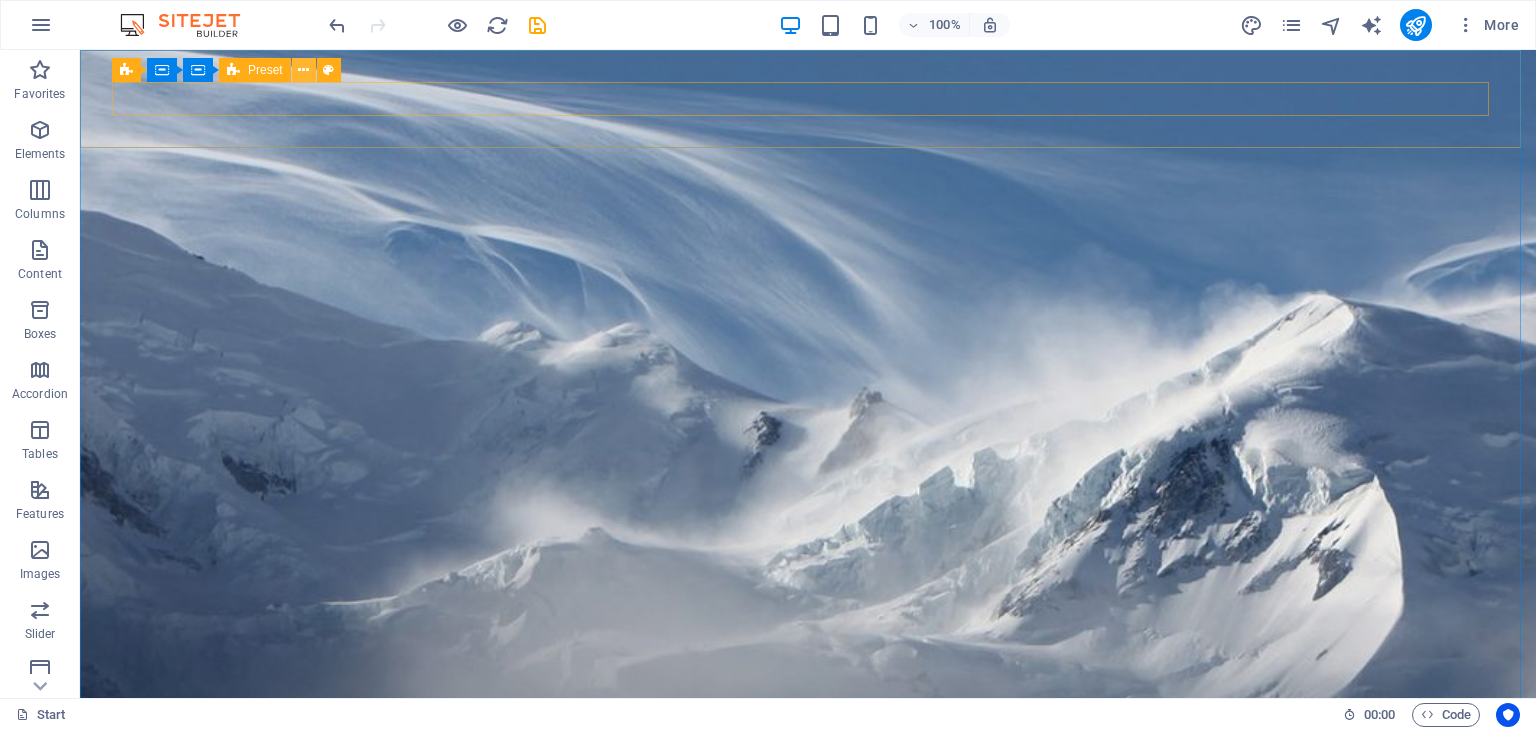 click at bounding box center [303, 70] 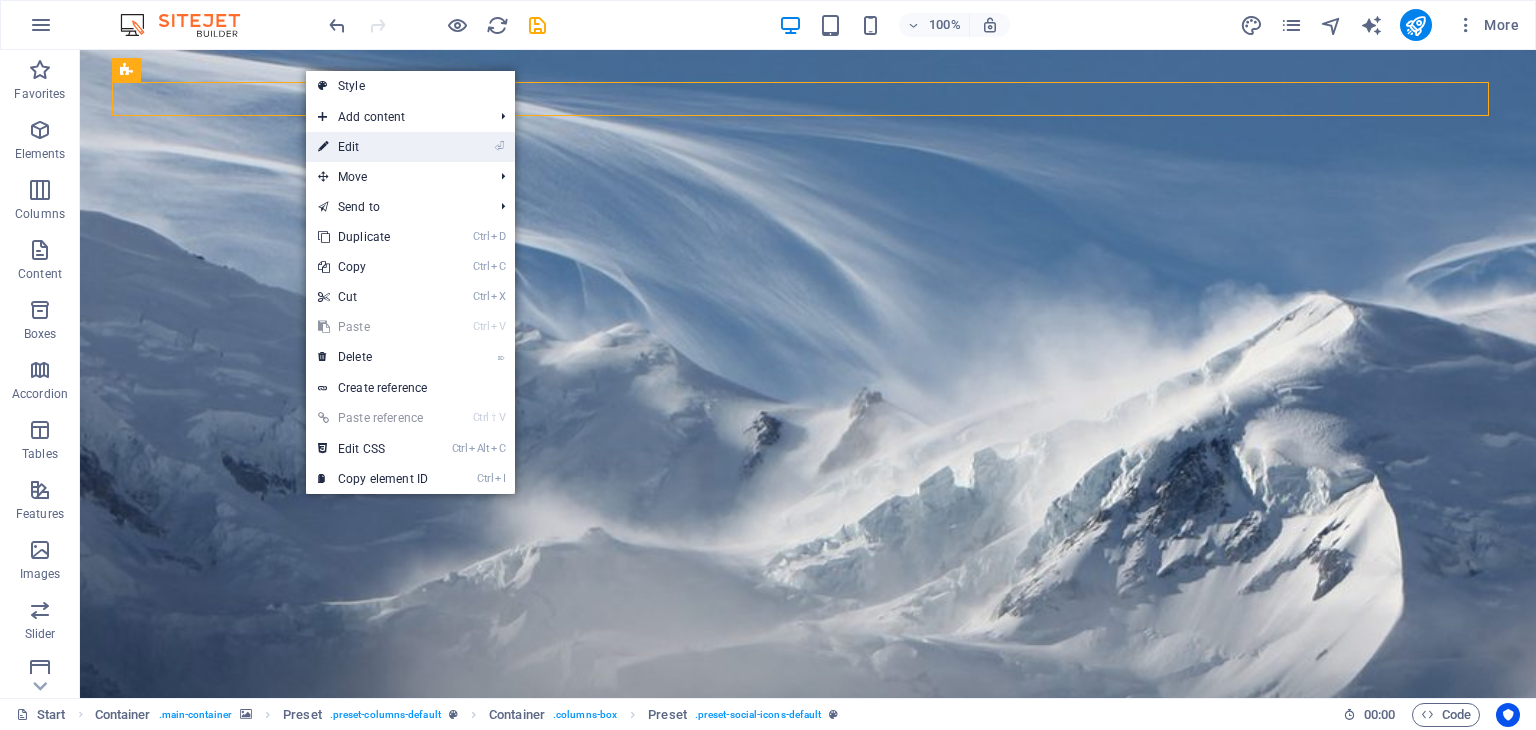 click on "⏎  Edit" at bounding box center (373, 147) 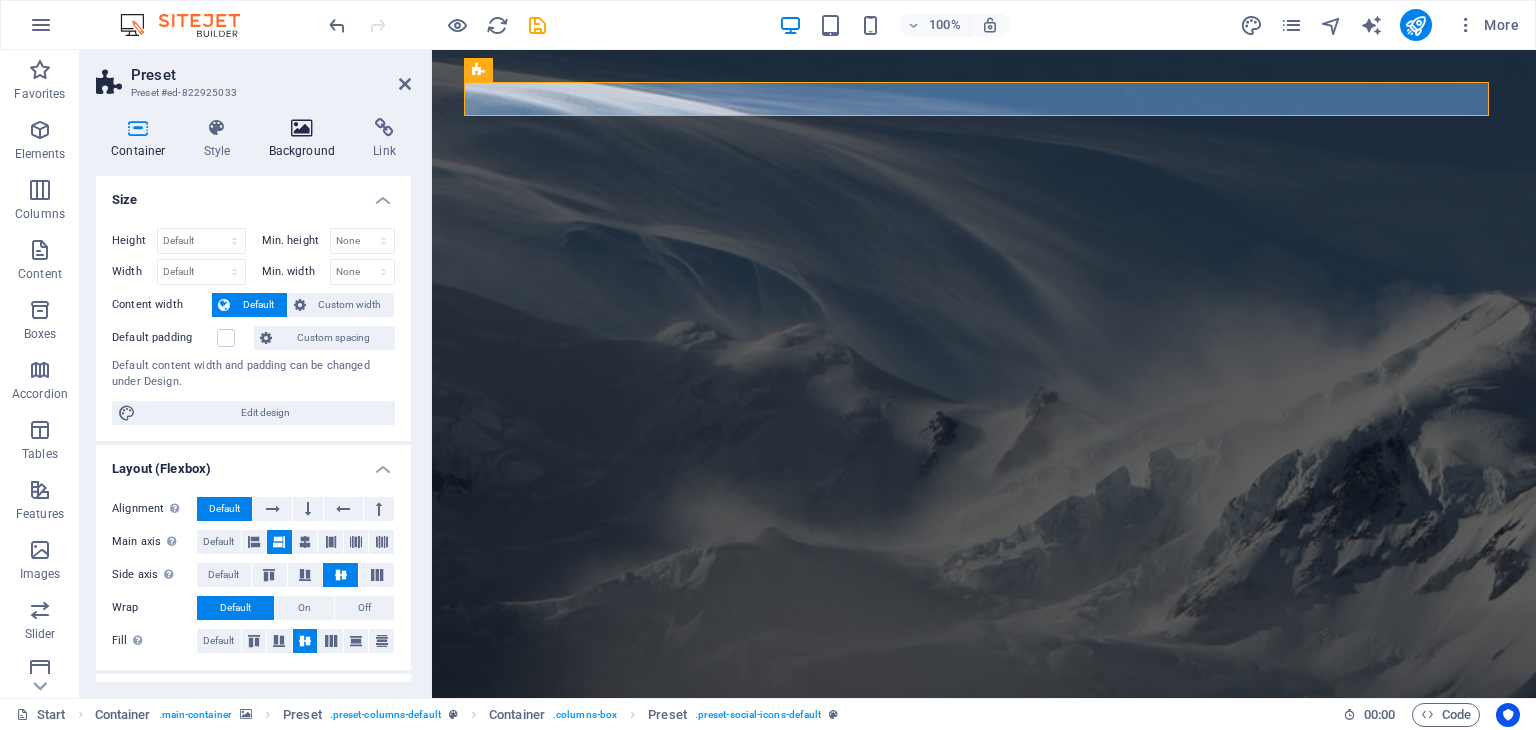 click at bounding box center [302, 128] 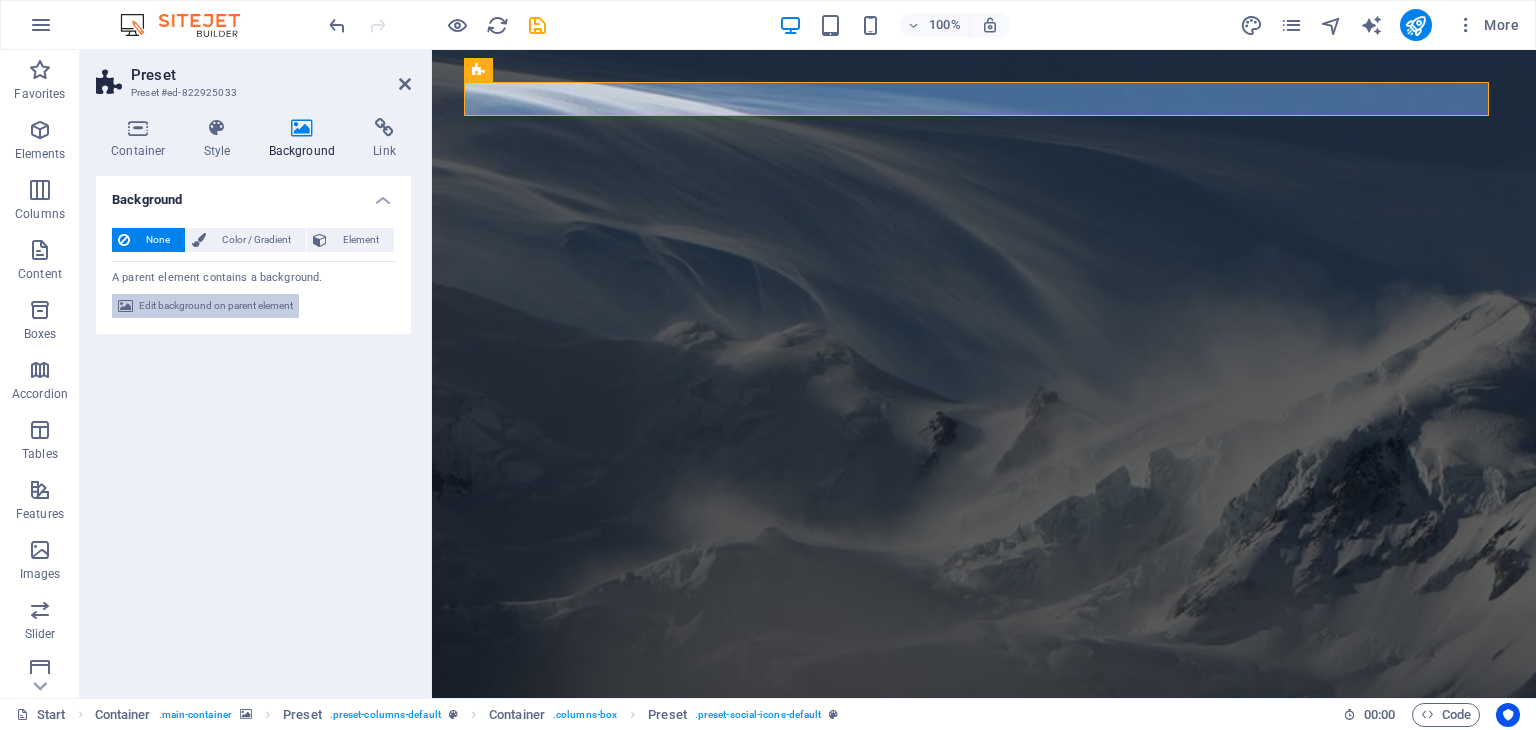 click on "Edit background on parent element" at bounding box center (216, 306) 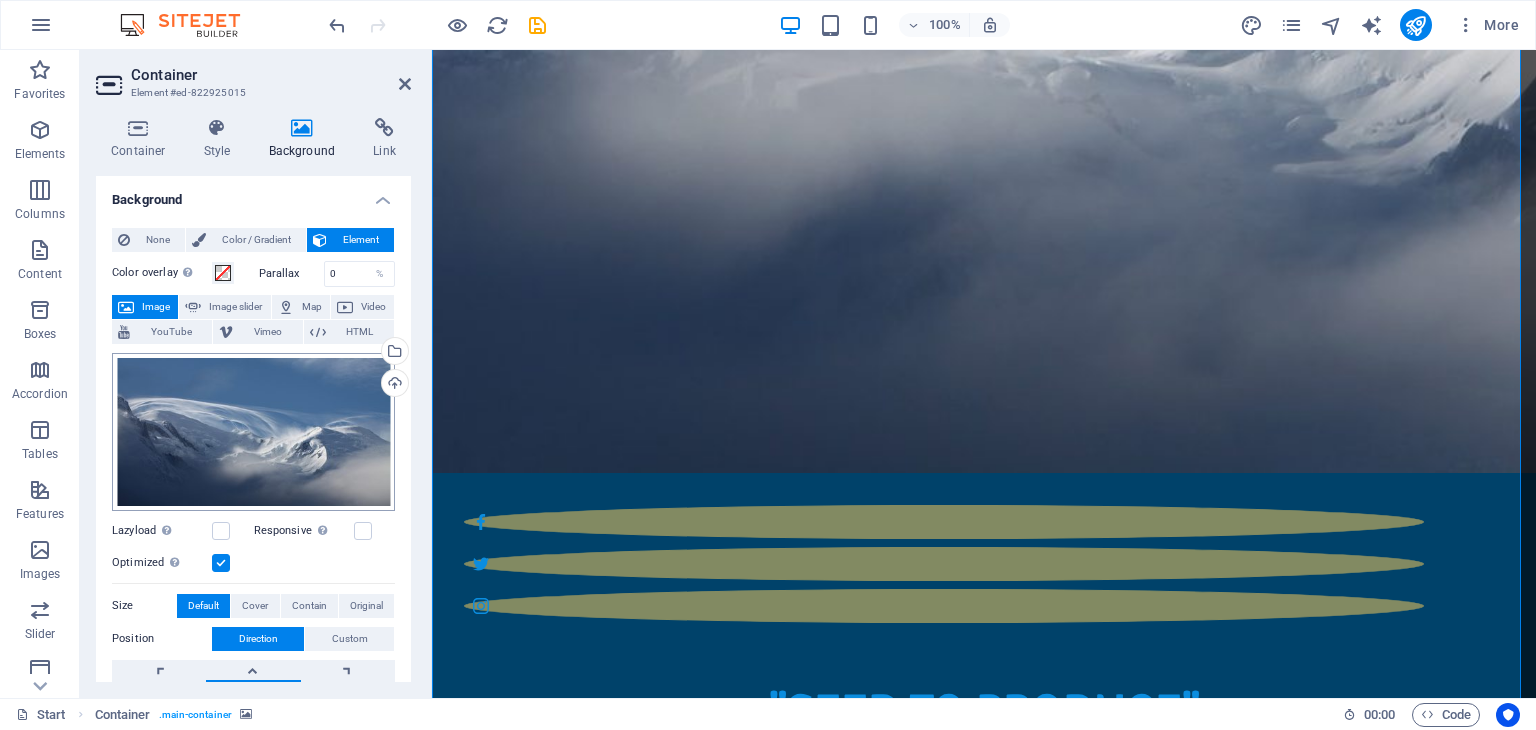 scroll, scrollTop: 566, scrollLeft: 0, axis: vertical 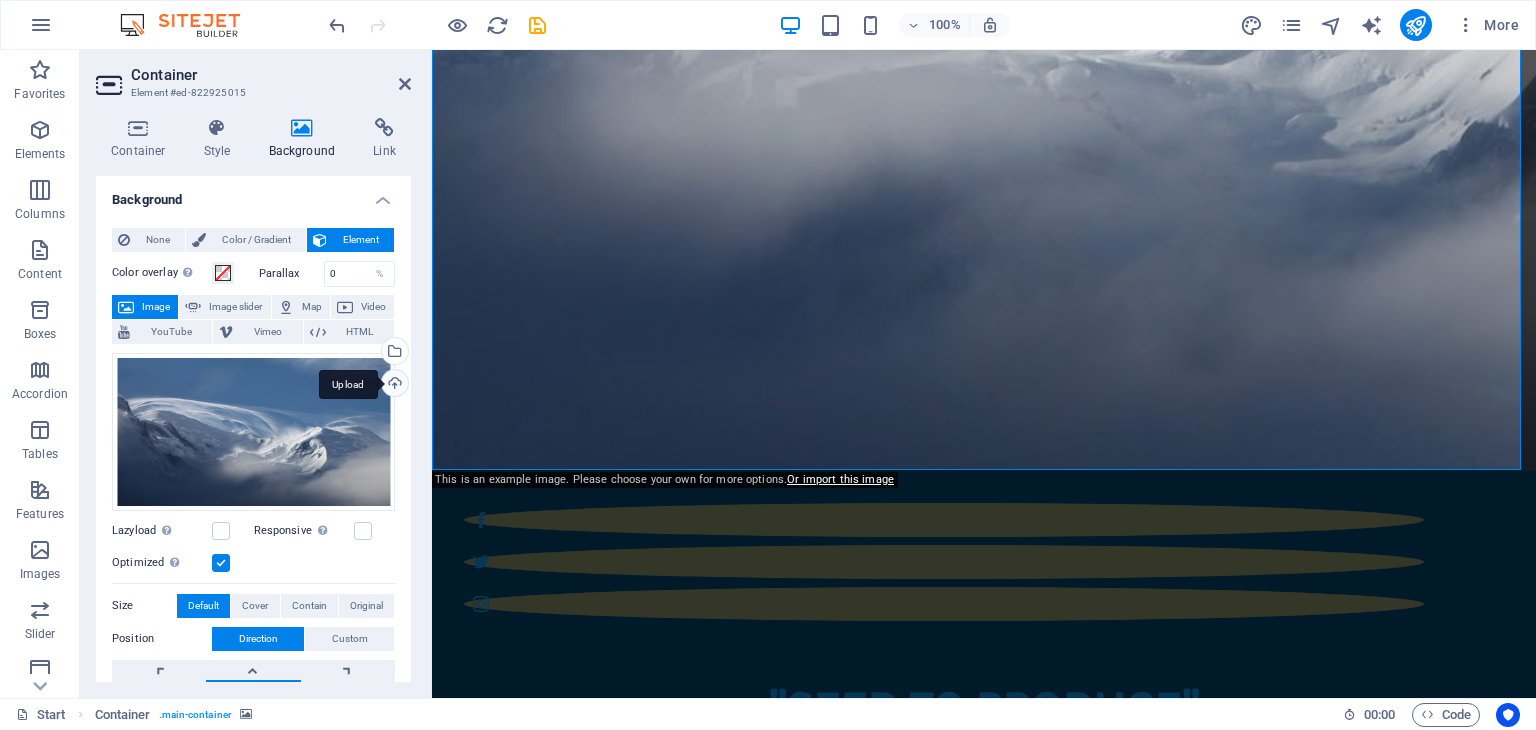 click on "Upload" at bounding box center [393, 385] 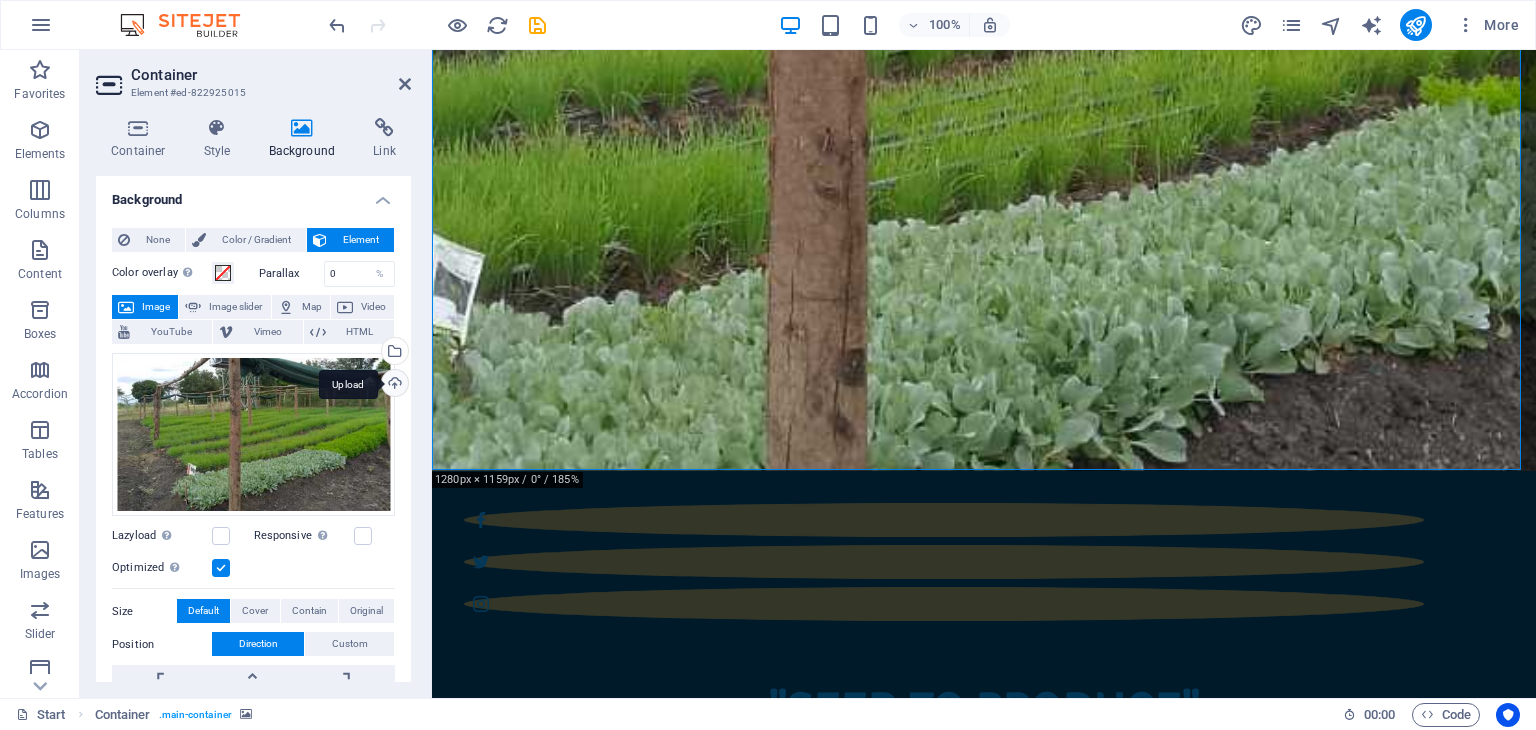 scroll, scrollTop: 232, scrollLeft: 0, axis: vertical 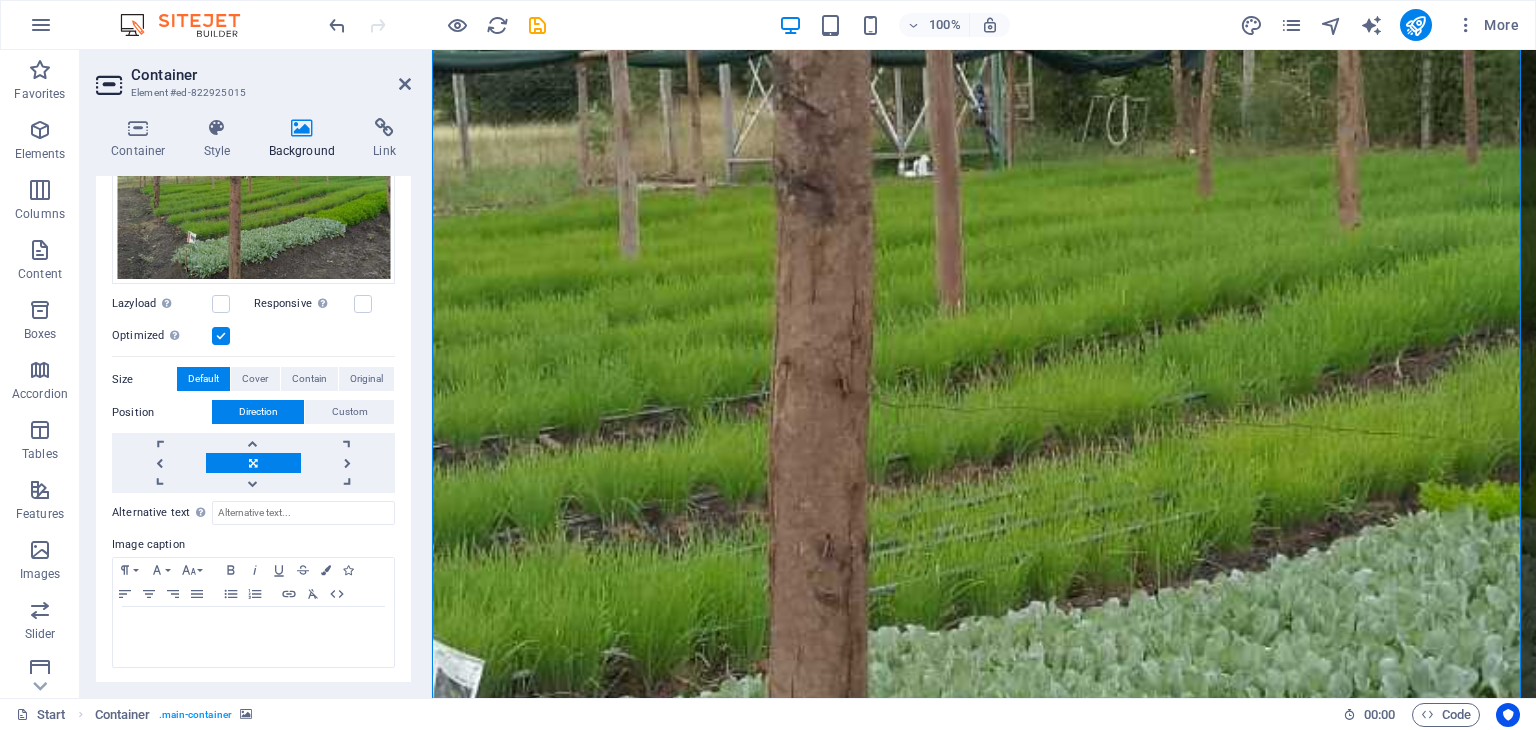 click at bounding box center [984, 1607] 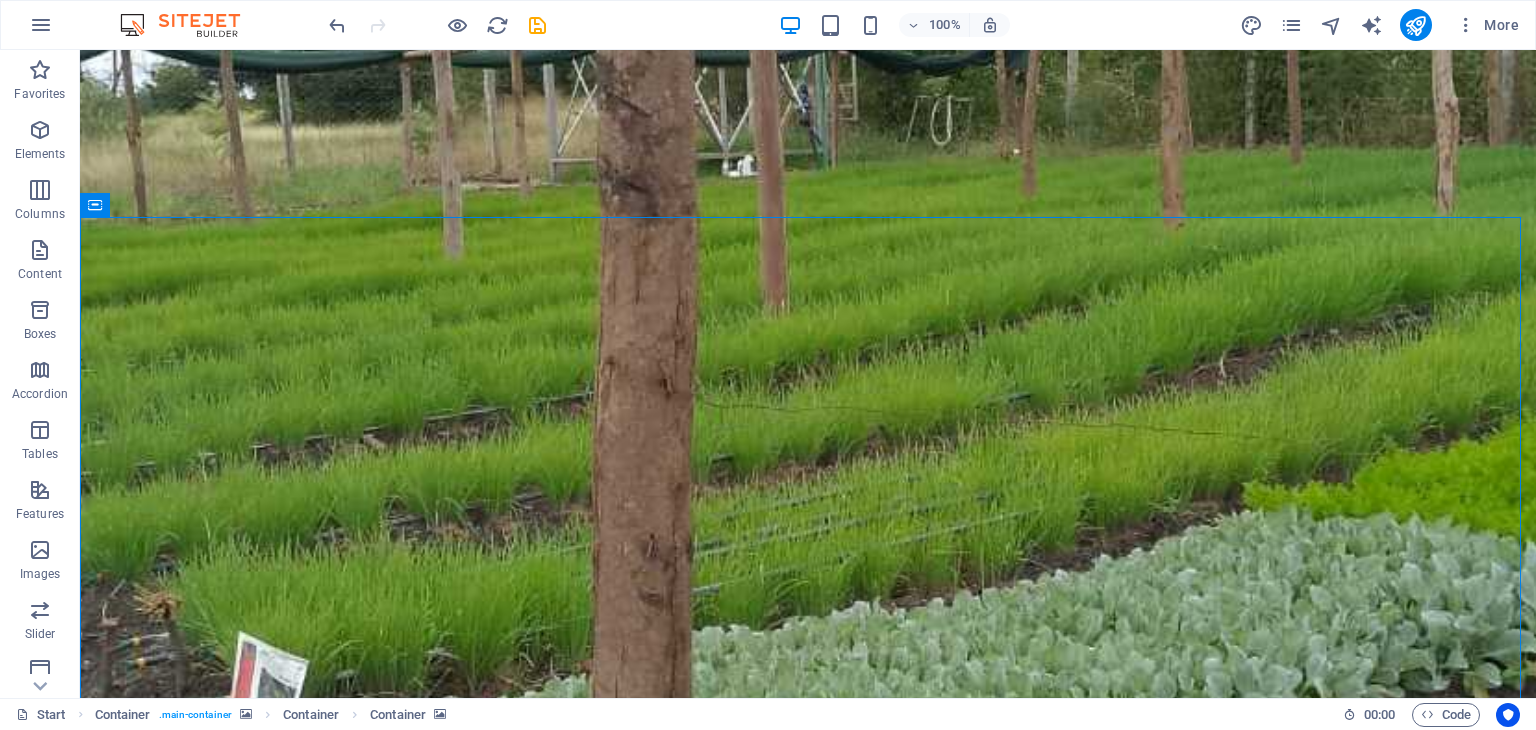 drag, startPoint x: 555, startPoint y: 239, endPoint x: 474, endPoint y: 249, distance: 81.61495 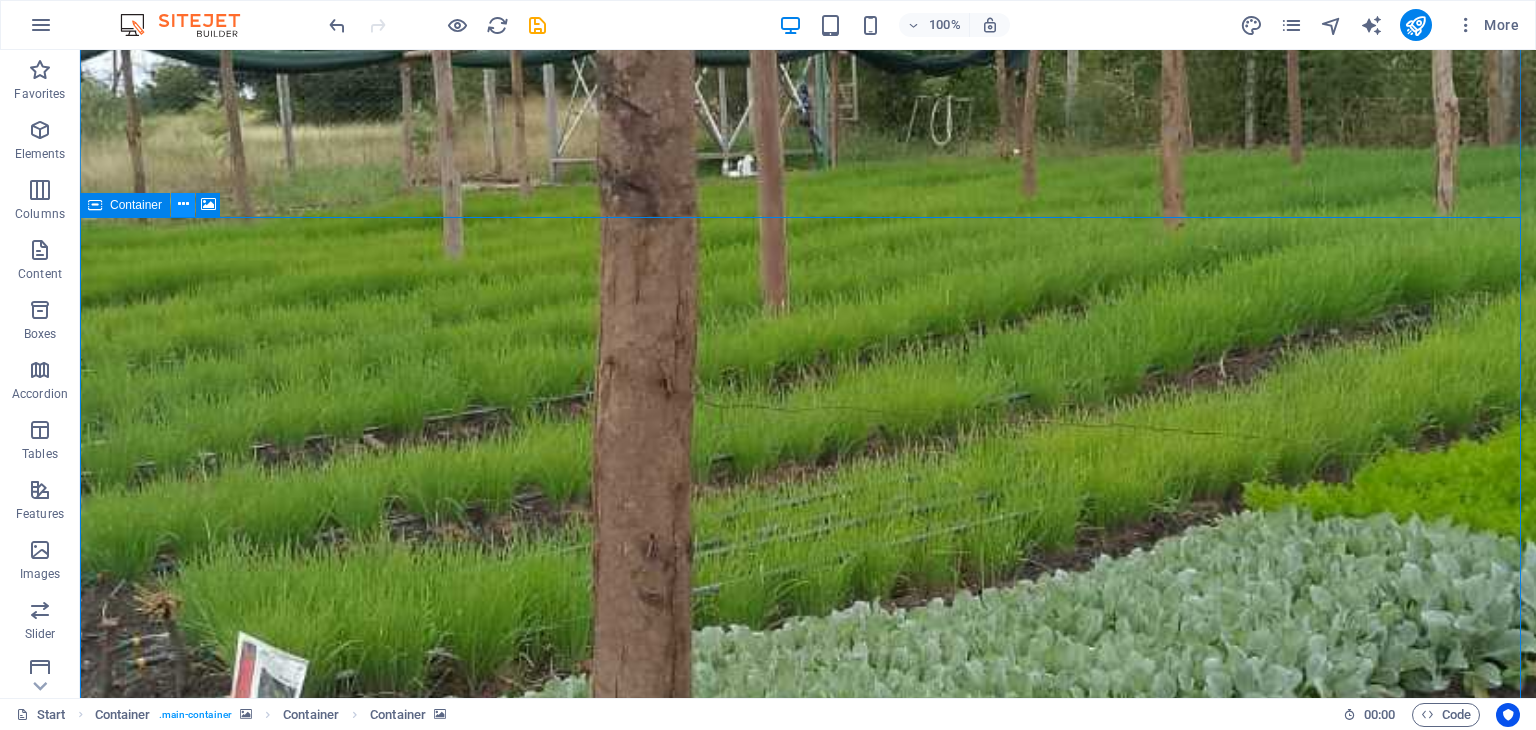 click at bounding box center (183, 204) 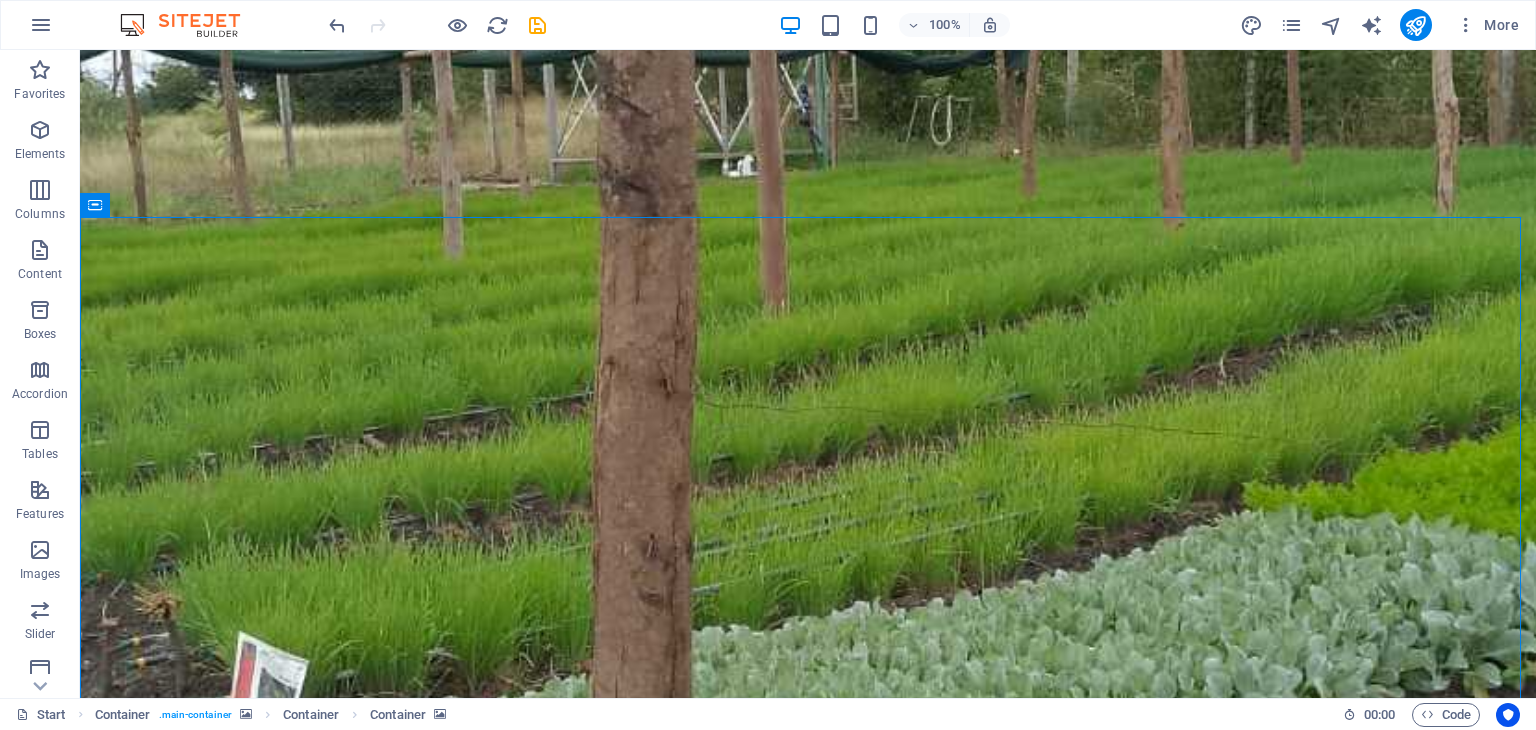 drag, startPoint x: 168, startPoint y: 267, endPoint x: 88, endPoint y: 293, distance: 84.118965 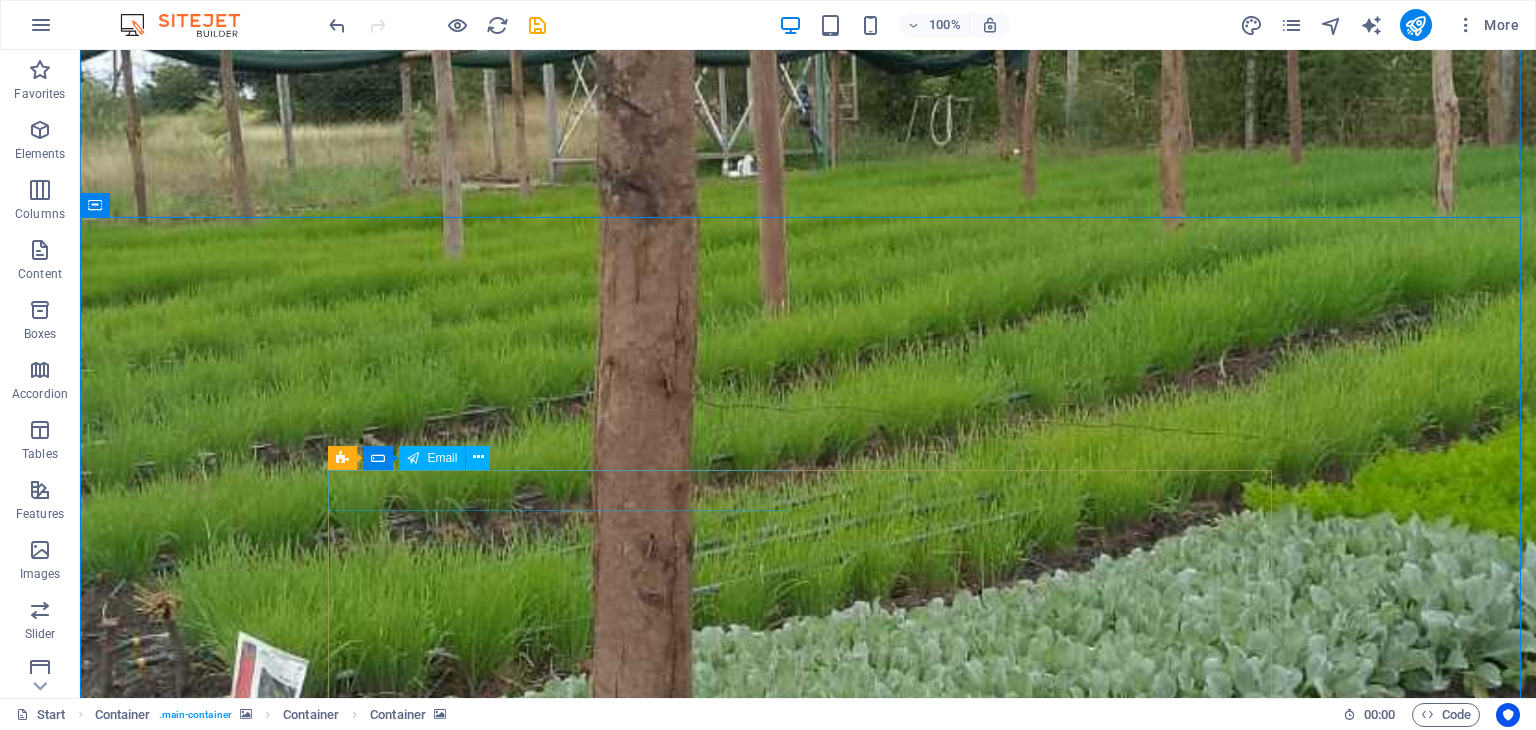 click at bounding box center [568, 2693] 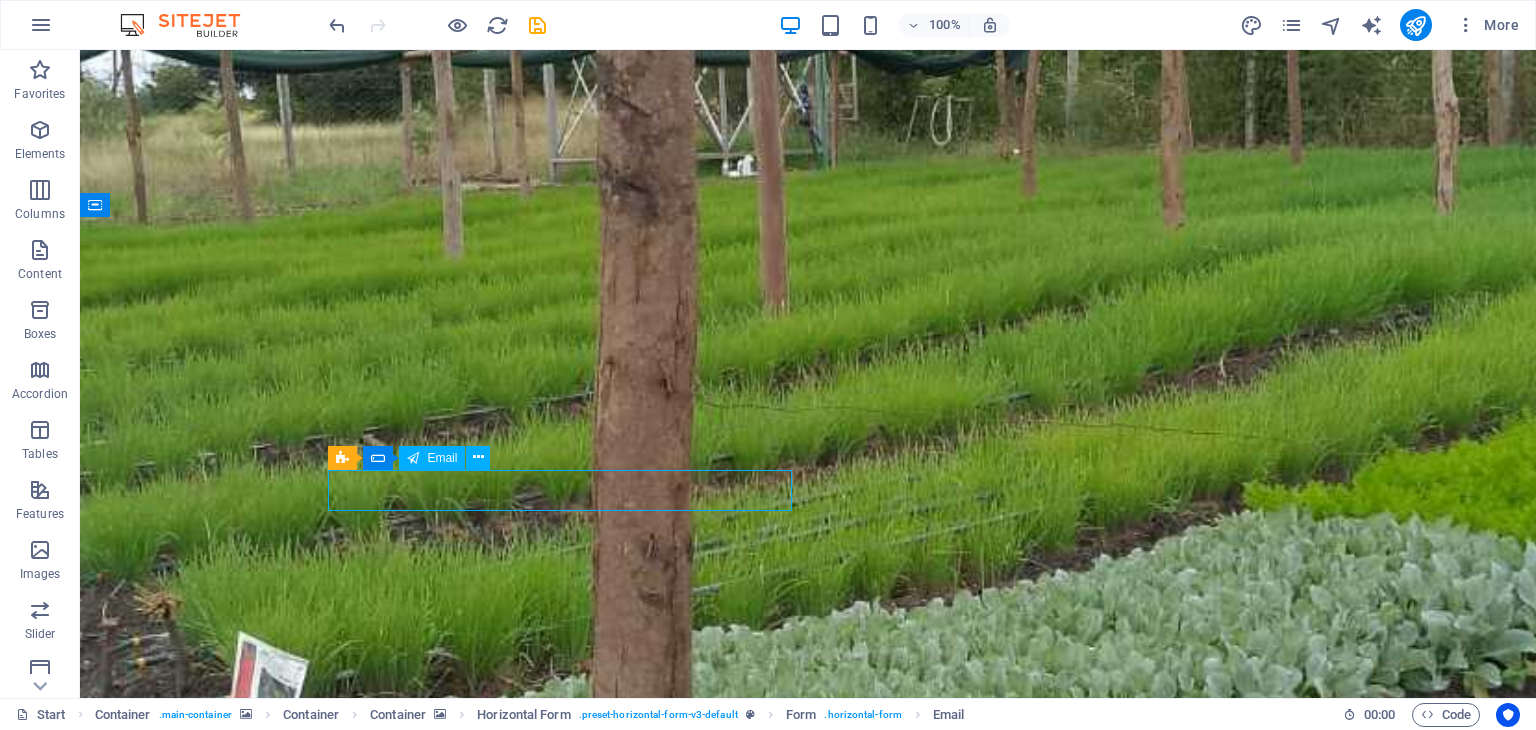 click at bounding box center (568, 2693) 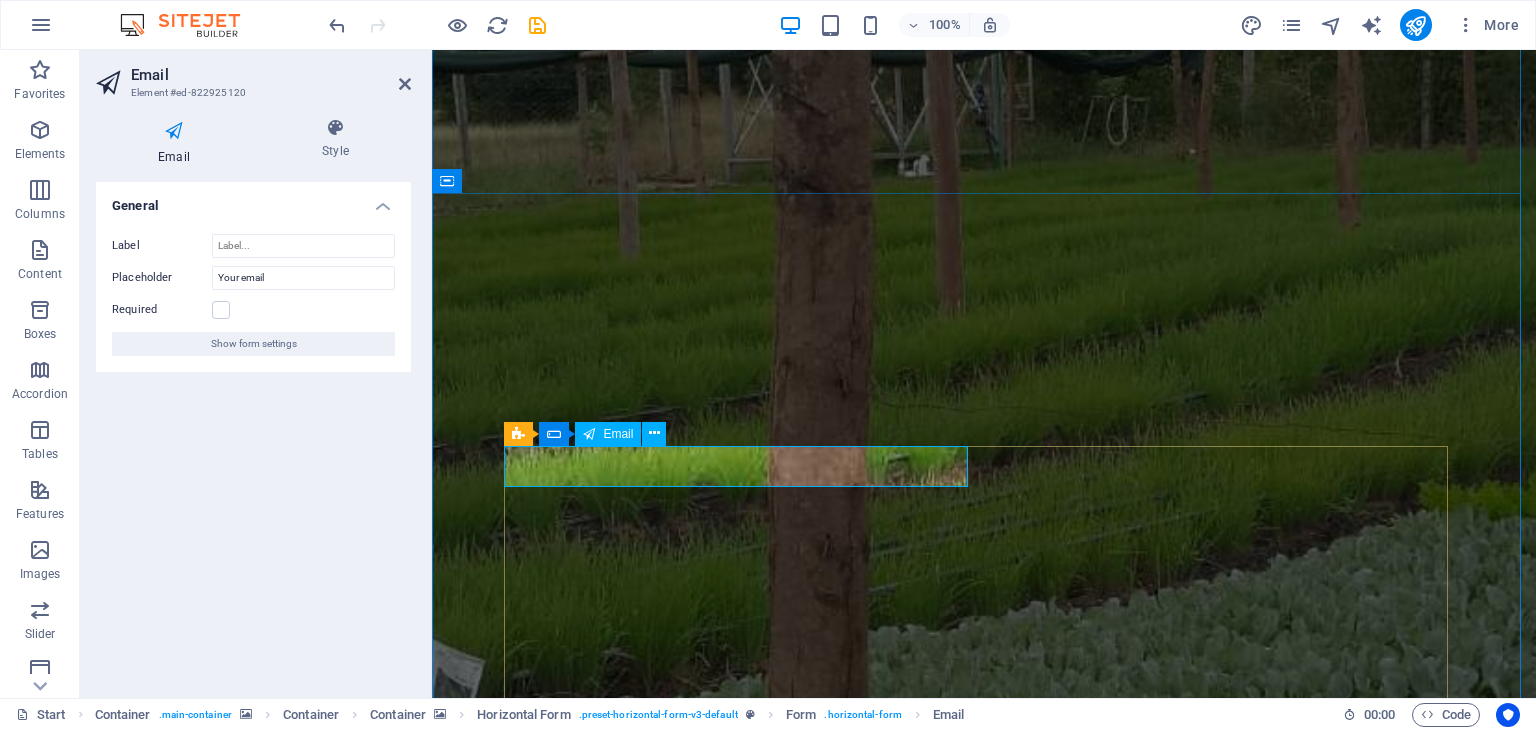 click at bounding box center (615, 2668) 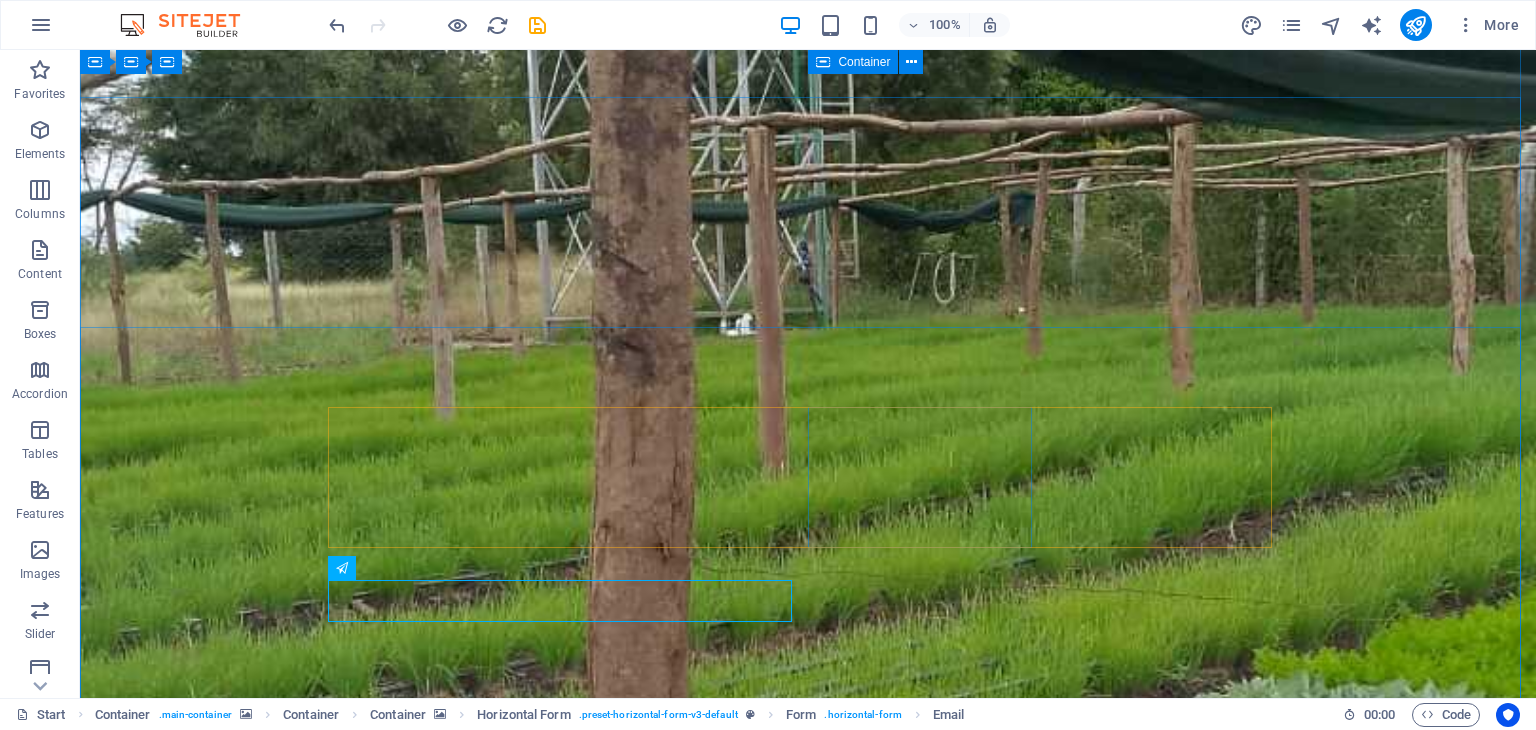 scroll, scrollTop: 0, scrollLeft: 0, axis: both 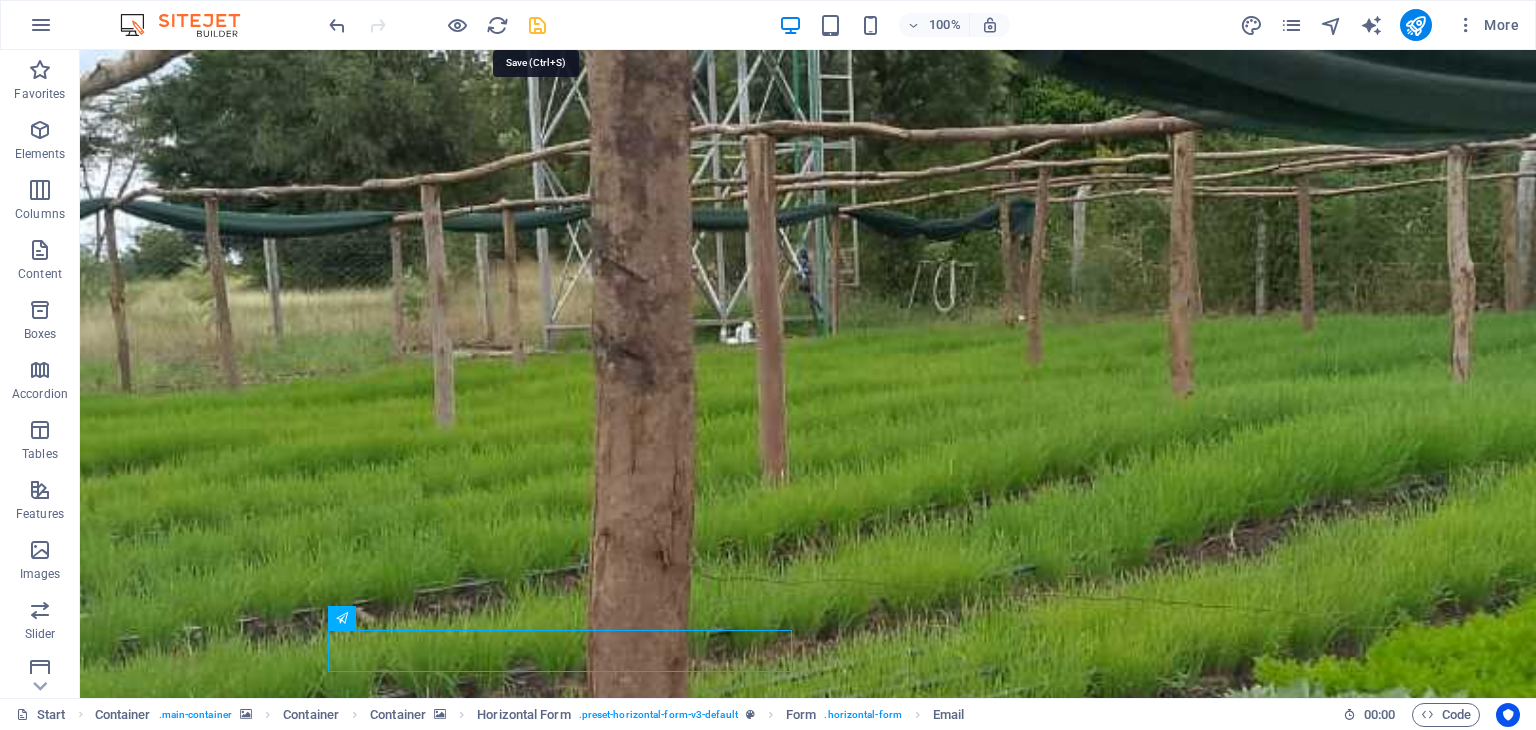 click at bounding box center [537, 25] 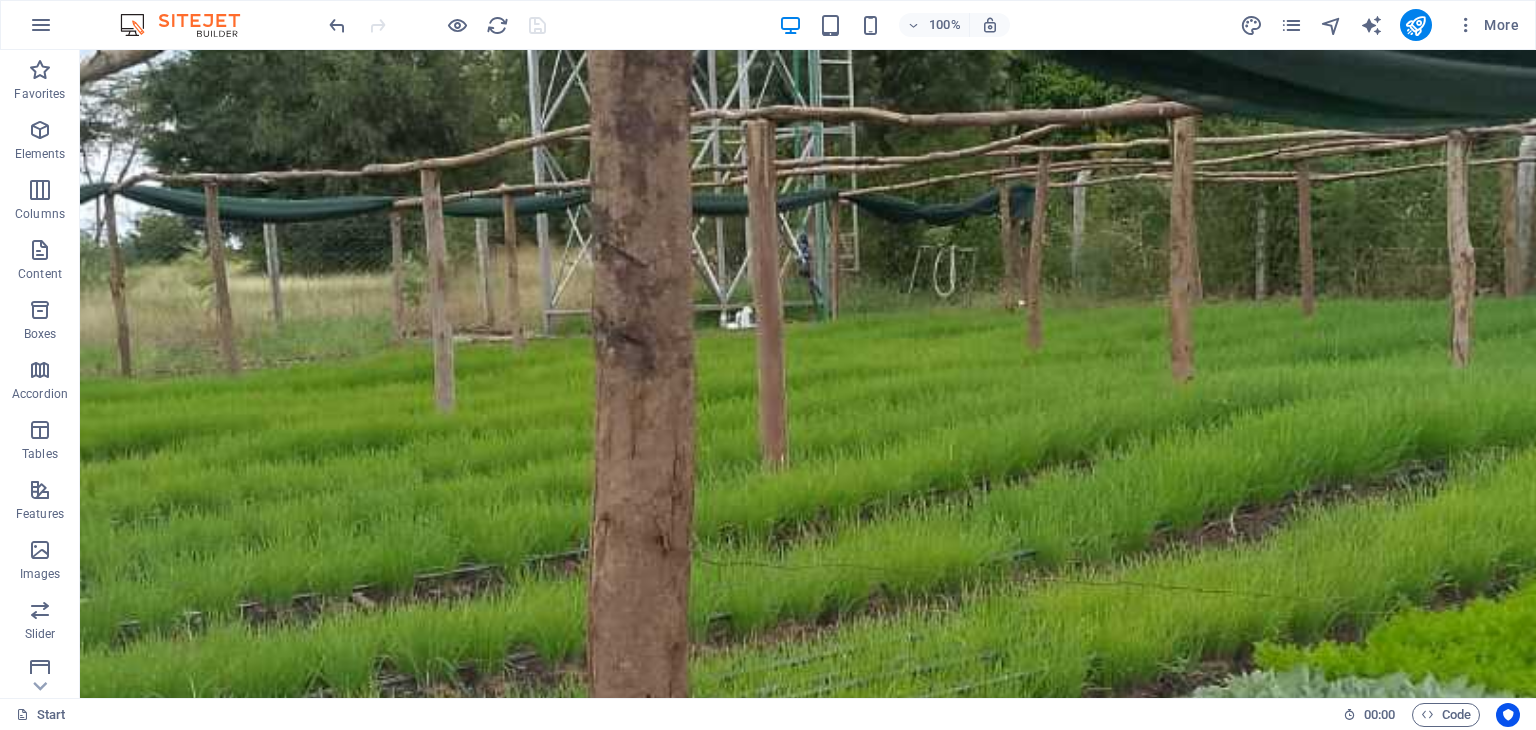 scroll, scrollTop: 0, scrollLeft: 0, axis: both 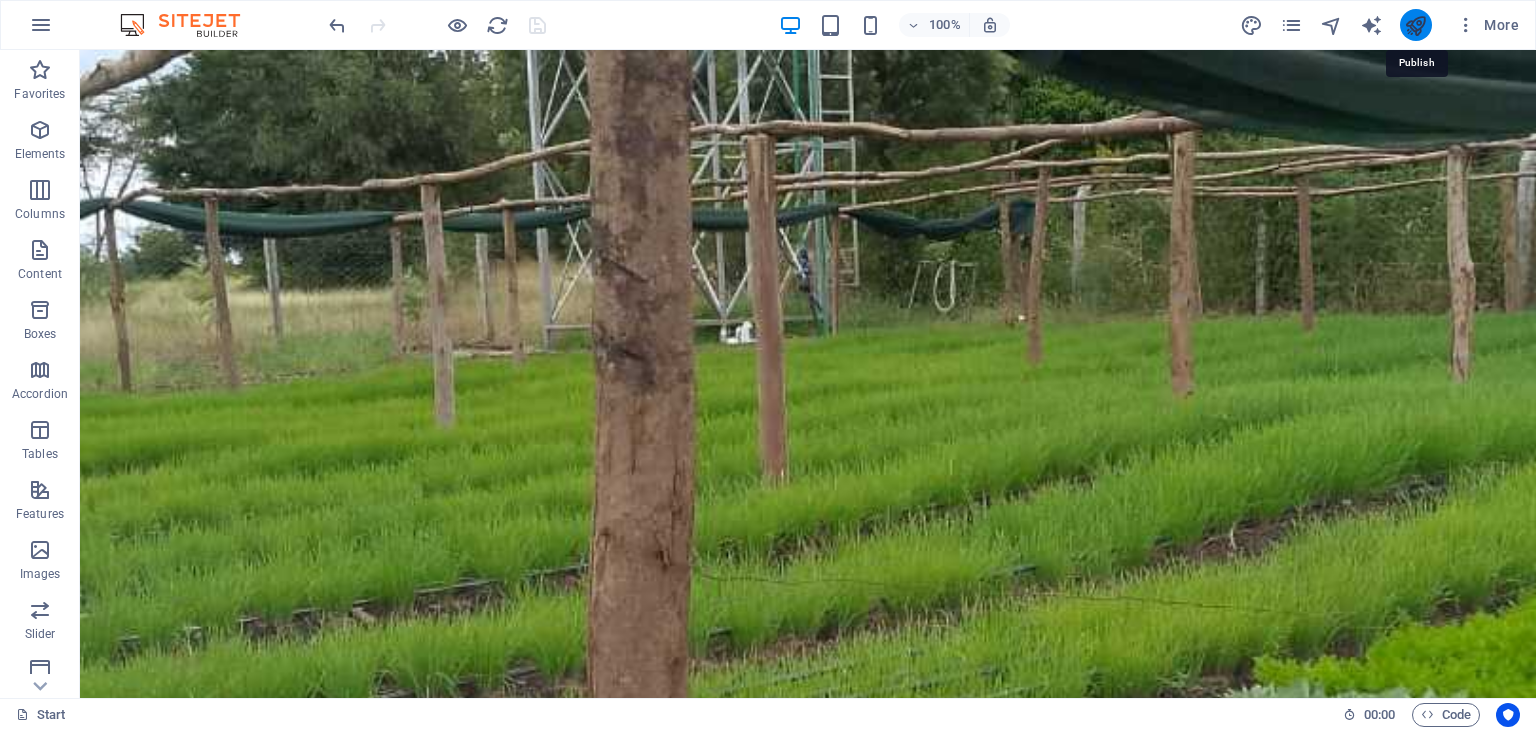 click at bounding box center [1415, 25] 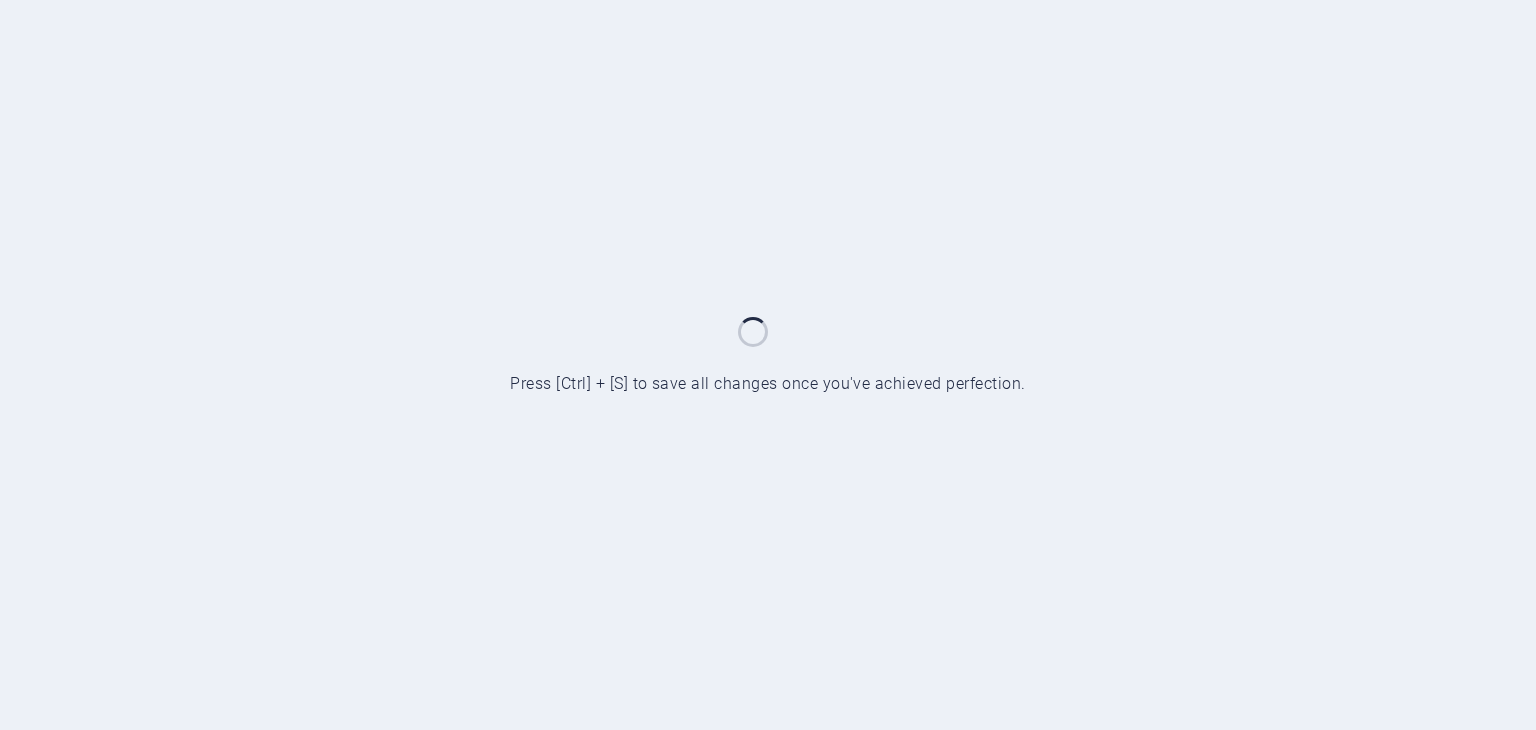 scroll, scrollTop: 0, scrollLeft: 0, axis: both 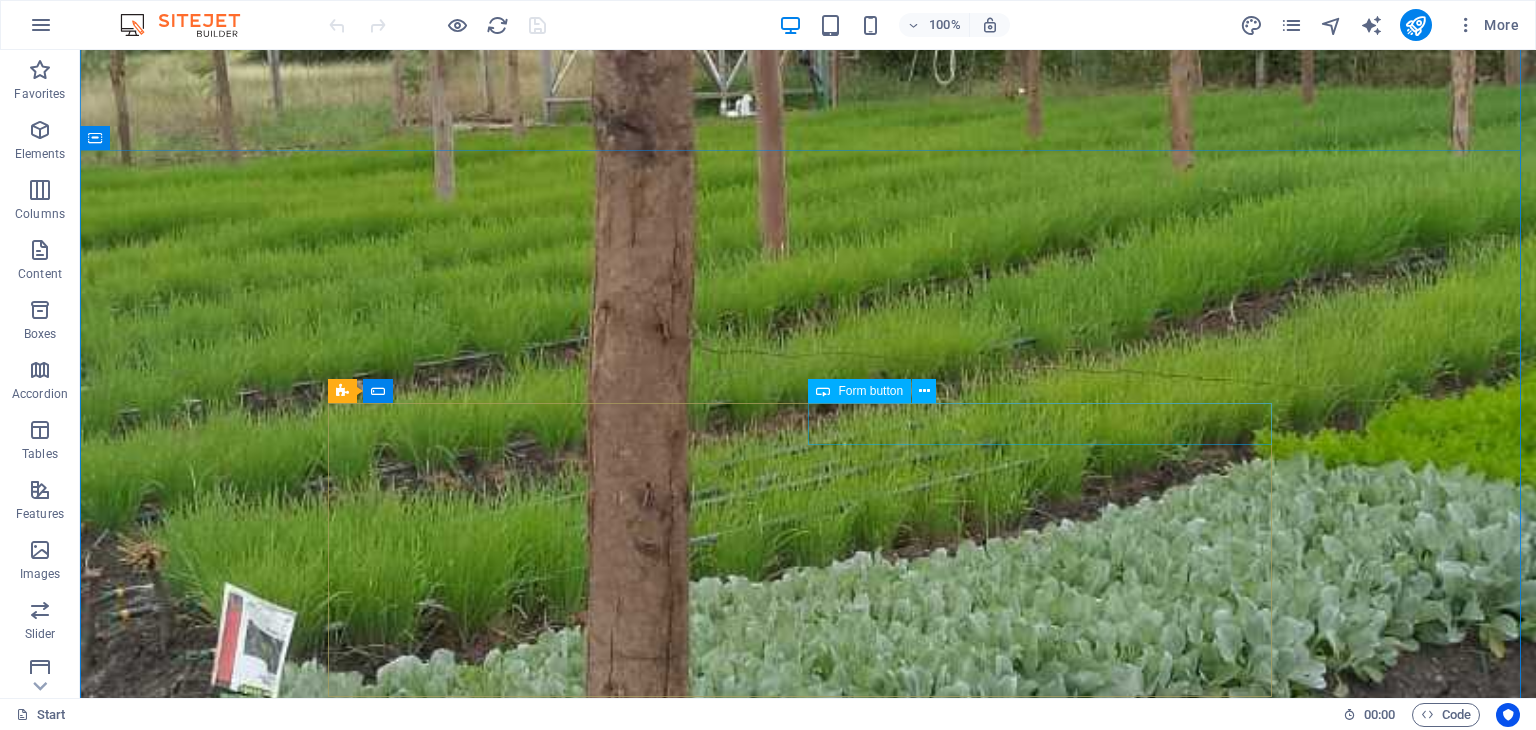 click on "Notify me!" at bounding box center (1048, 2650) 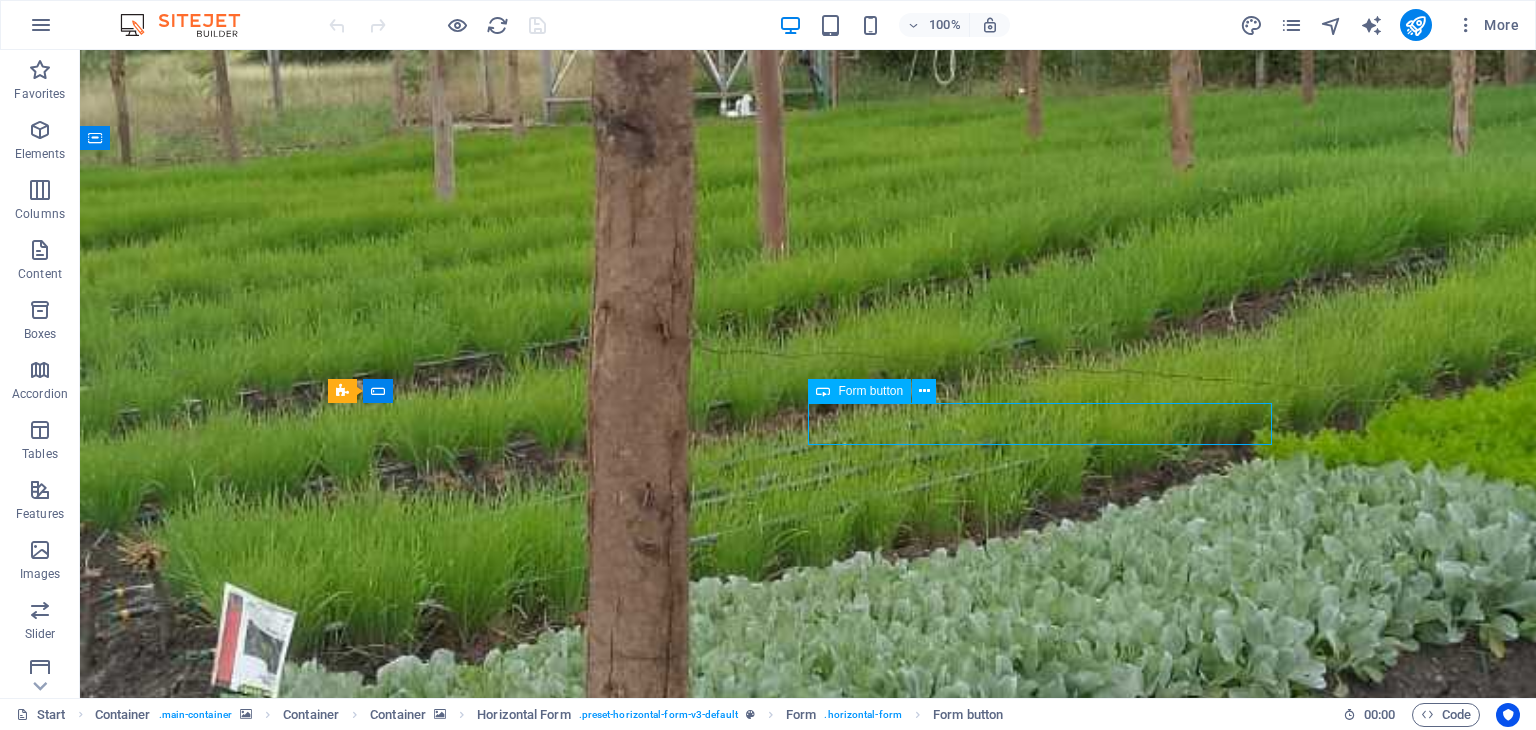 click on "Notify me!" at bounding box center (1048, 2650) 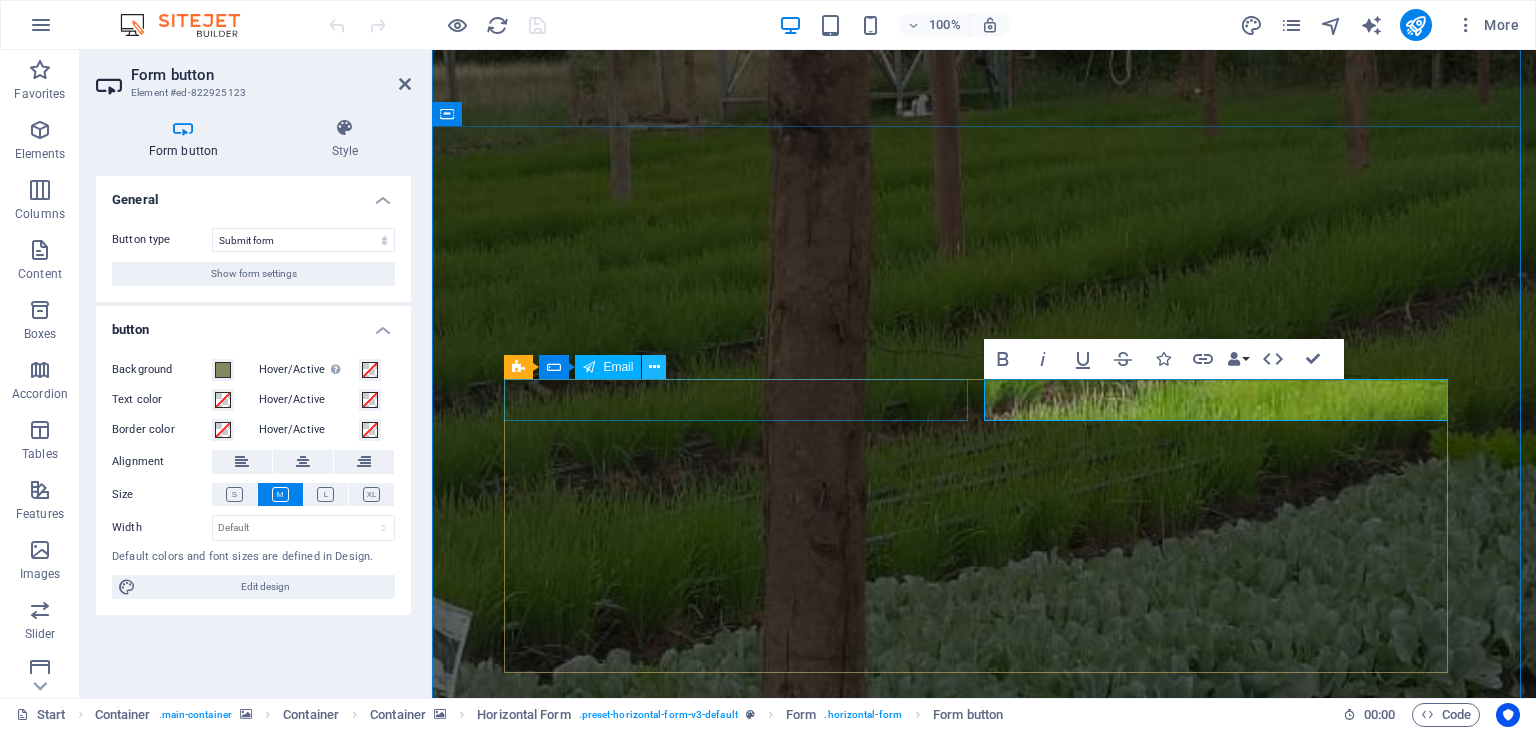click at bounding box center (654, 367) 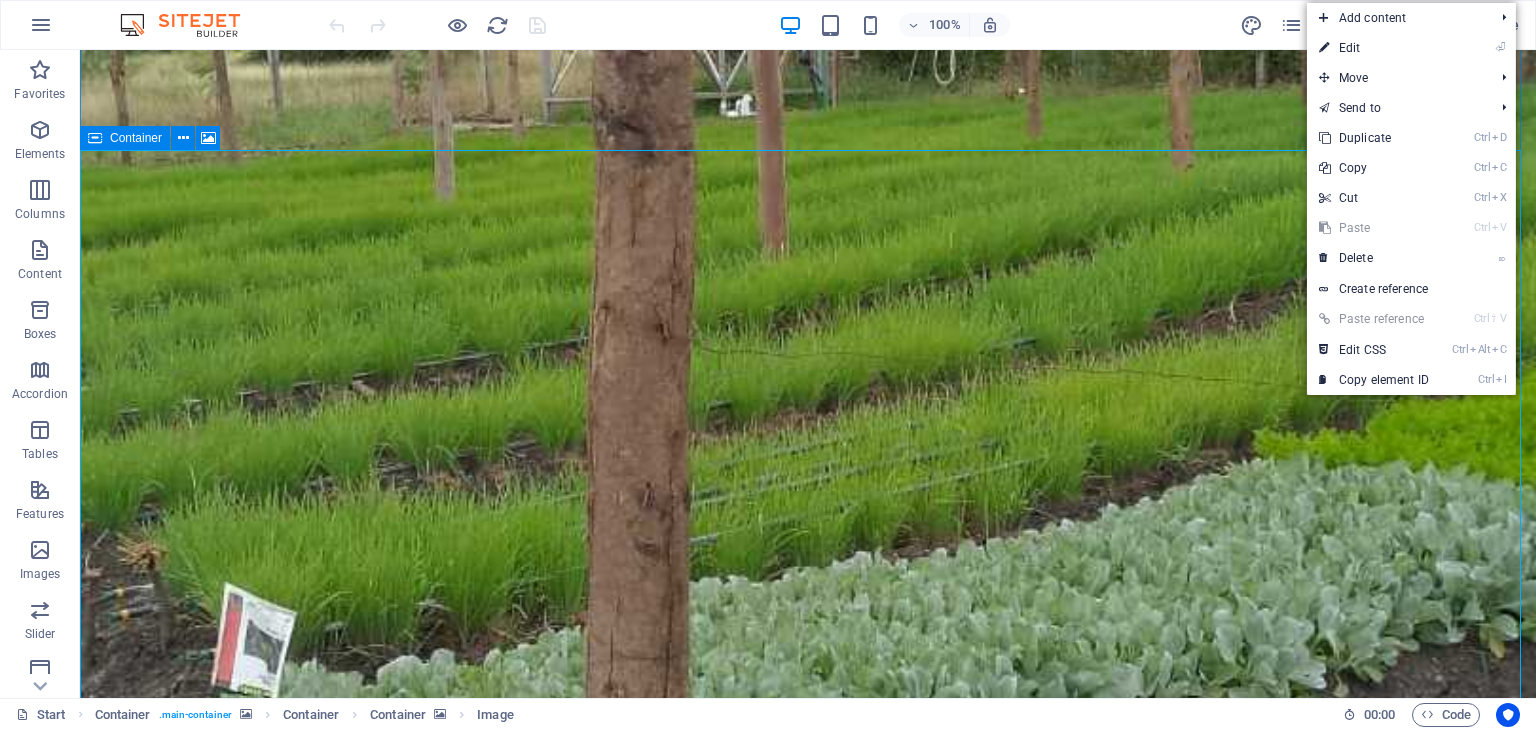 click at bounding box center [808, 1588] 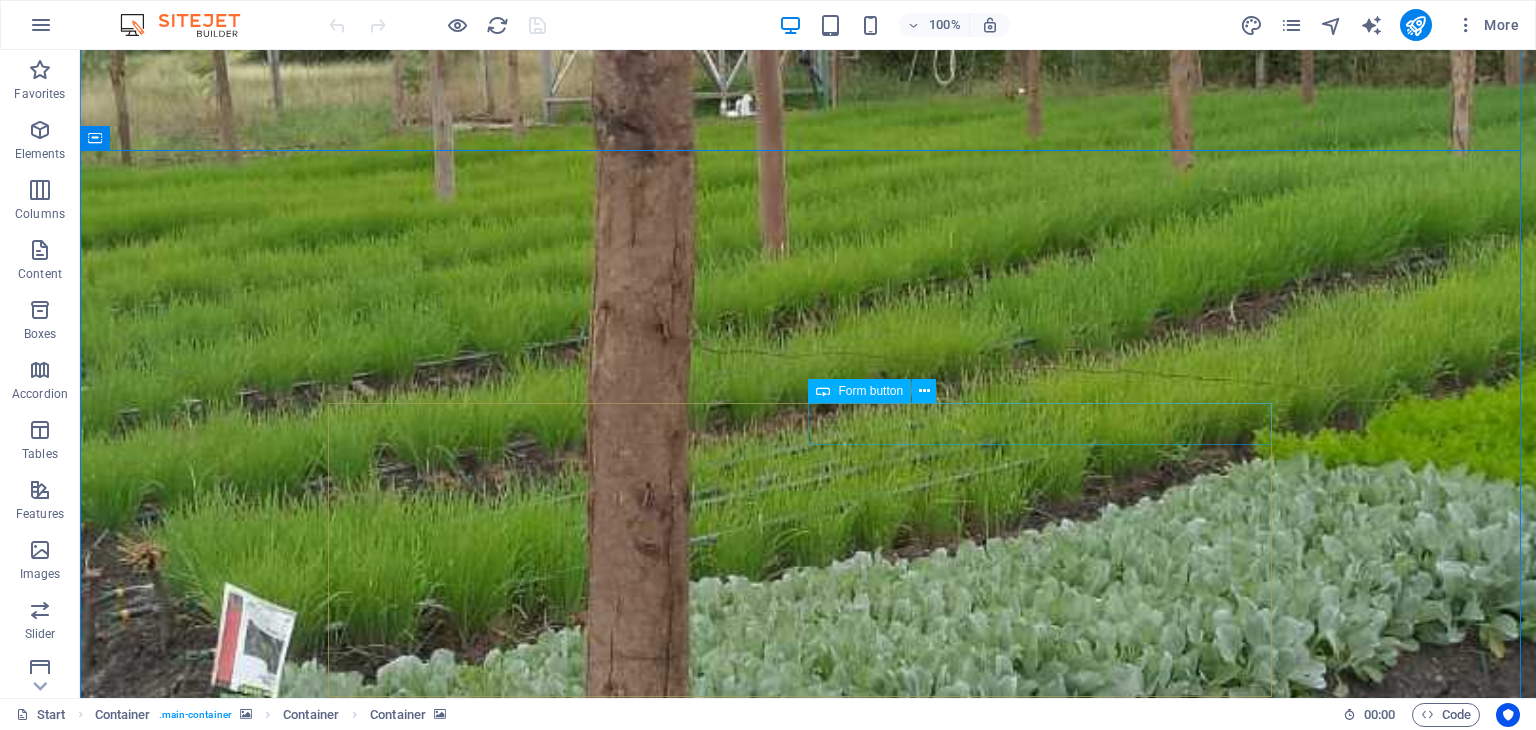 click on "Notify me!" at bounding box center (1048, 2650) 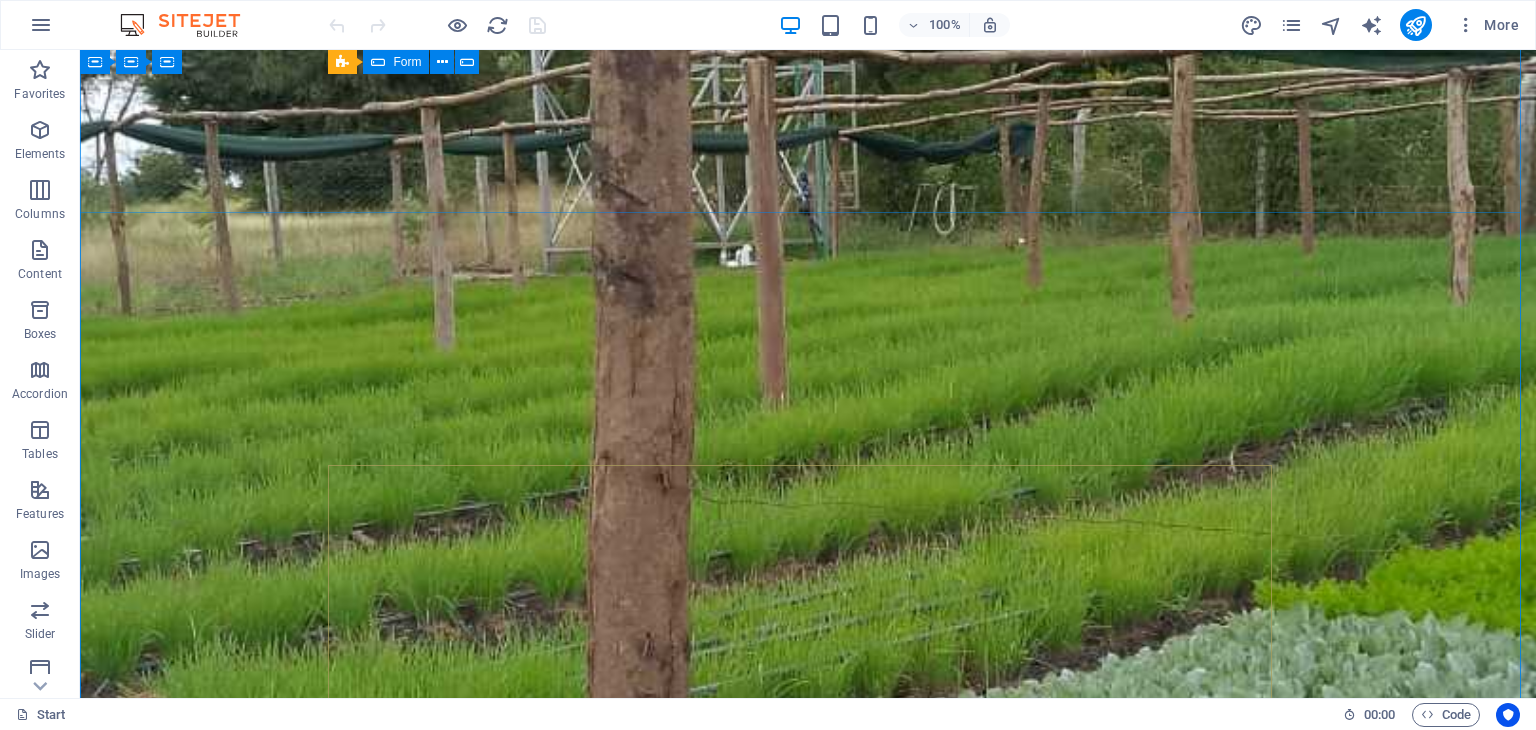 scroll, scrollTop: 0, scrollLeft: 0, axis: both 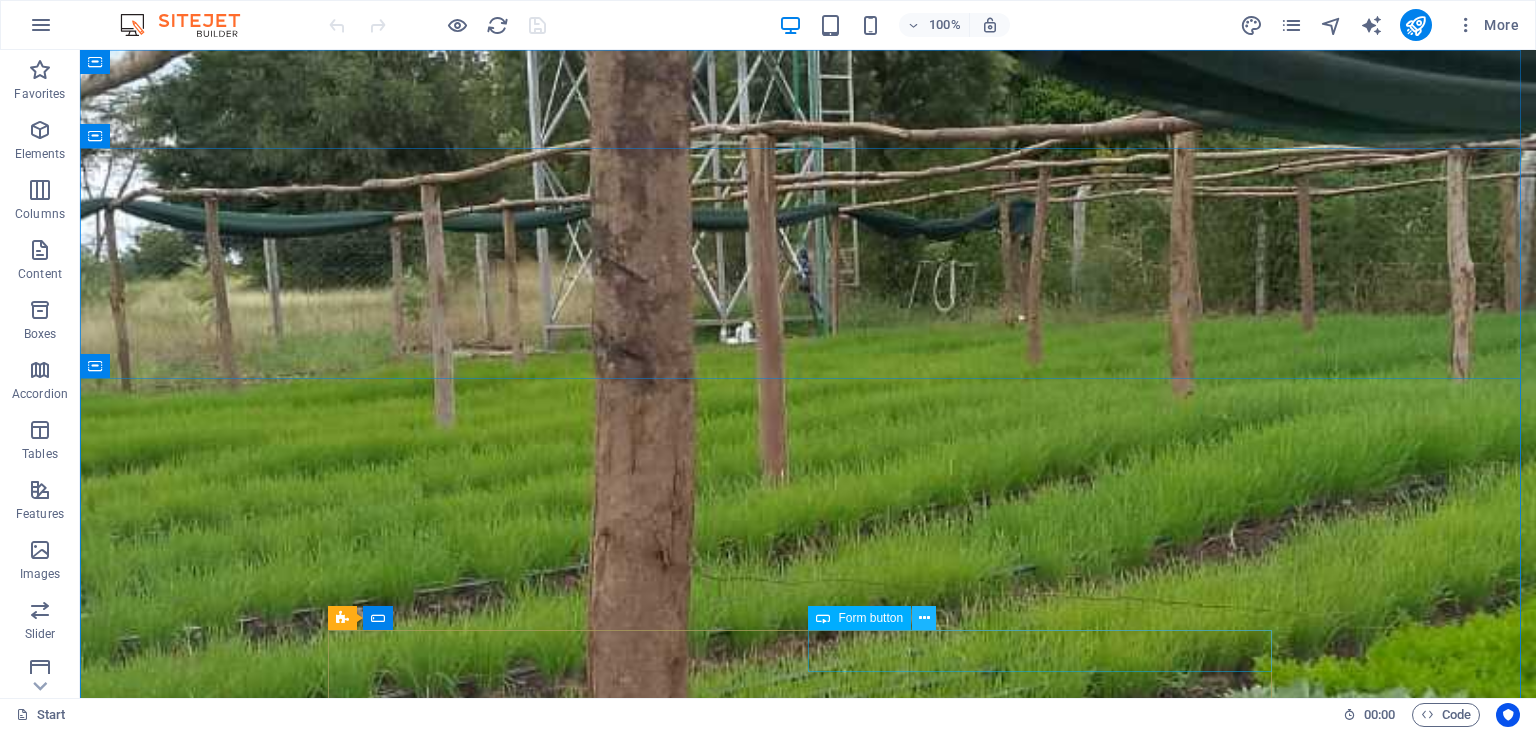 click at bounding box center (924, 618) 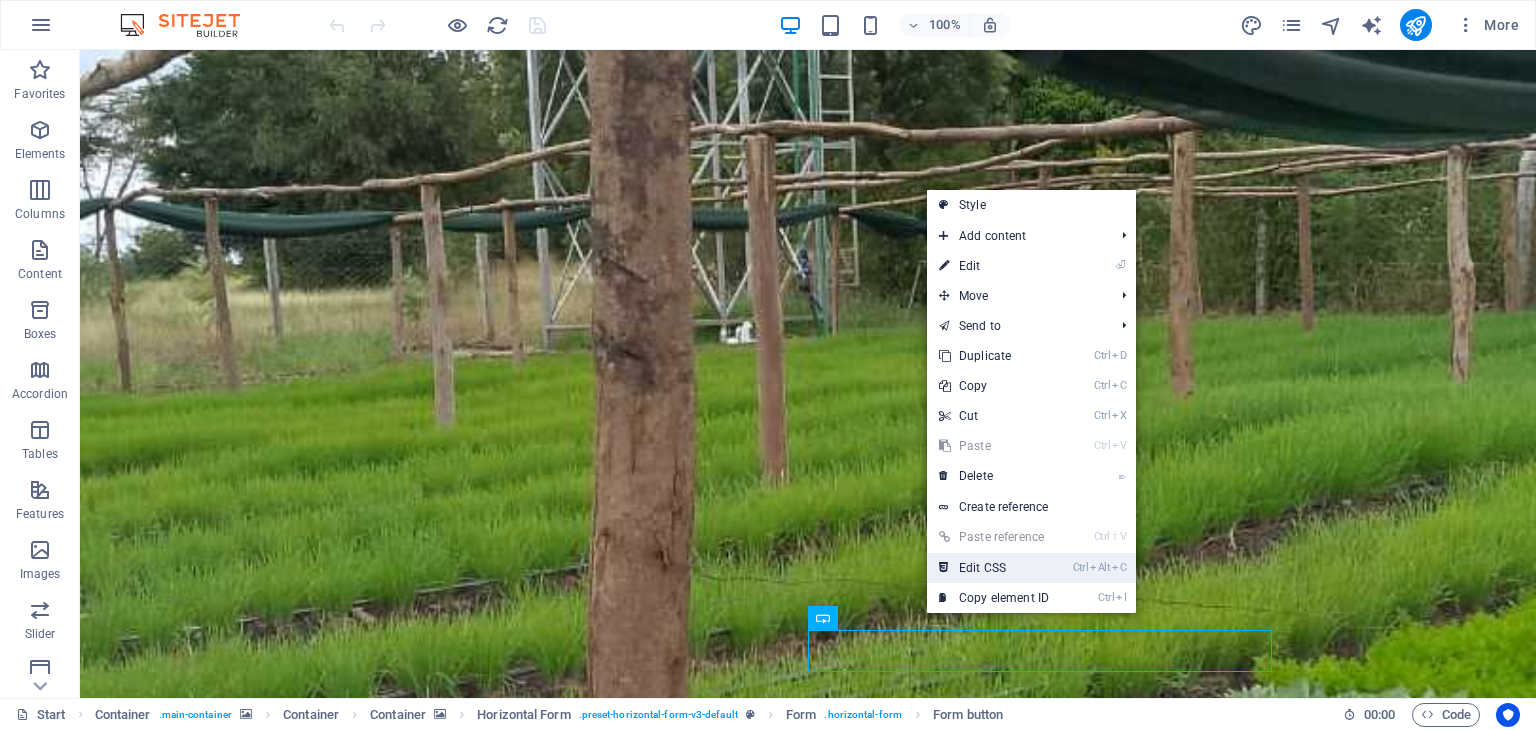 click on "Ctrl Alt C  Edit CSS" at bounding box center (994, 568) 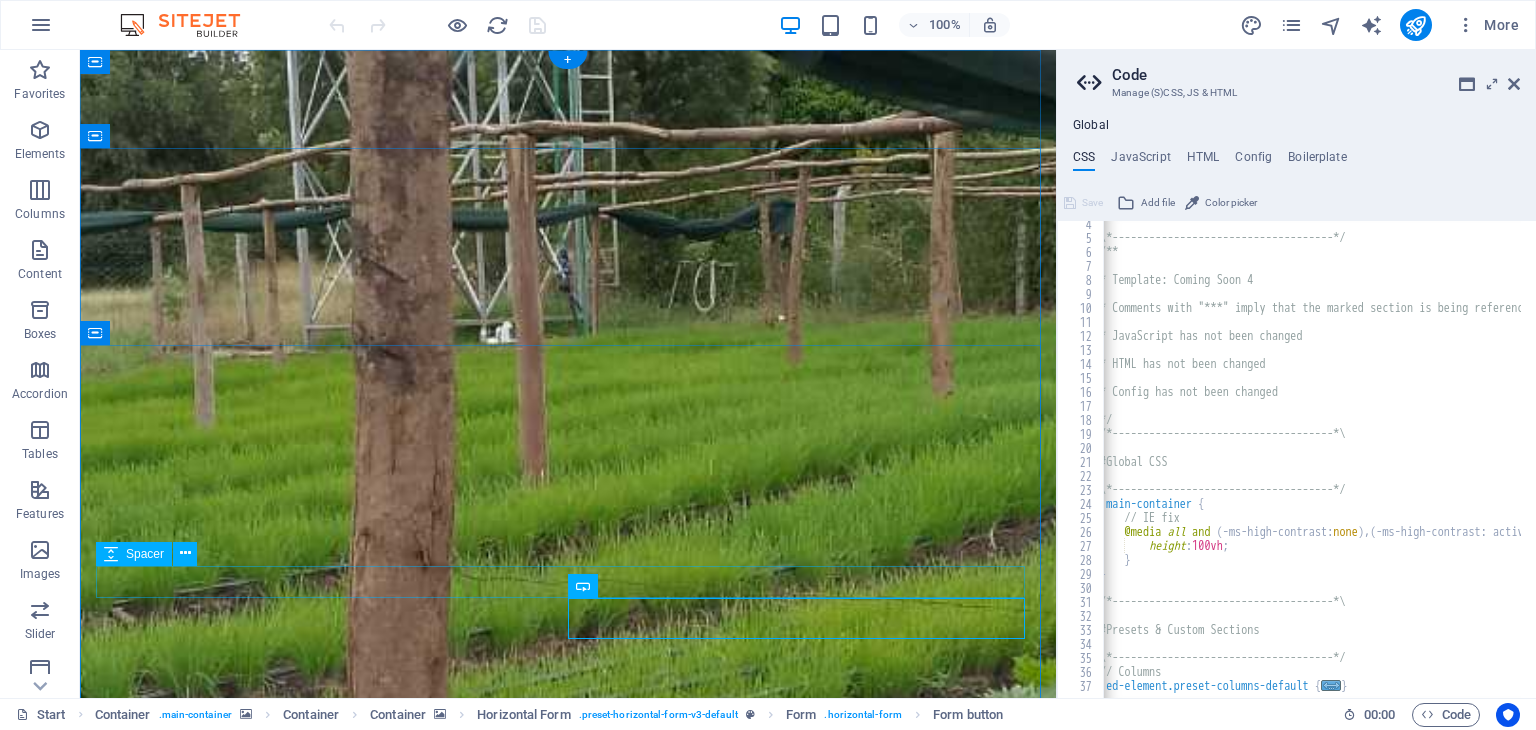 scroll, scrollTop: 212, scrollLeft: 0, axis: vertical 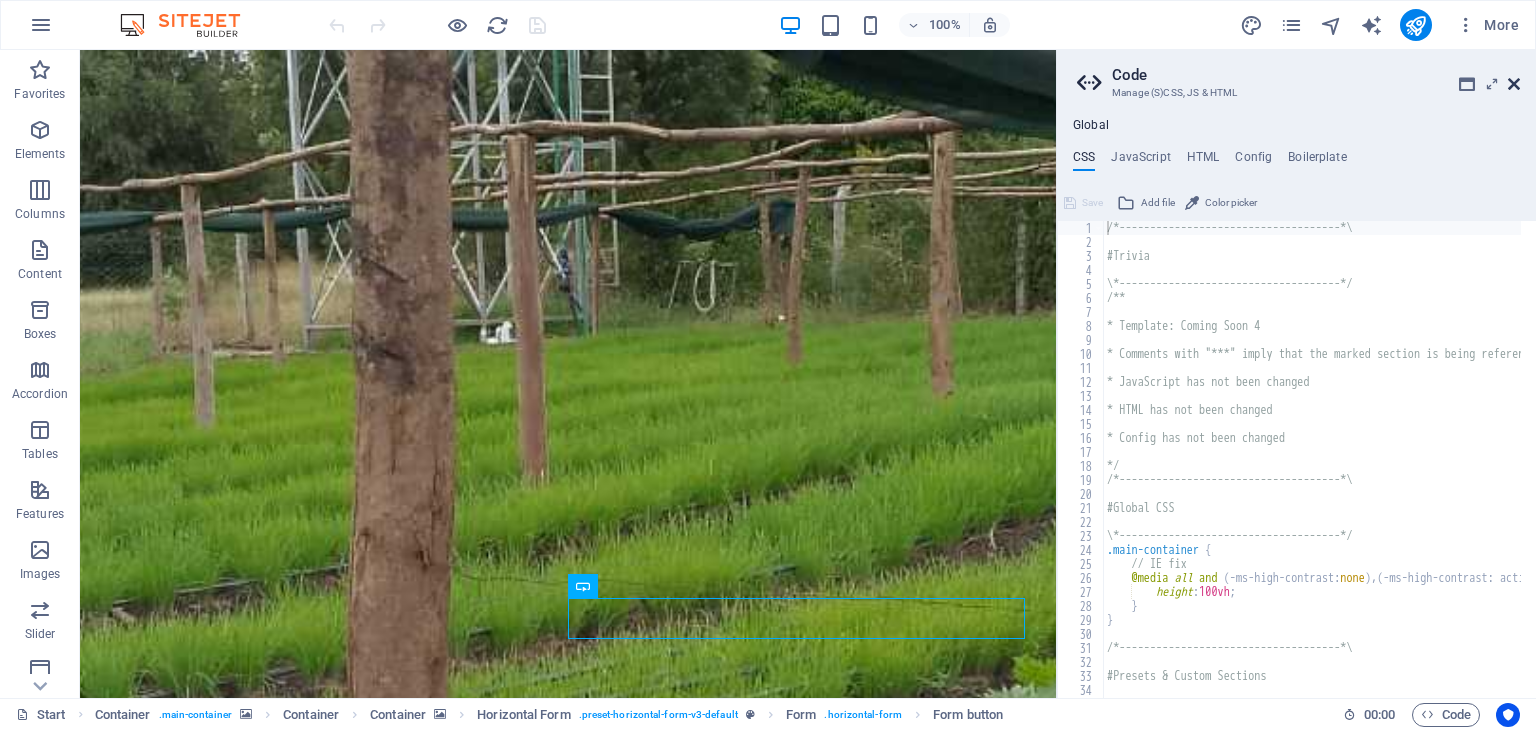 click at bounding box center (1514, 84) 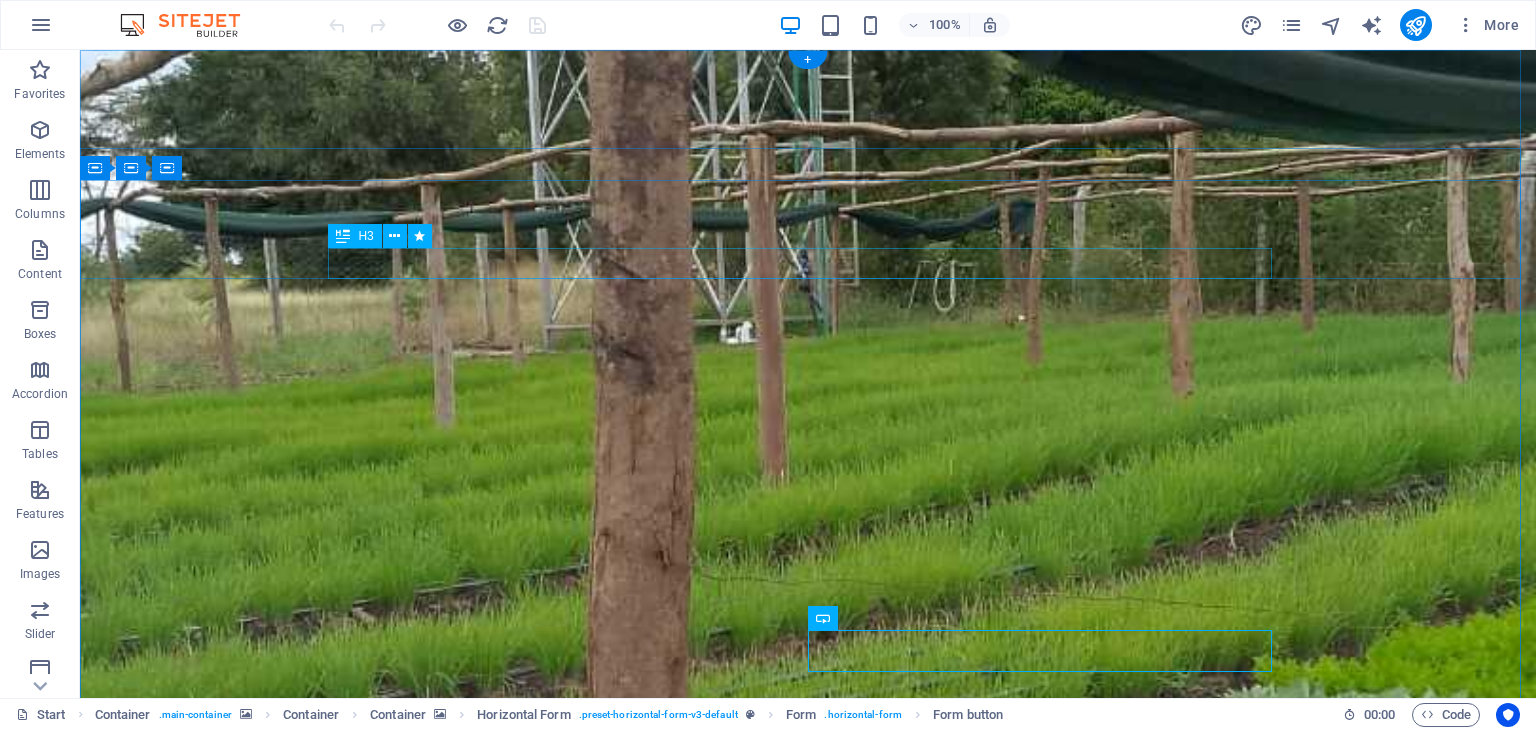 click on "and our brand new designed website too... stay tuned!" at bounding box center (808, 1359) 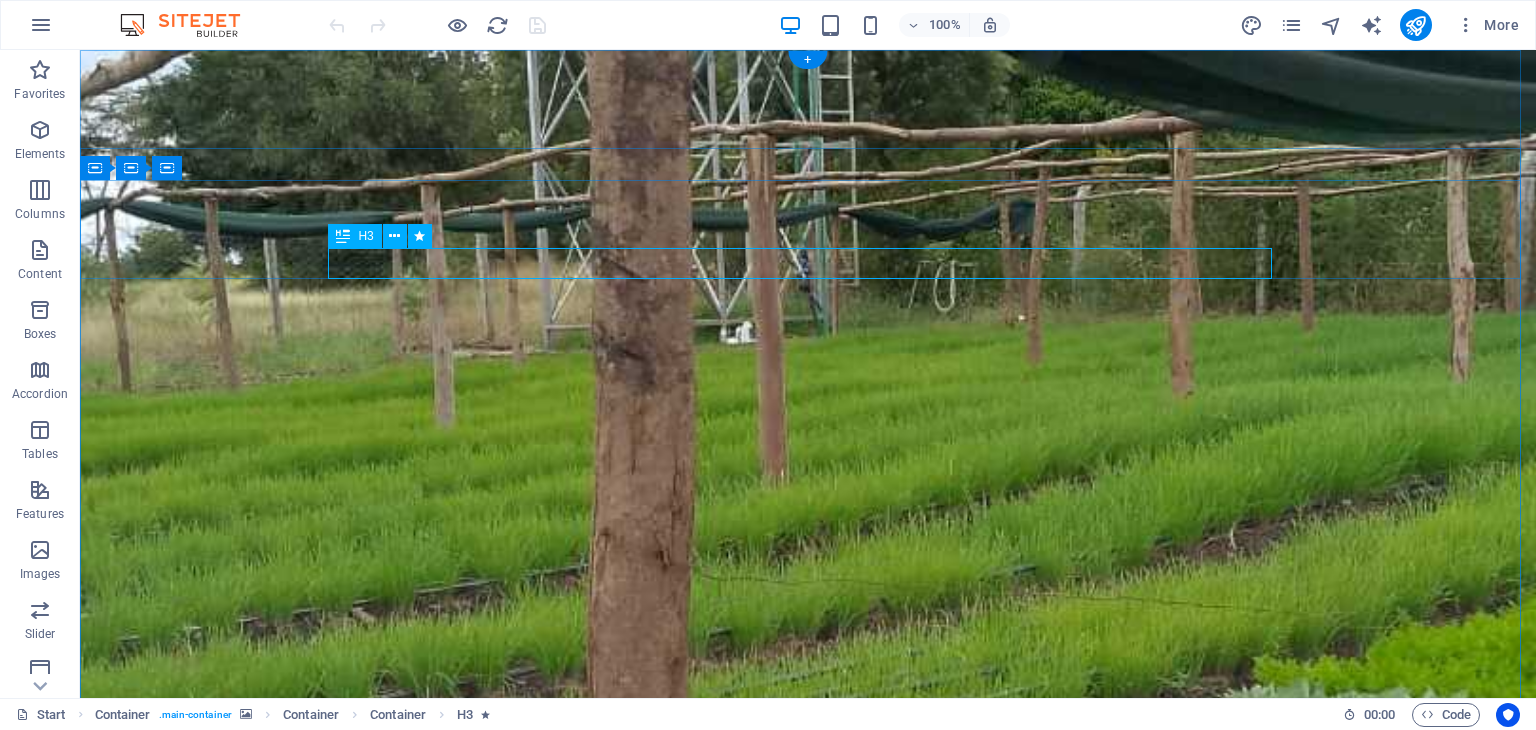 click on "and our brand new designed website too... stay tuned!" at bounding box center [808, 1359] 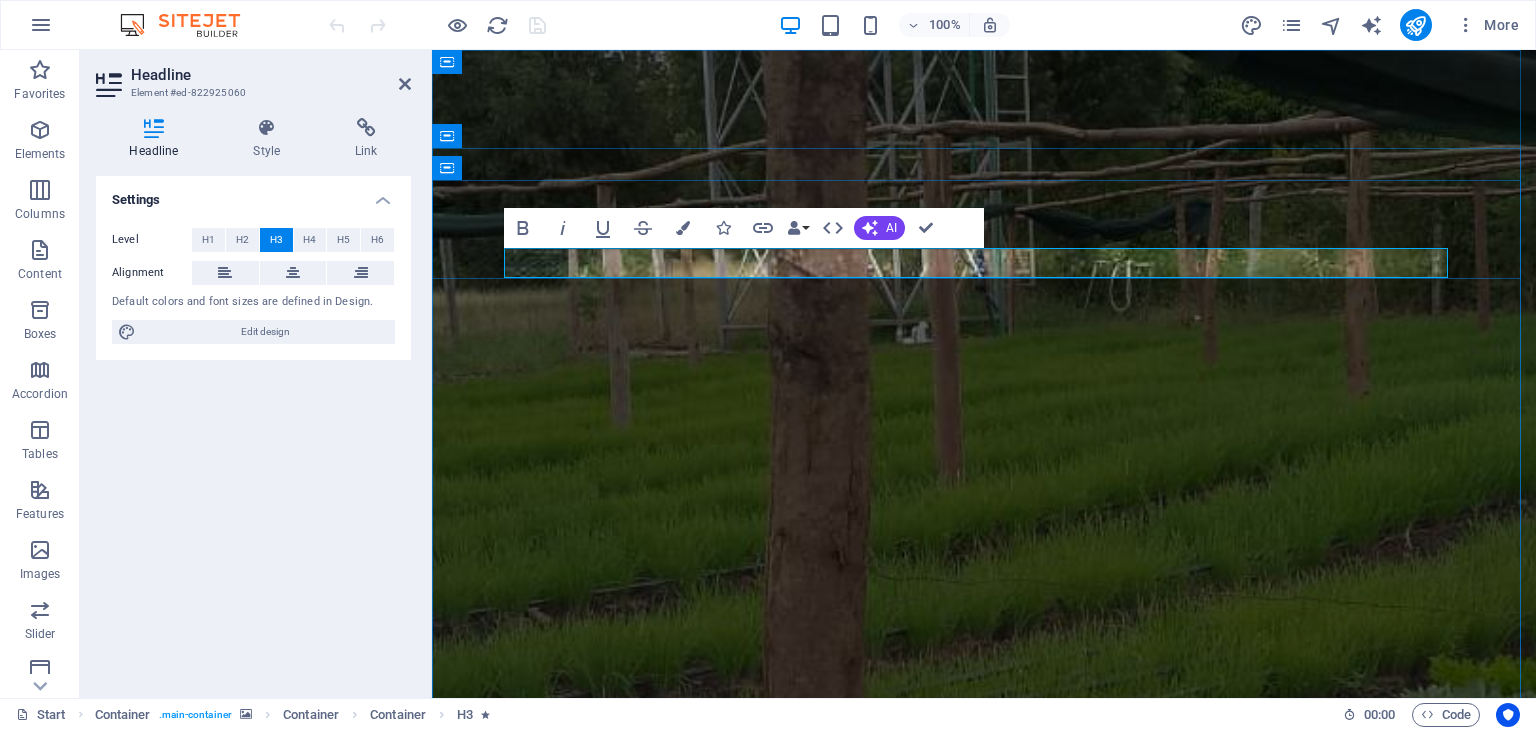 scroll, scrollTop: 0, scrollLeft: 0, axis: both 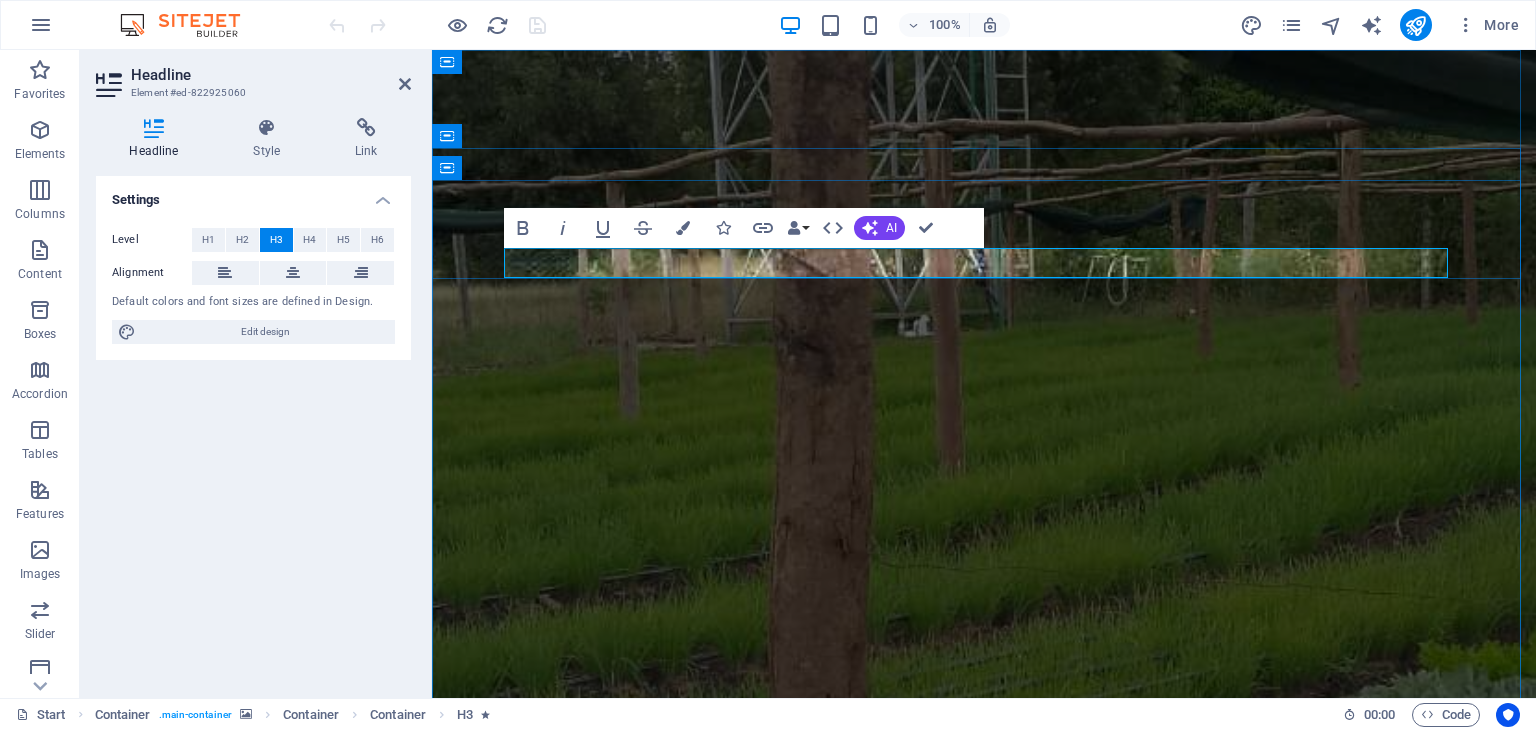 click on "and our brand new designed website too... stay tuned!" at bounding box center [984, 1335] 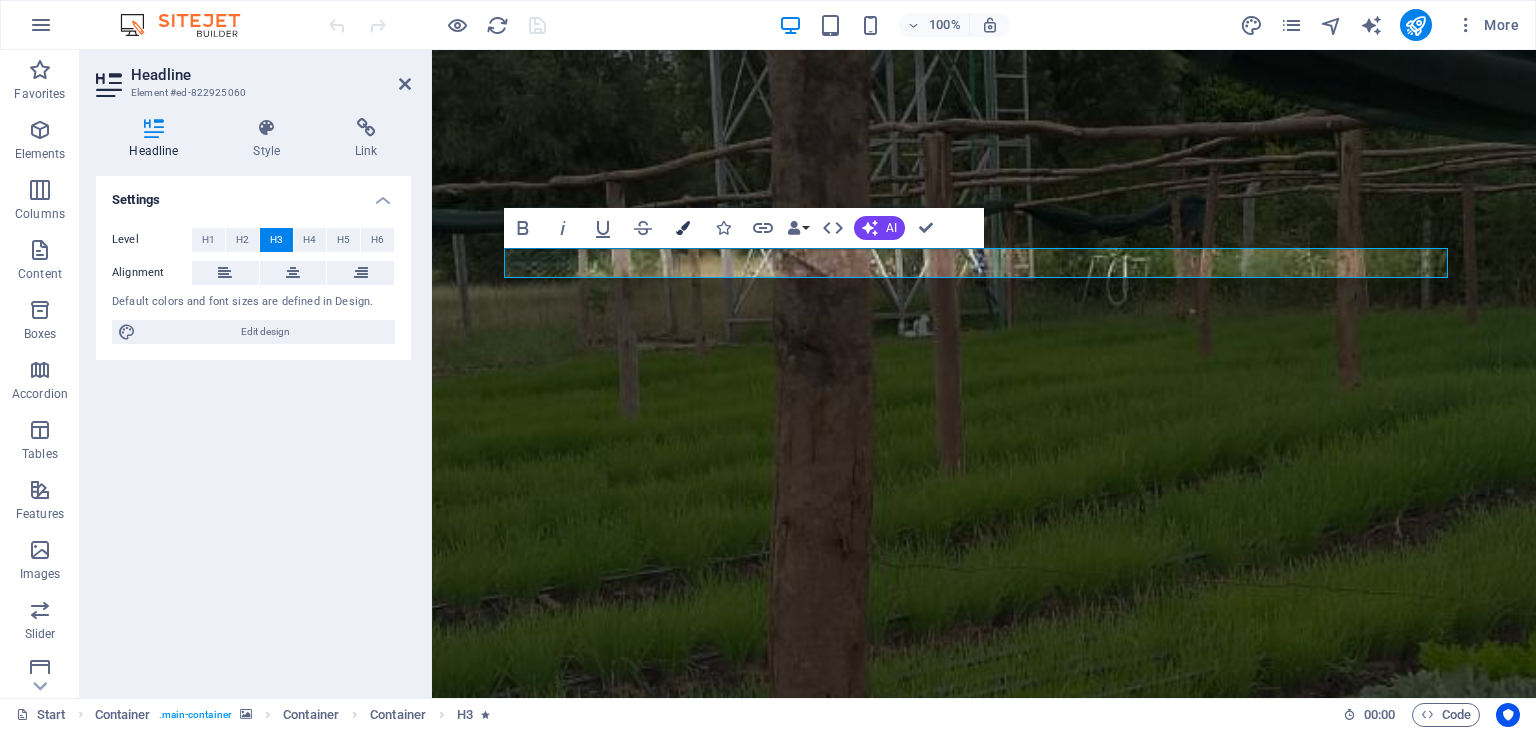 click at bounding box center (683, 228) 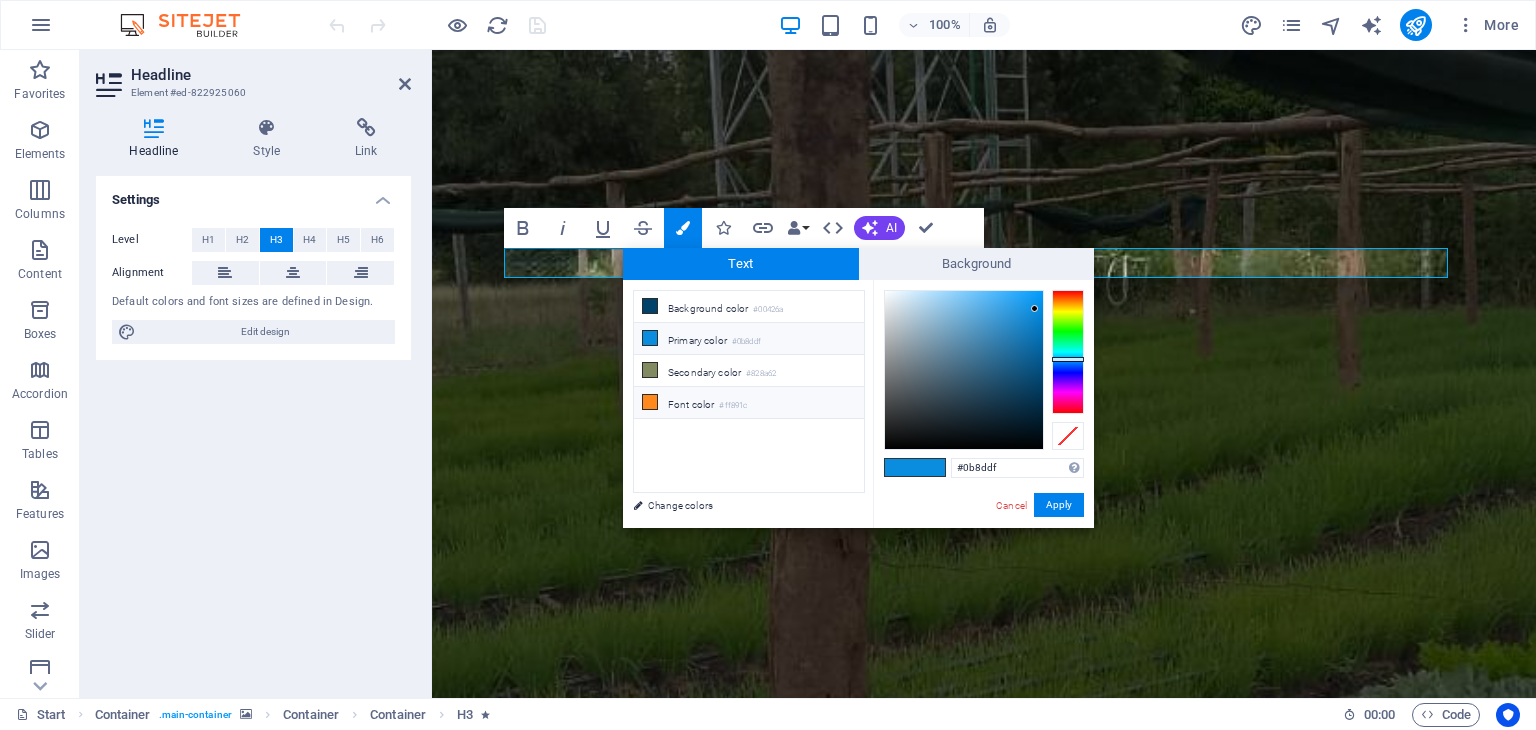 click at bounding box center [650, 402] 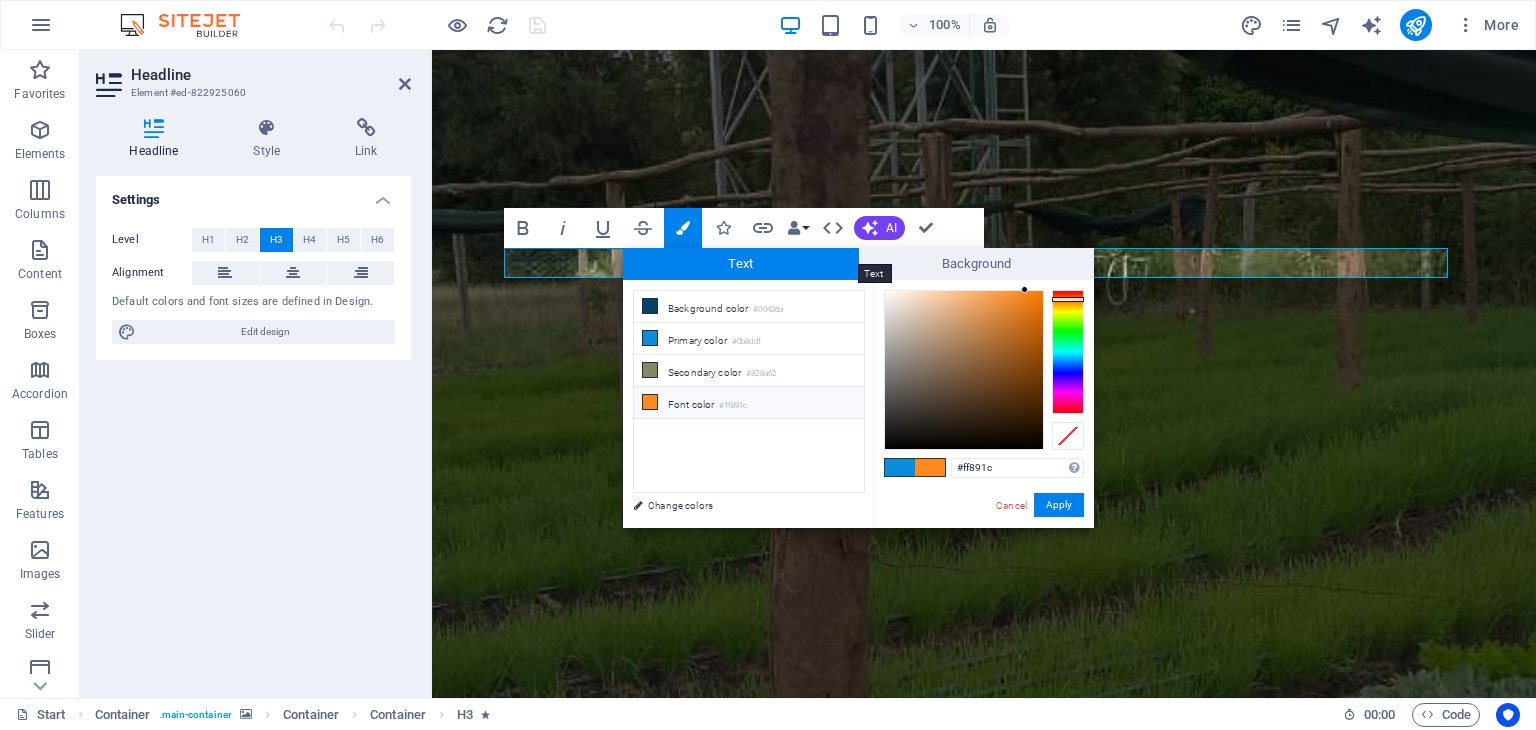 click on "Text" at bounding box center (741, 264) 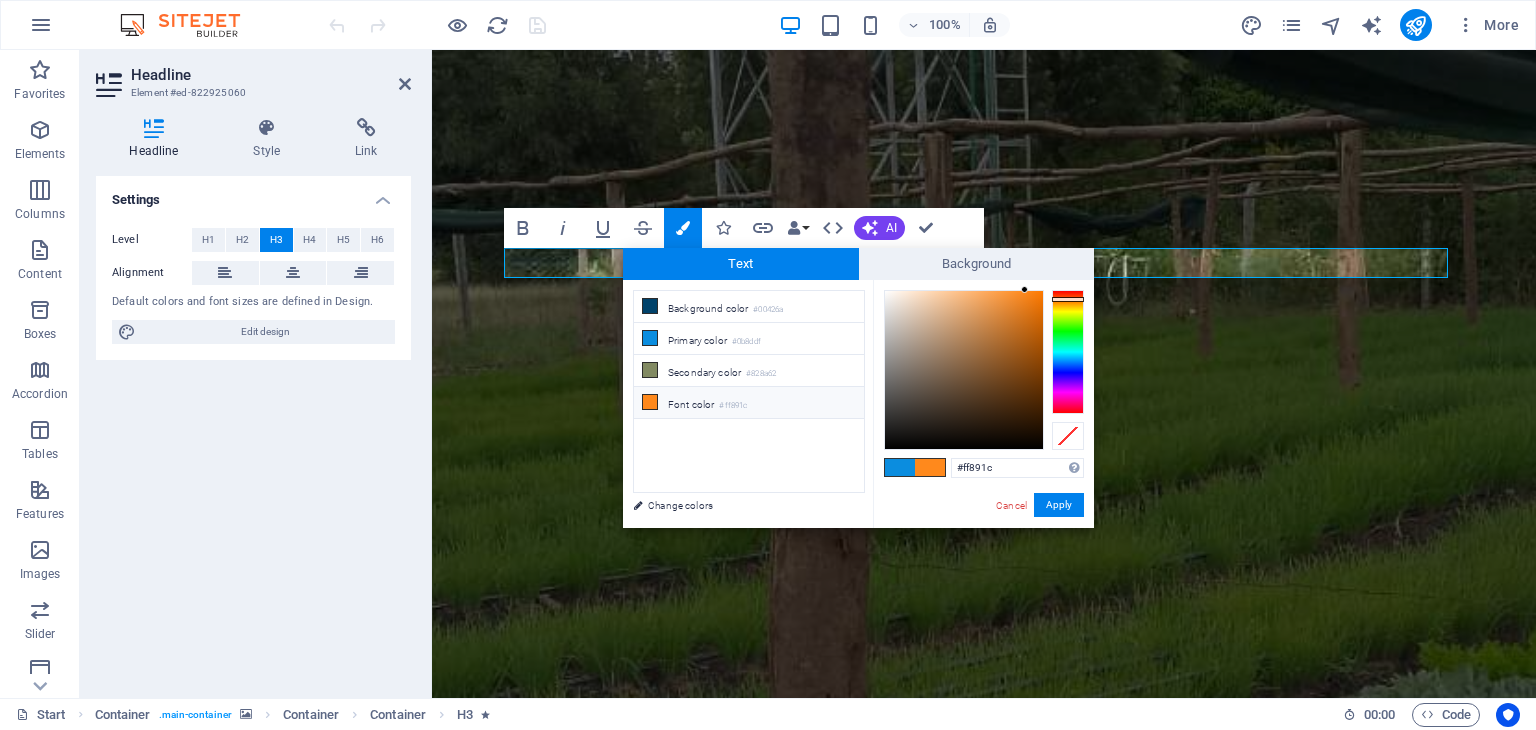 click at bounding box center (650, 402) 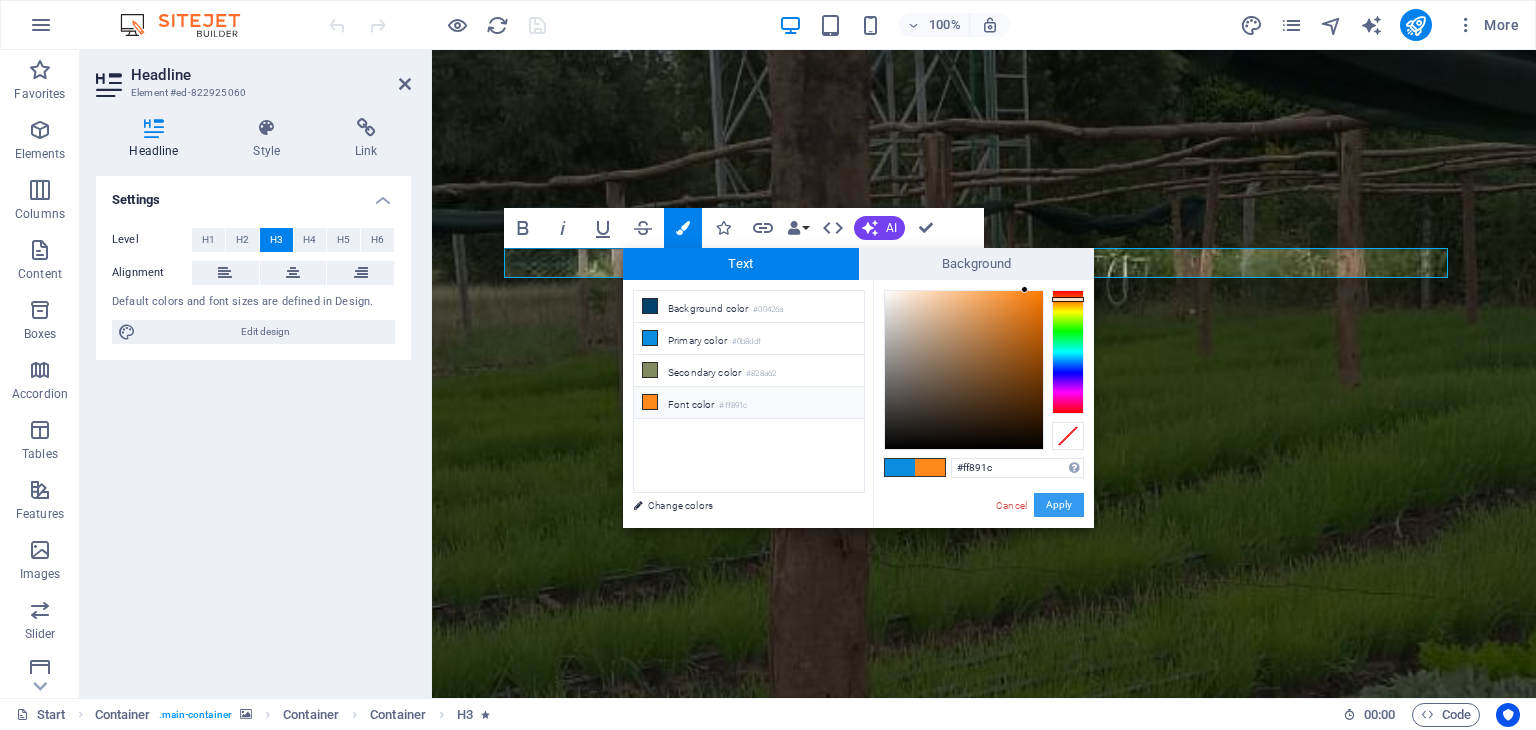 click on "Apply" at bounding box center [1059, 505] 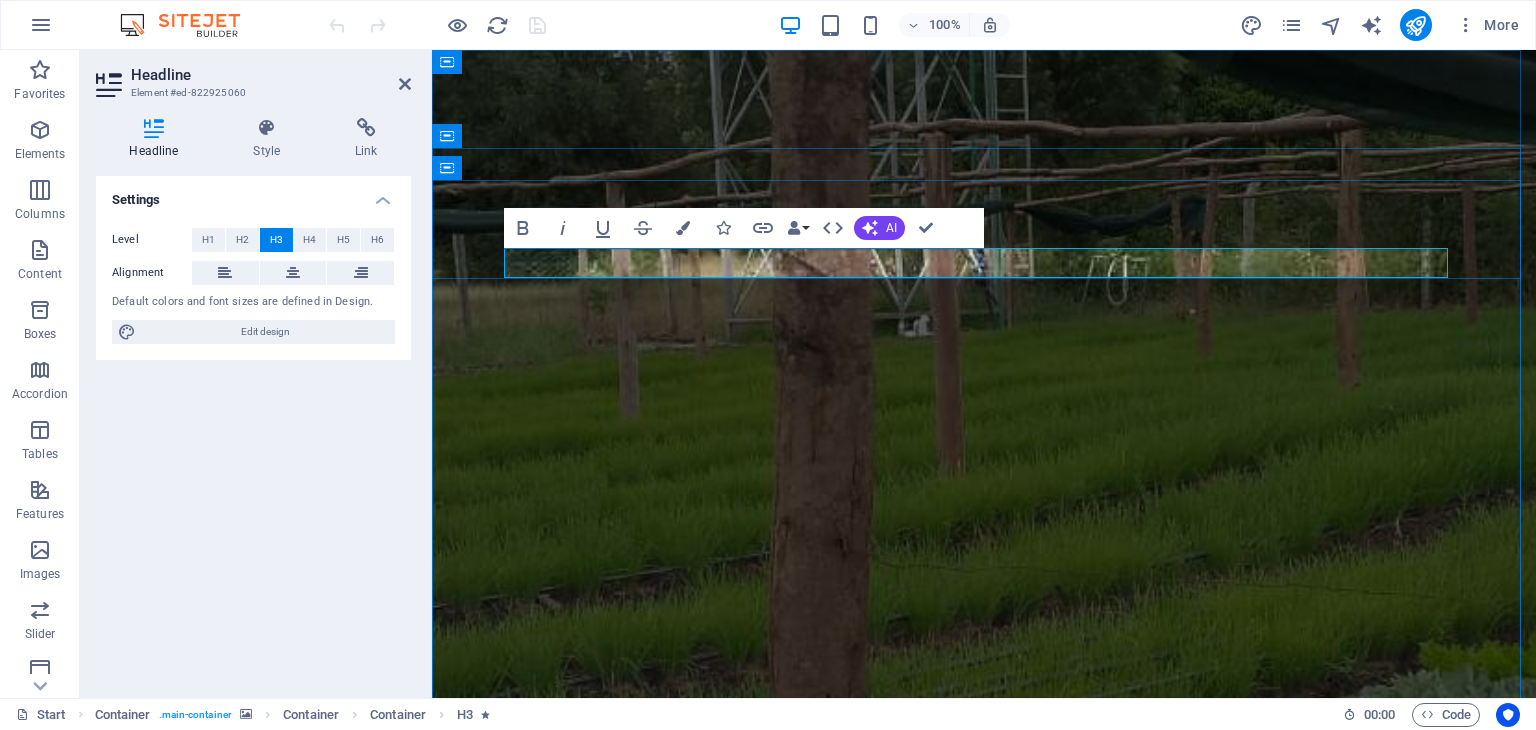 click on "Our brand new designed website is coming soon... stay tuned!" at bounding box center [984, 1335] 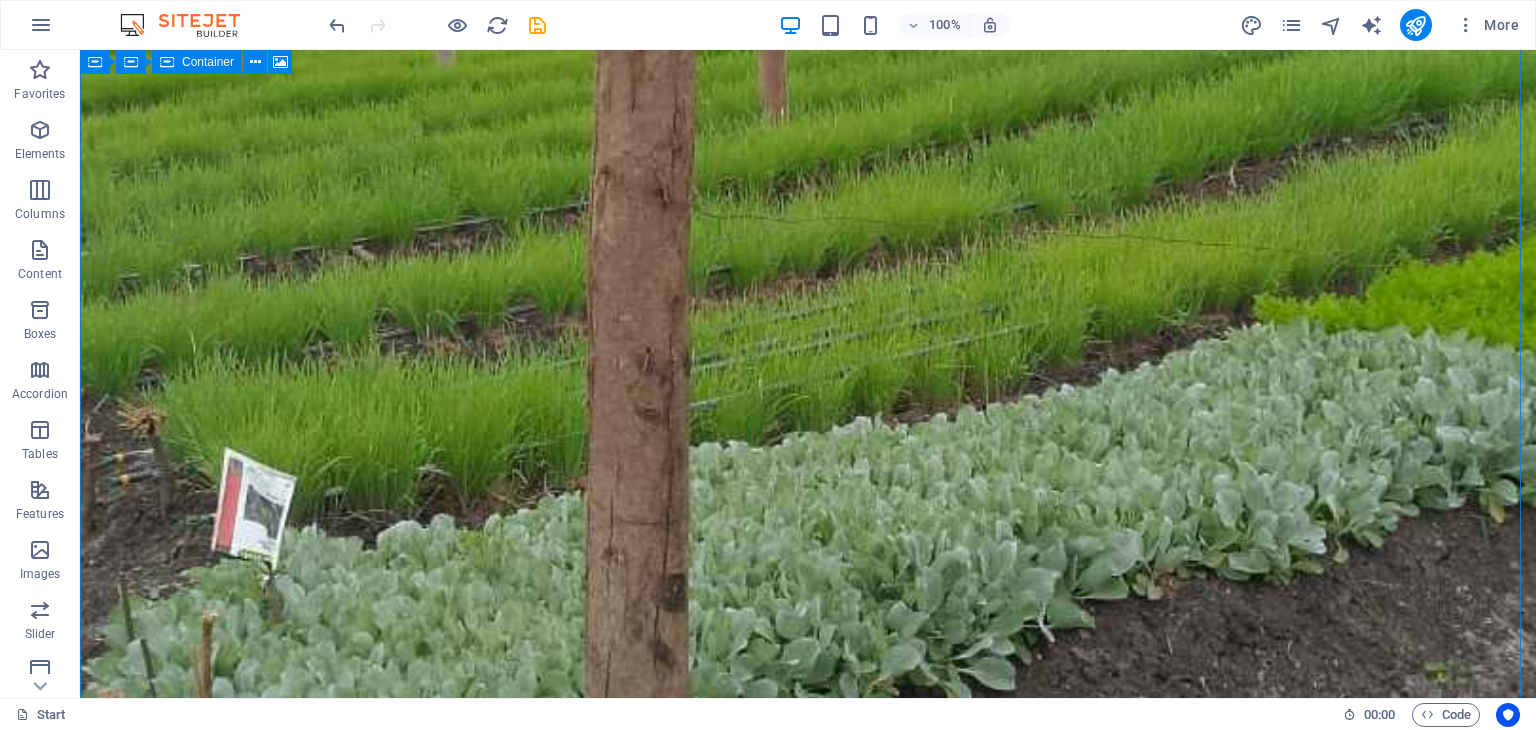 scroll, scrollTop: 331, scrollLeft: 0, axis: vertical 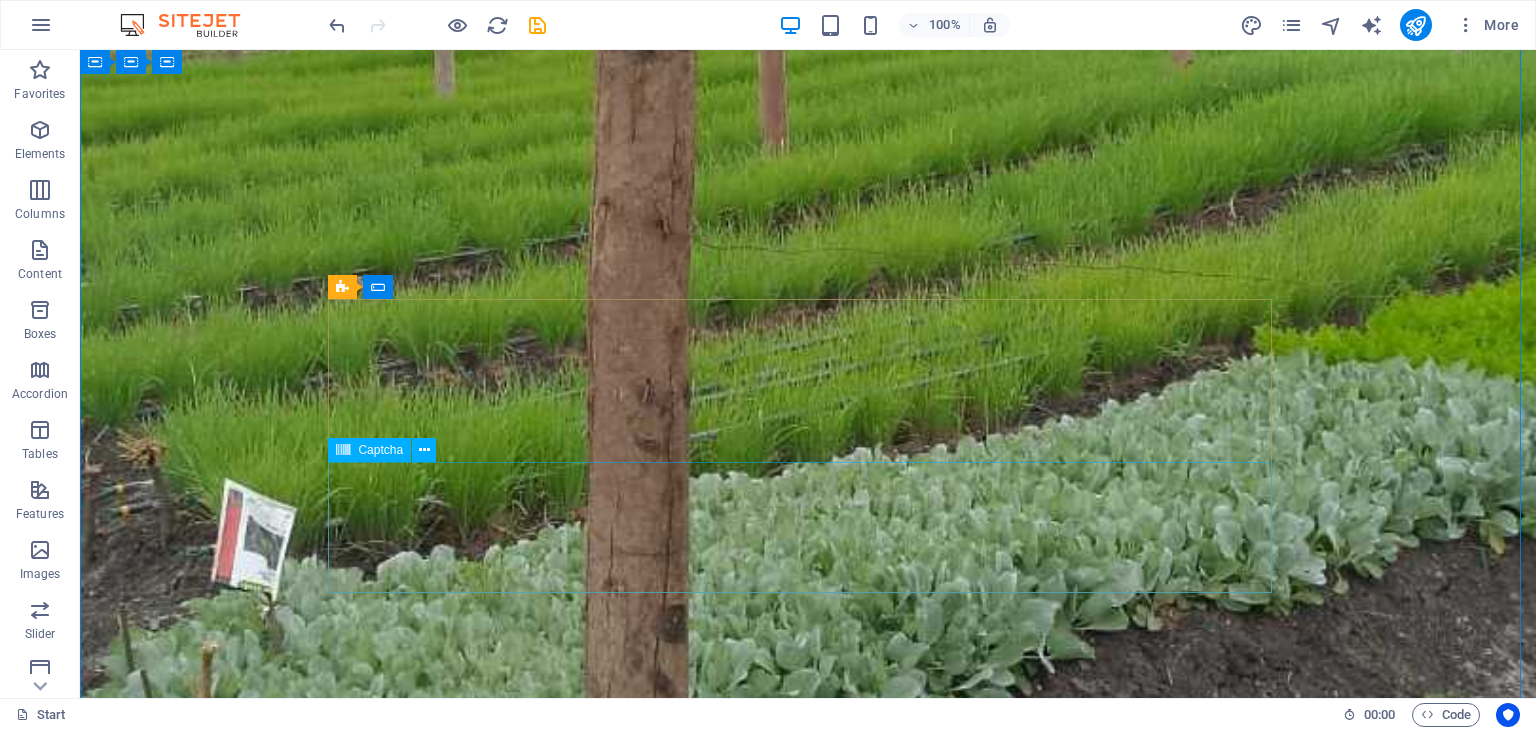 click on "Unreadable? Load new" at bounding box center [808, 2775] 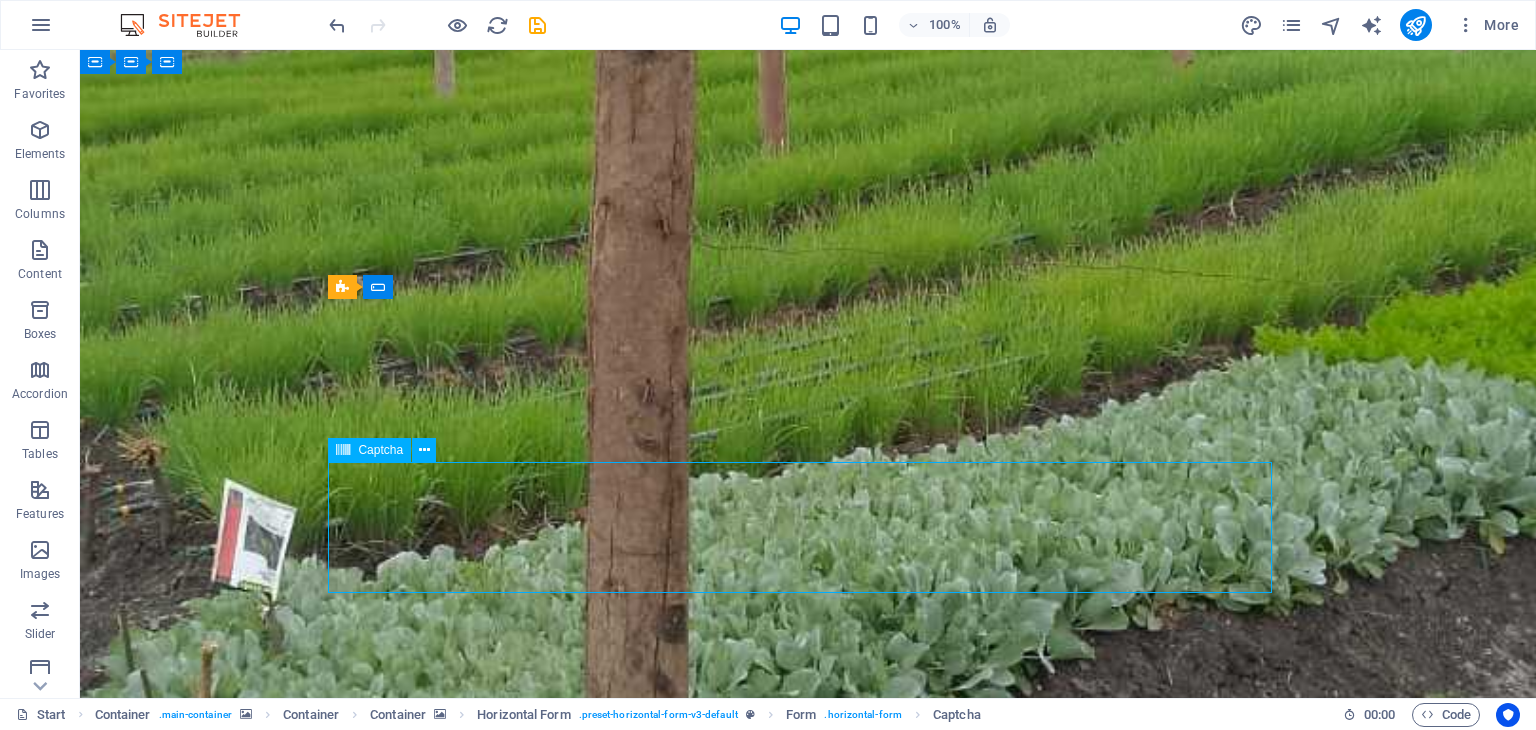 click on "Unreadable? Load new" at bounding box center [808, 2775] 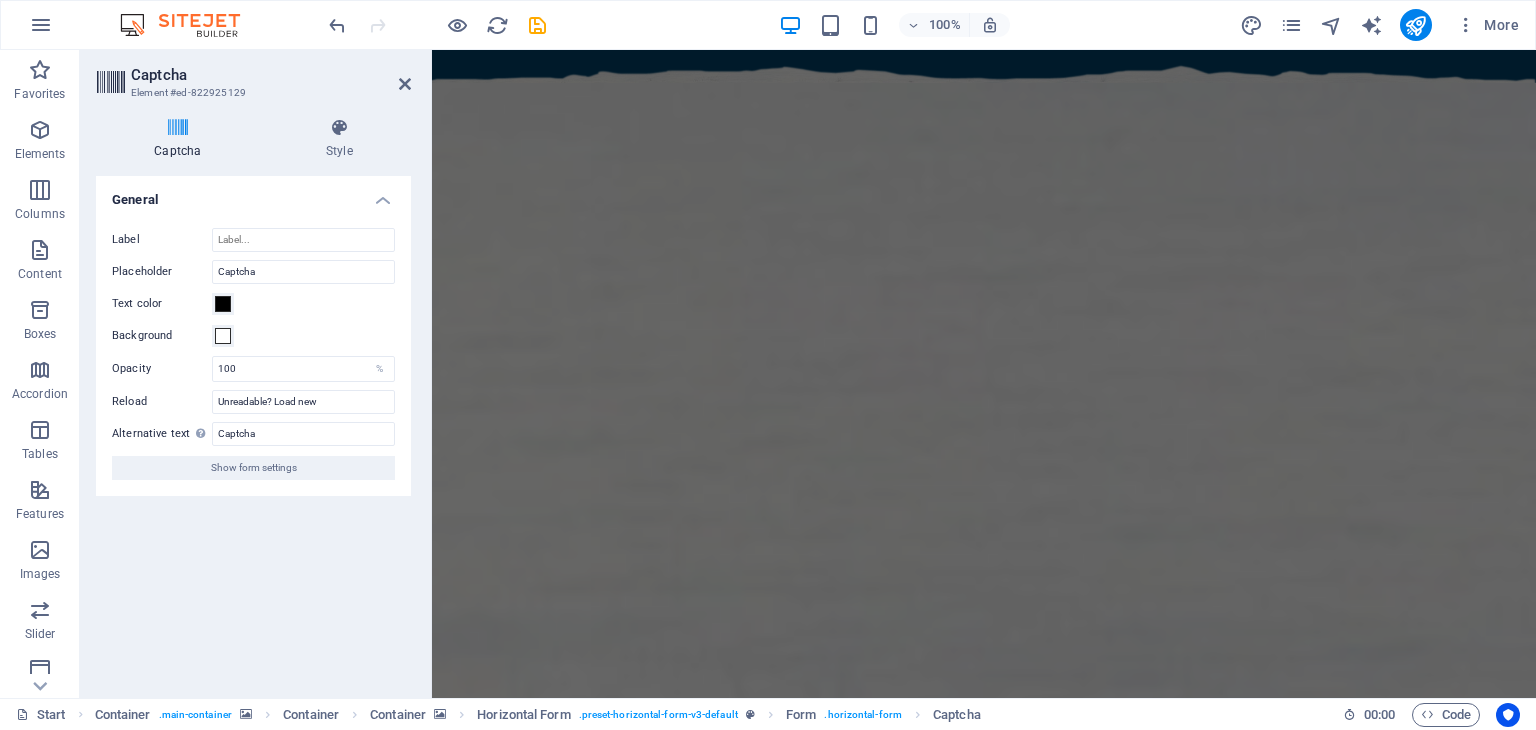 scroll, scrollTop: 1427, scrollLeft: 0, axis: vertical 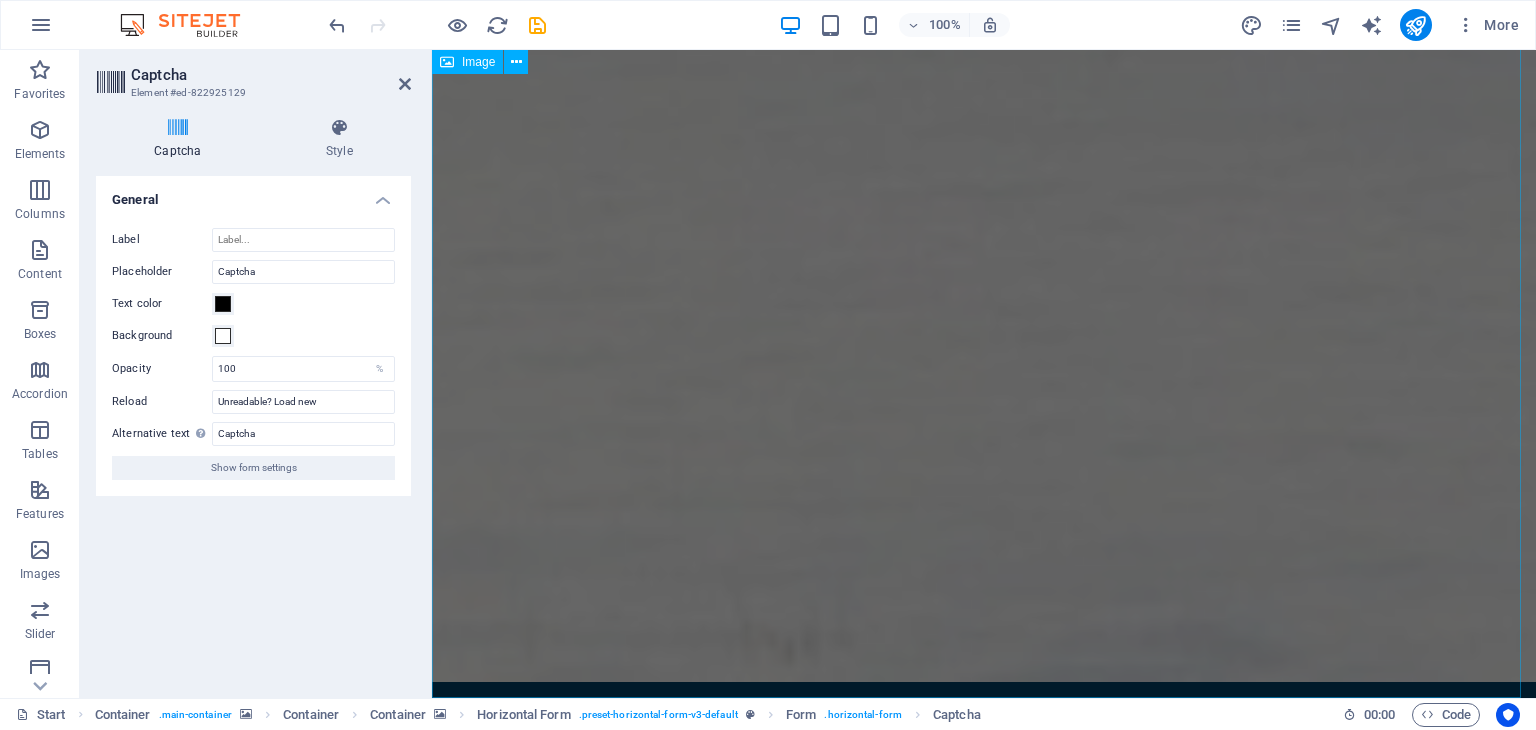 click at bounding box center (984, 2405) 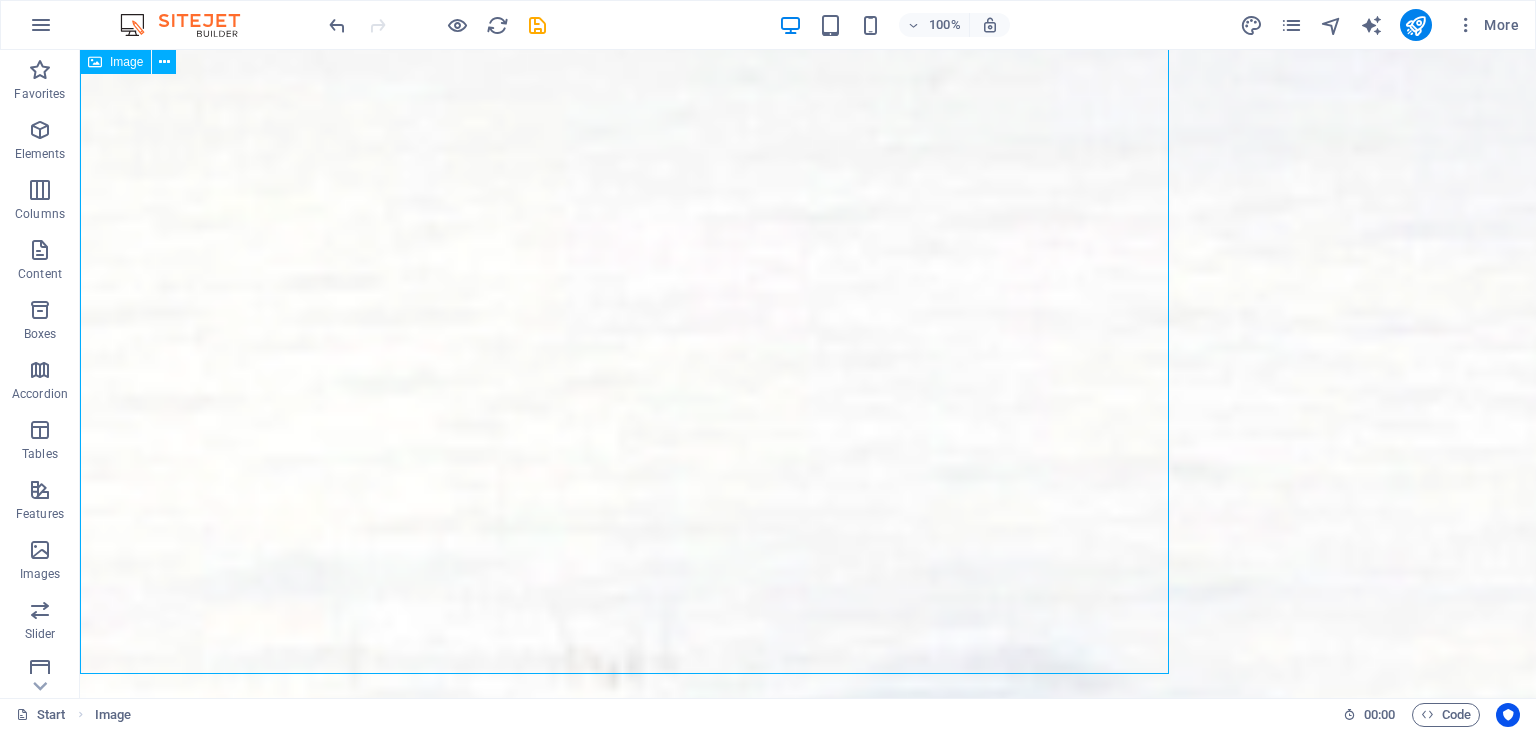 scroll, scrollTop: 1451, scrollLeft: 0, axis: vertical 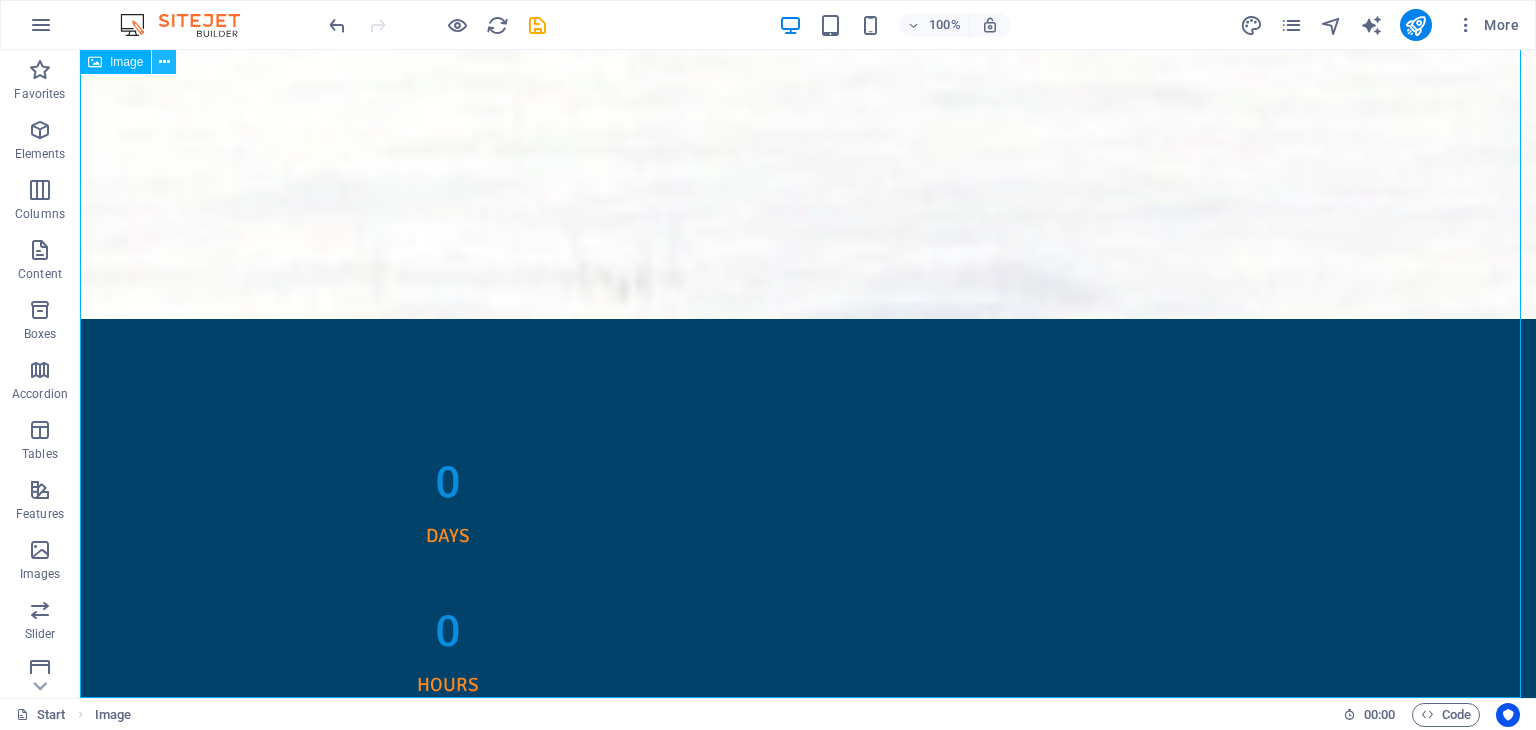 click at bounding box center (164, 62) 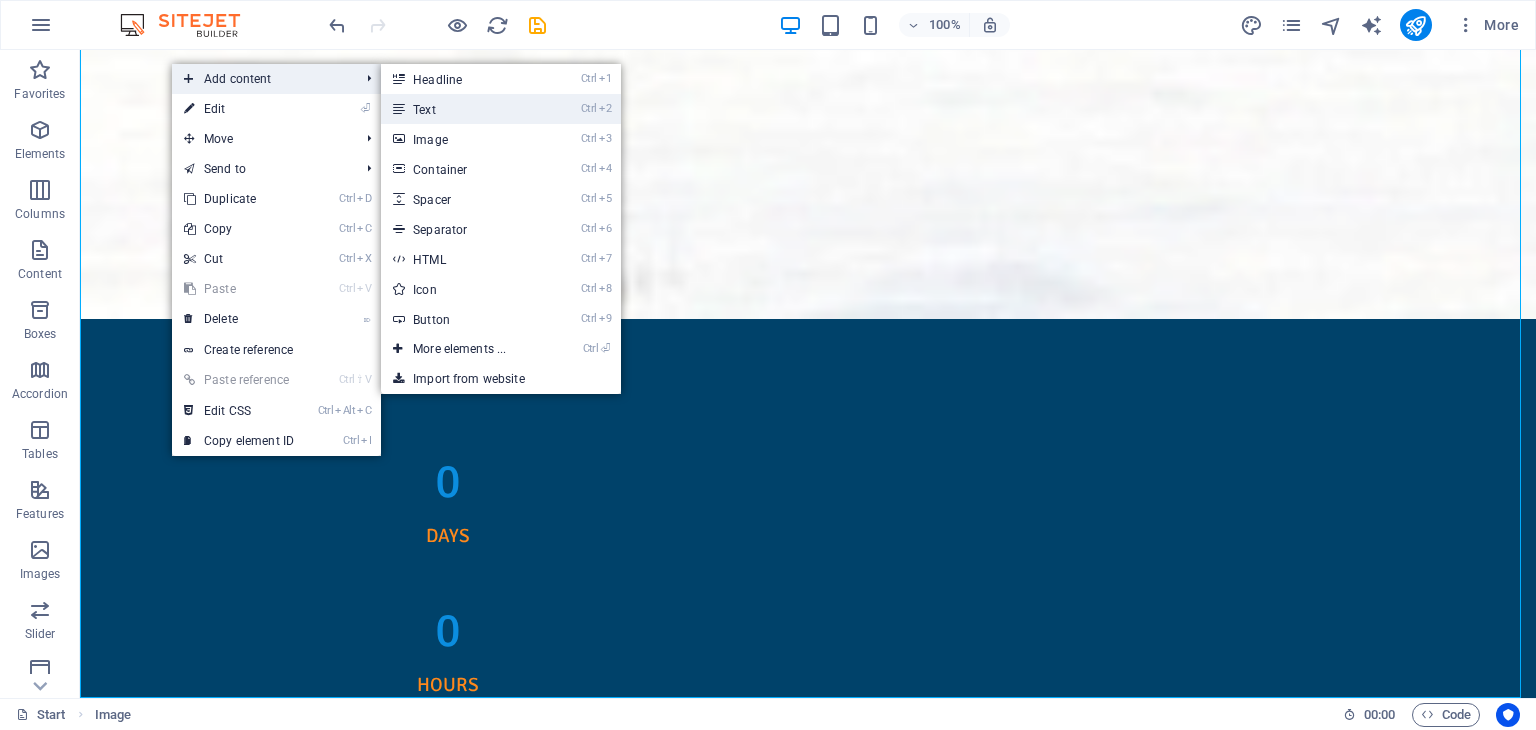 click on "Ctrl 2  Text" at bounding box center (463, 109) 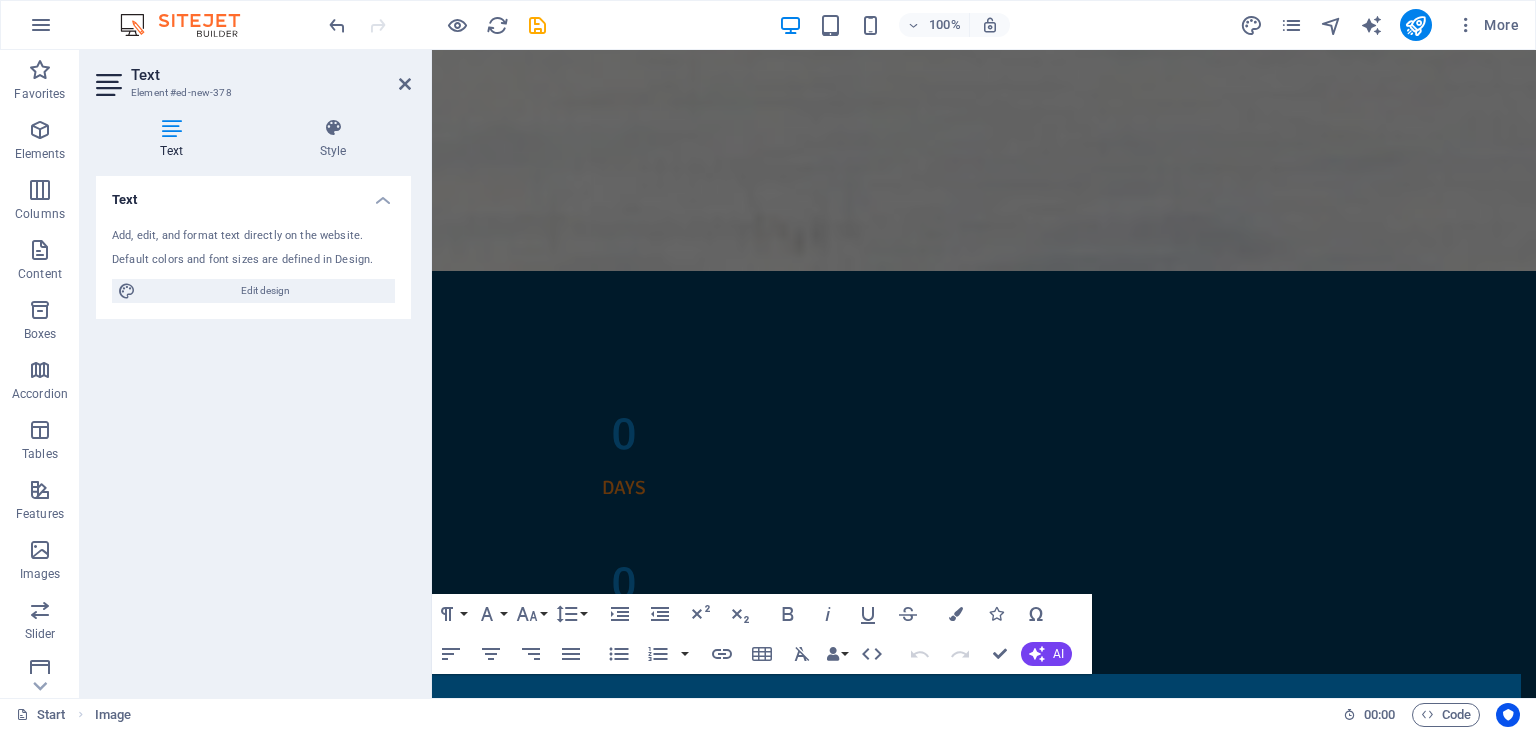 scroll, scrollTop: 1451, scrollLeft: 0, axis: vertical 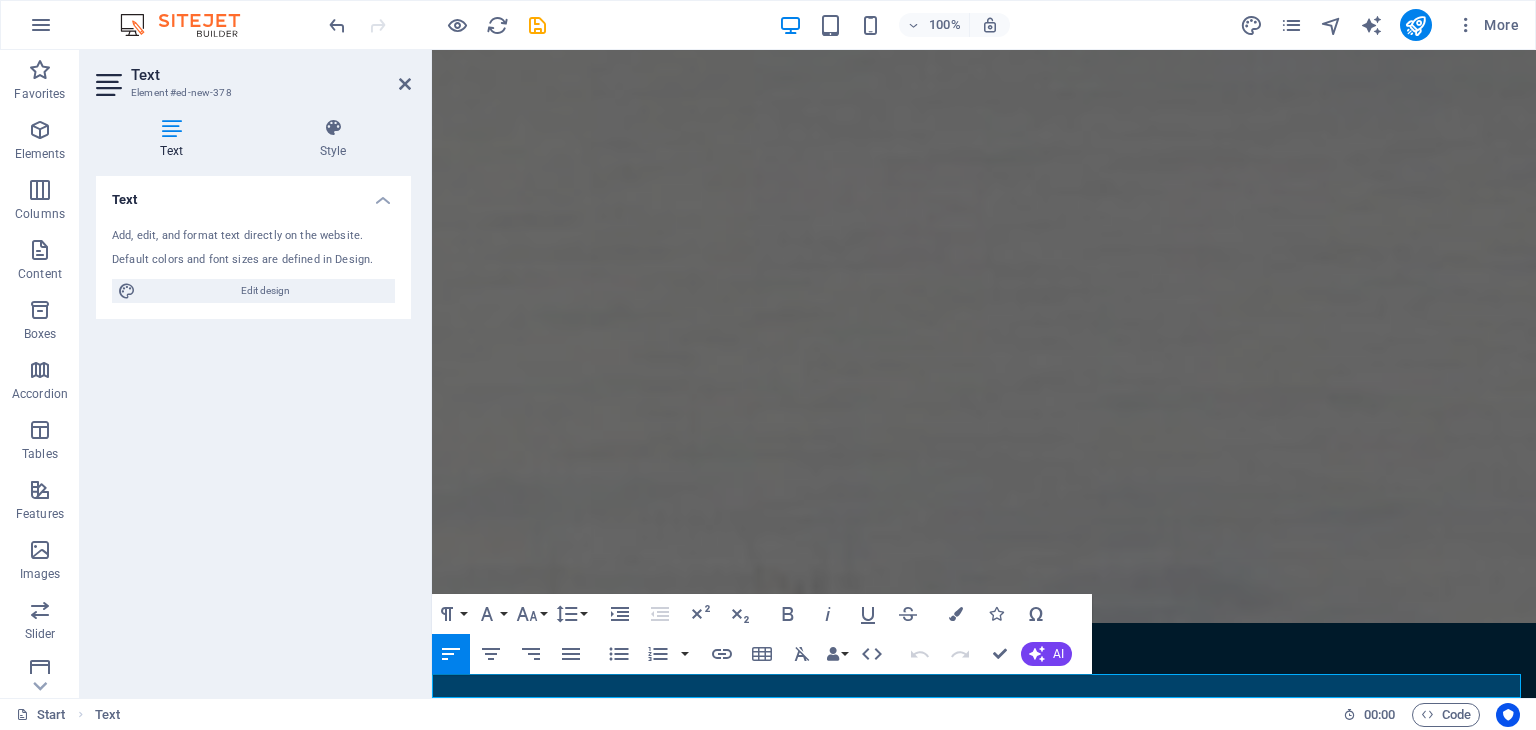 type 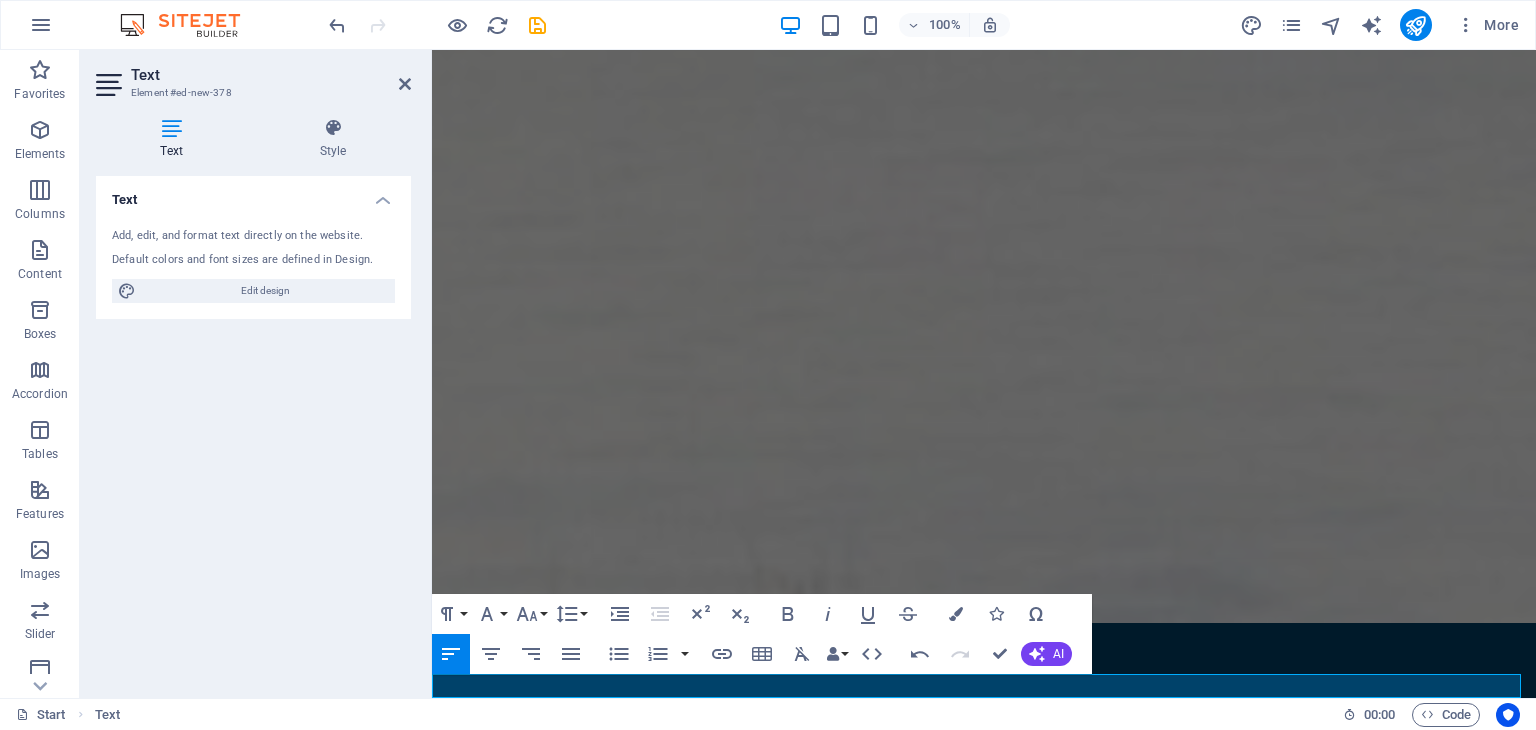 type 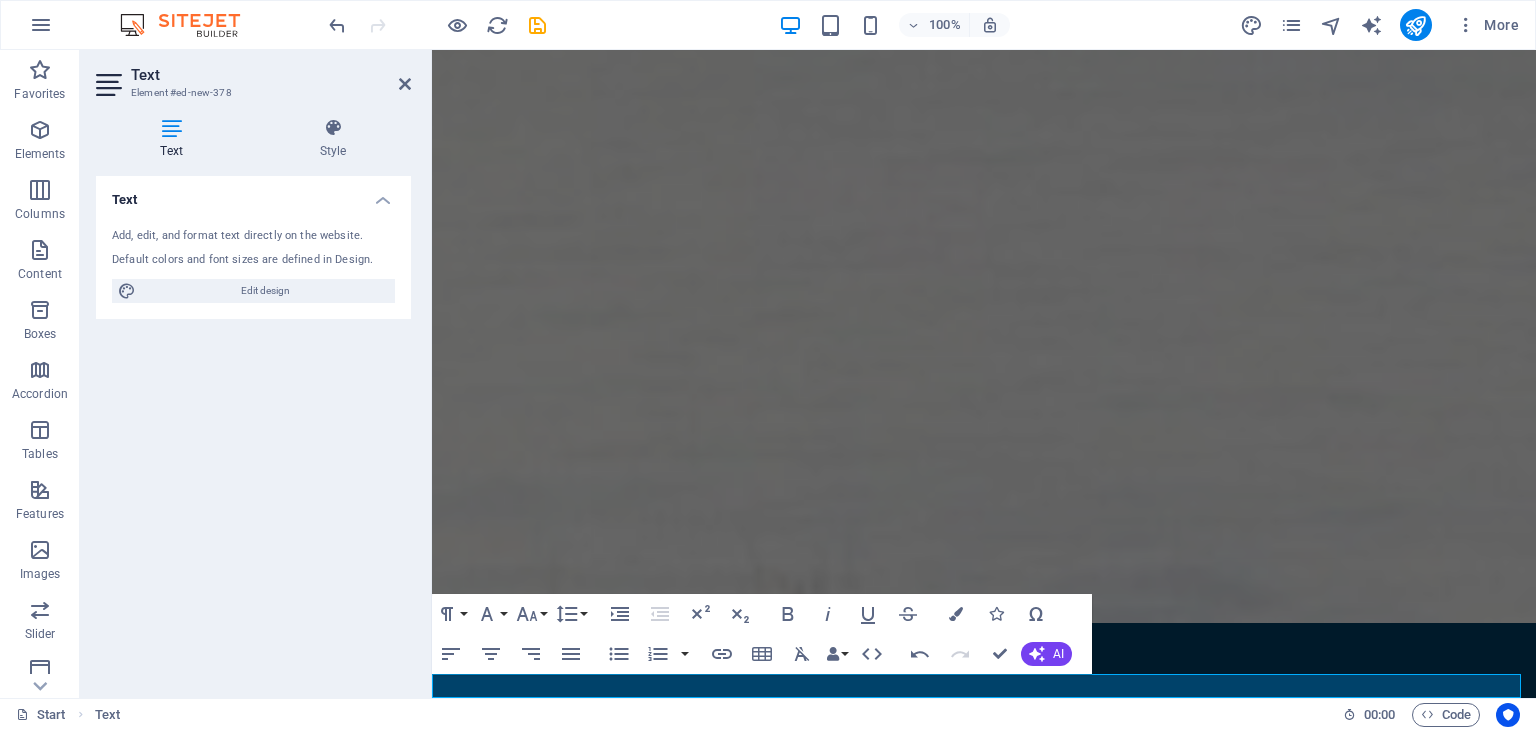 type 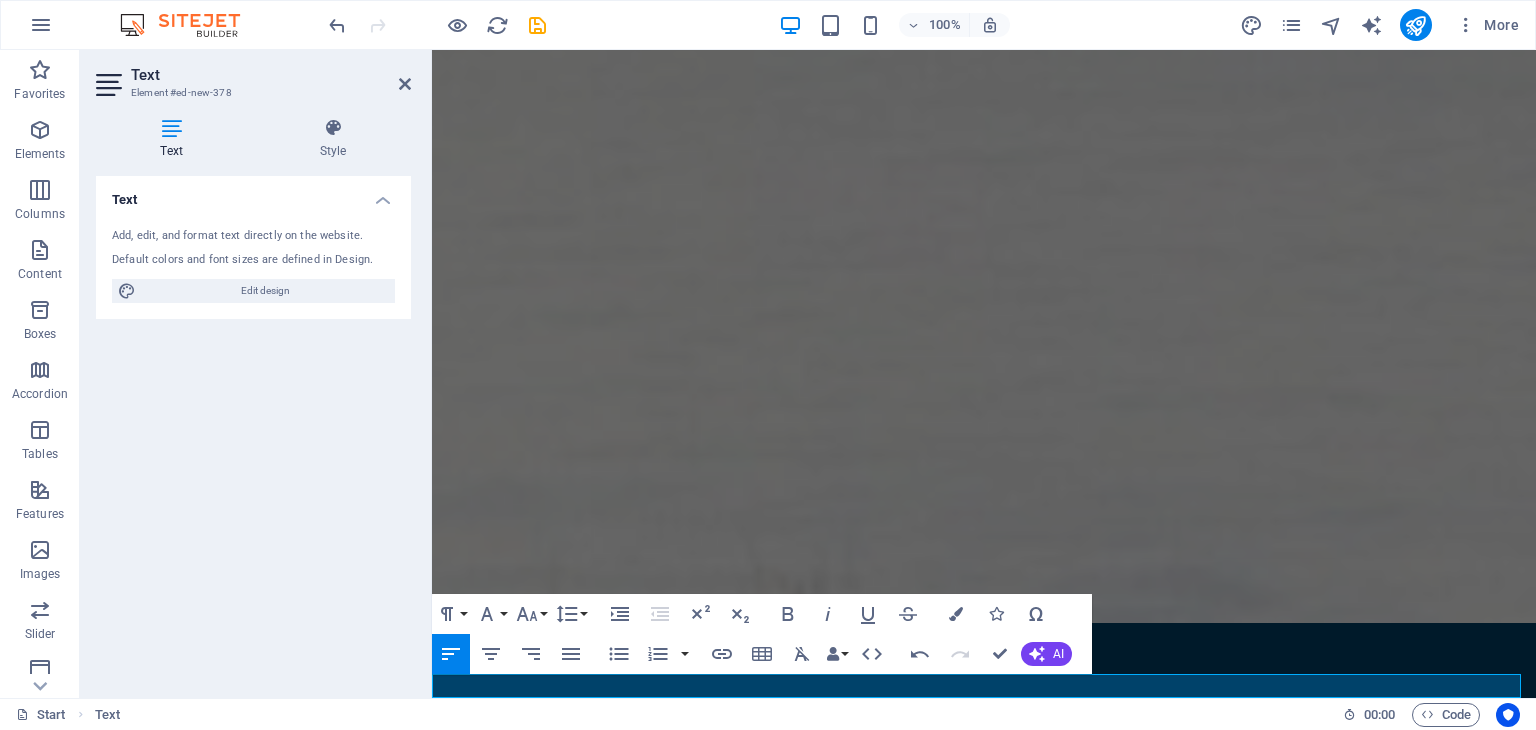 click on "info@uniquecomodities.co.ke" at bounding box center (984, 2945) 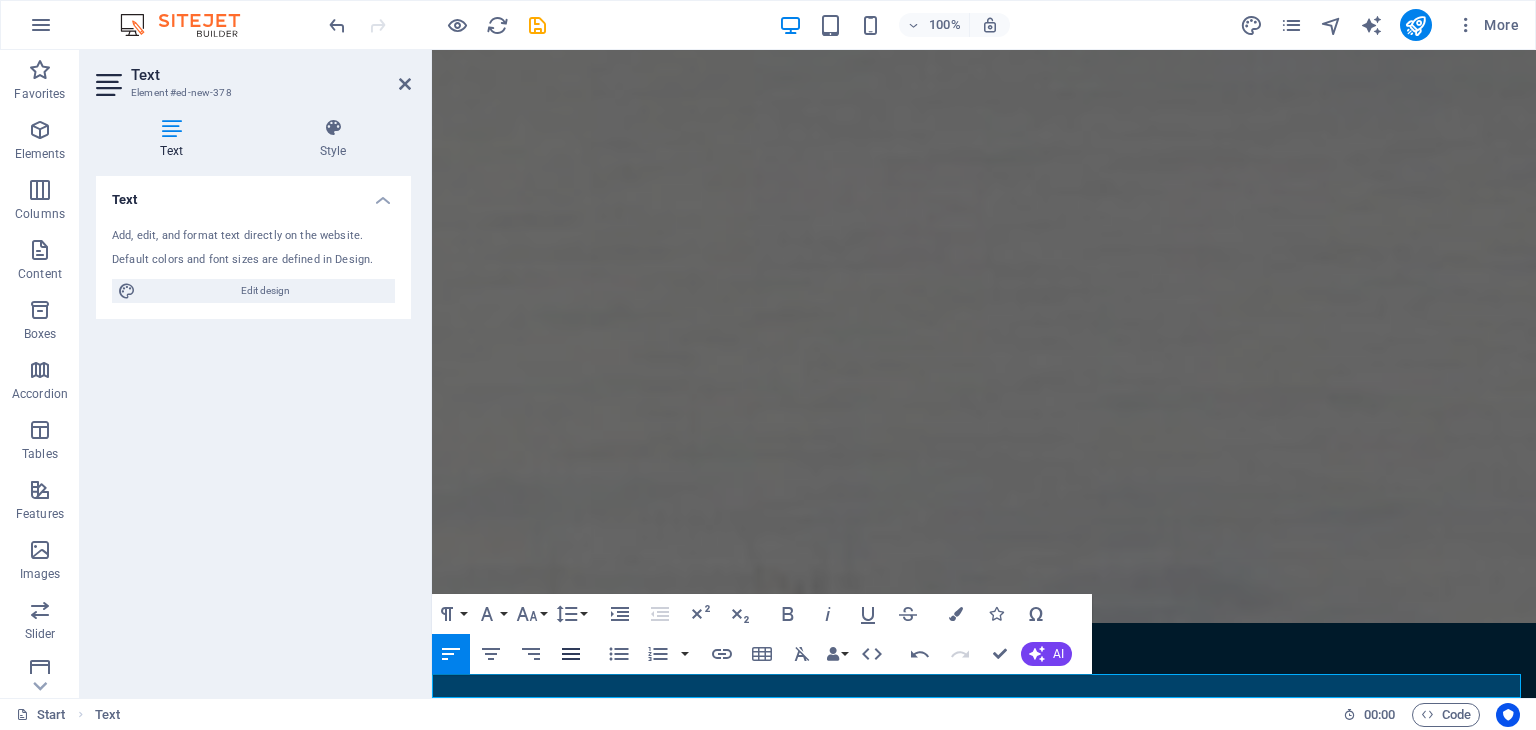 click 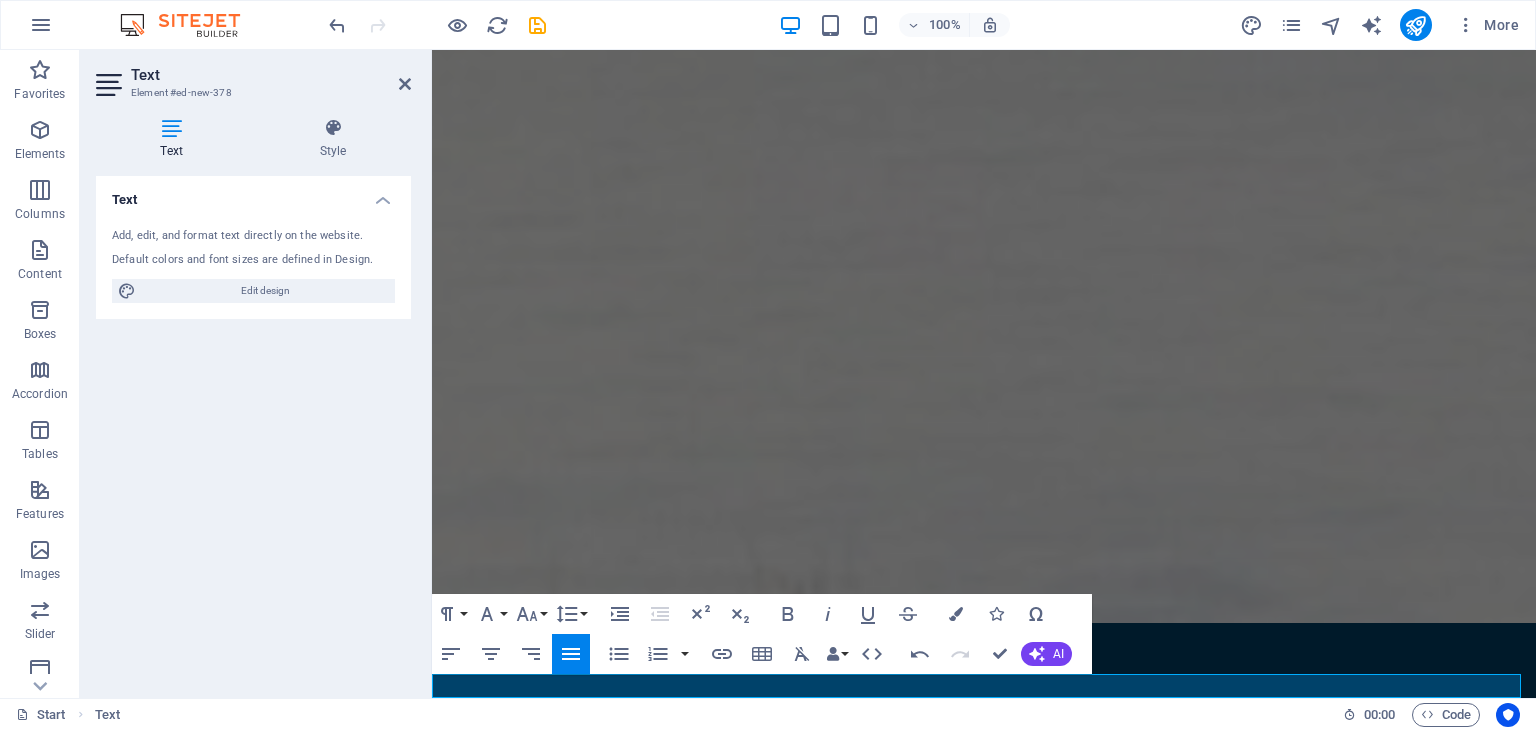 click 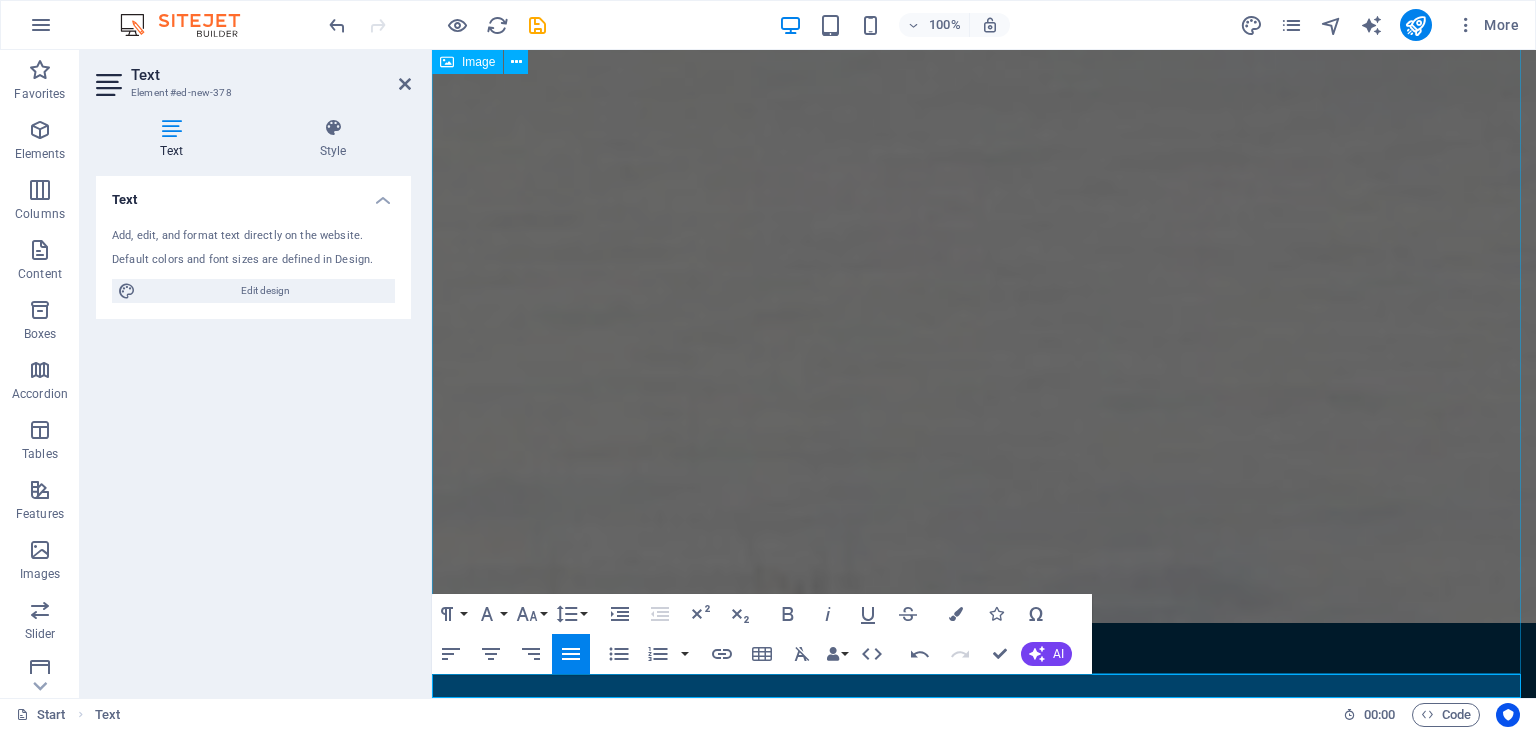 click at bounding box center [984, 2381] 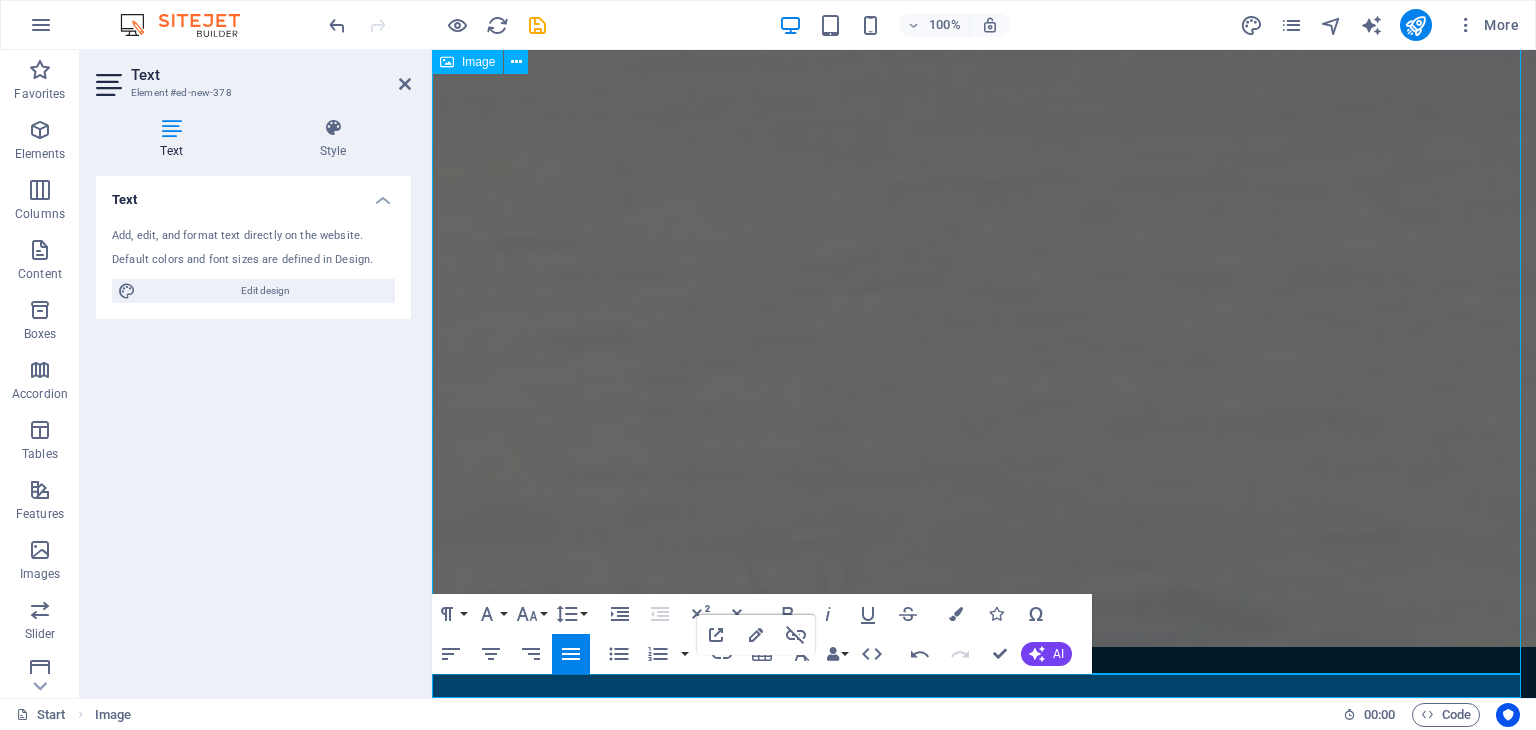 scroll, scrollTop: 1490, scrollLeft: 0, axis: vertical 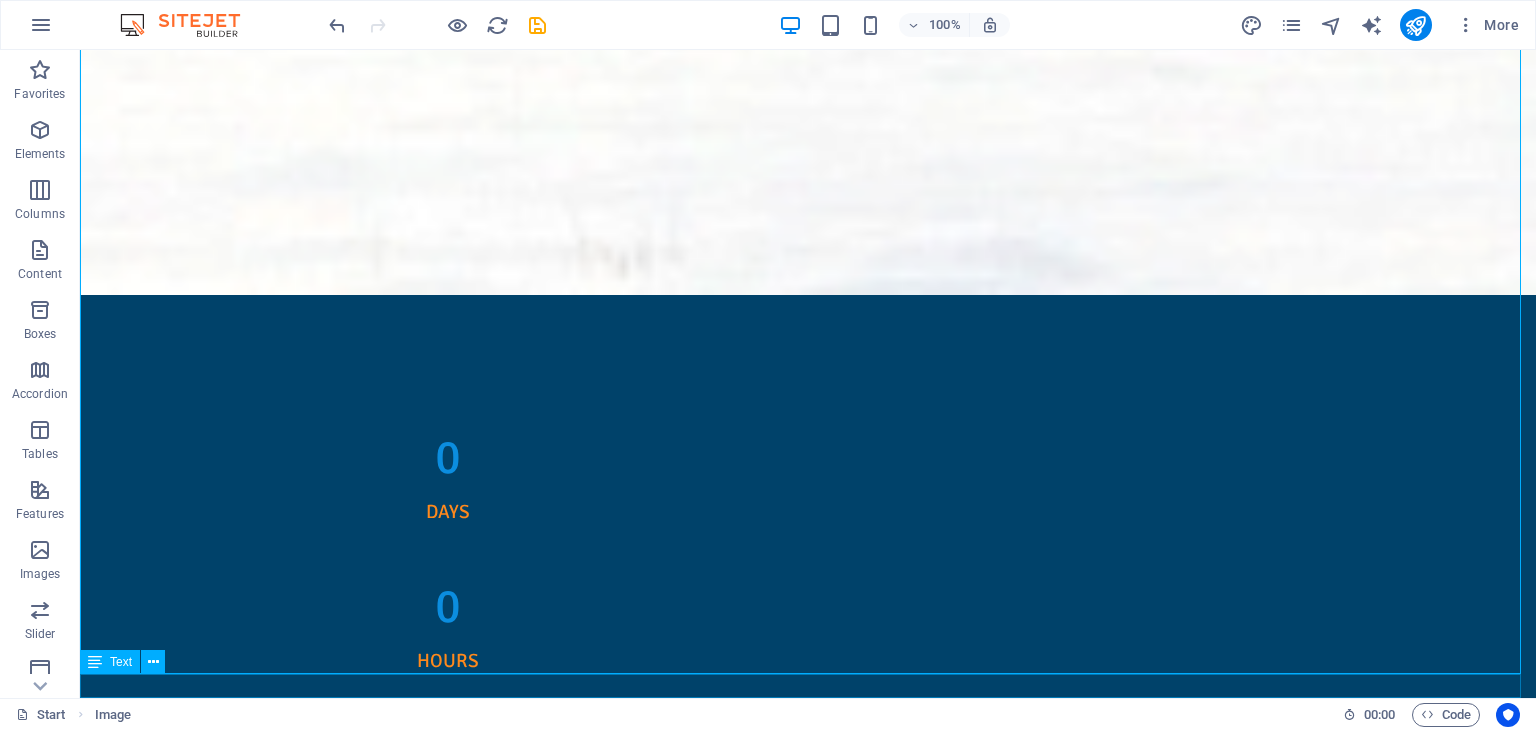 click on "info@uniquecomodities.co.ke" at bounding box center (808, 2969) 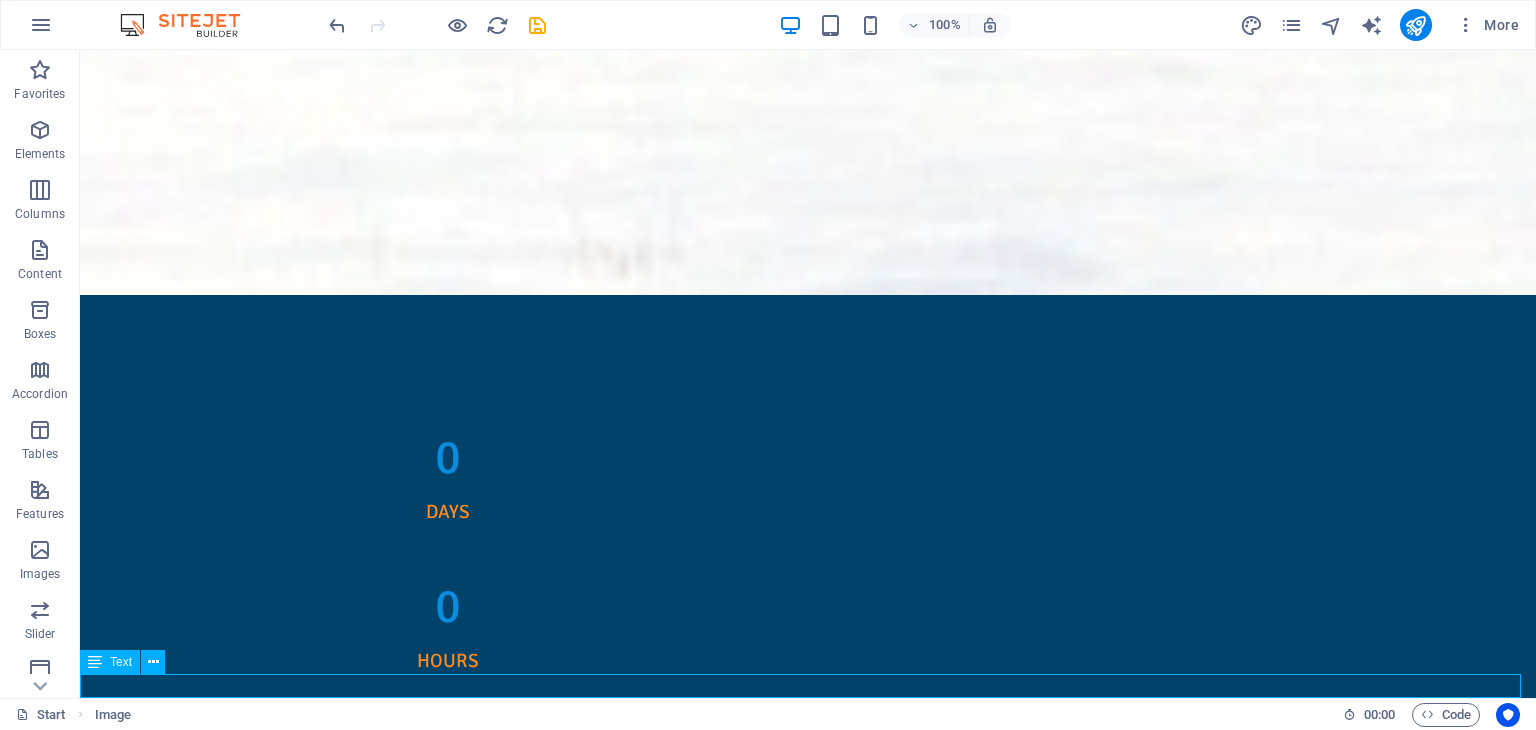 click on "info@uniquecomodities.co.ke" at bounding box center (808, 2969) 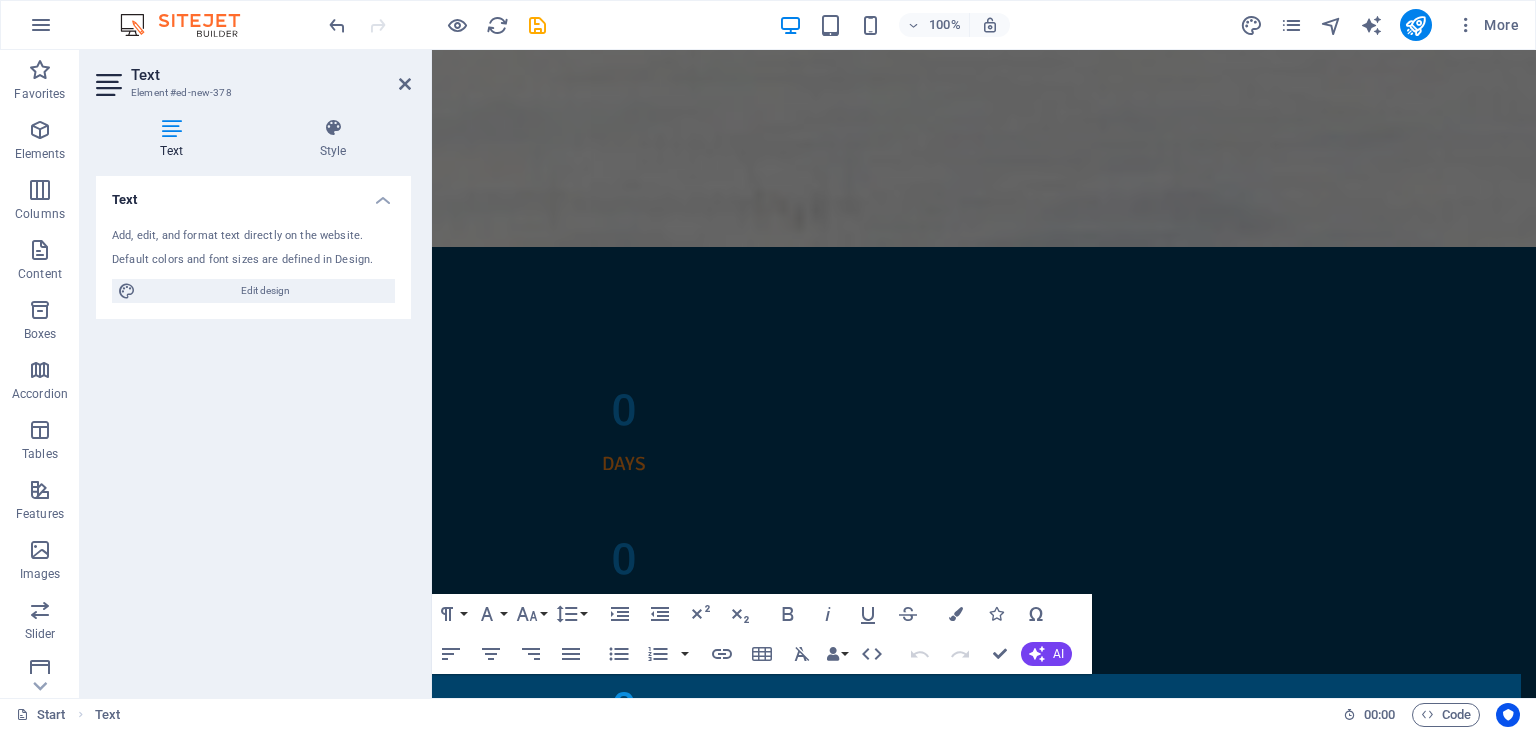 scroll, scrollTop: 1451, scrollLeft: 0, axis: vertical 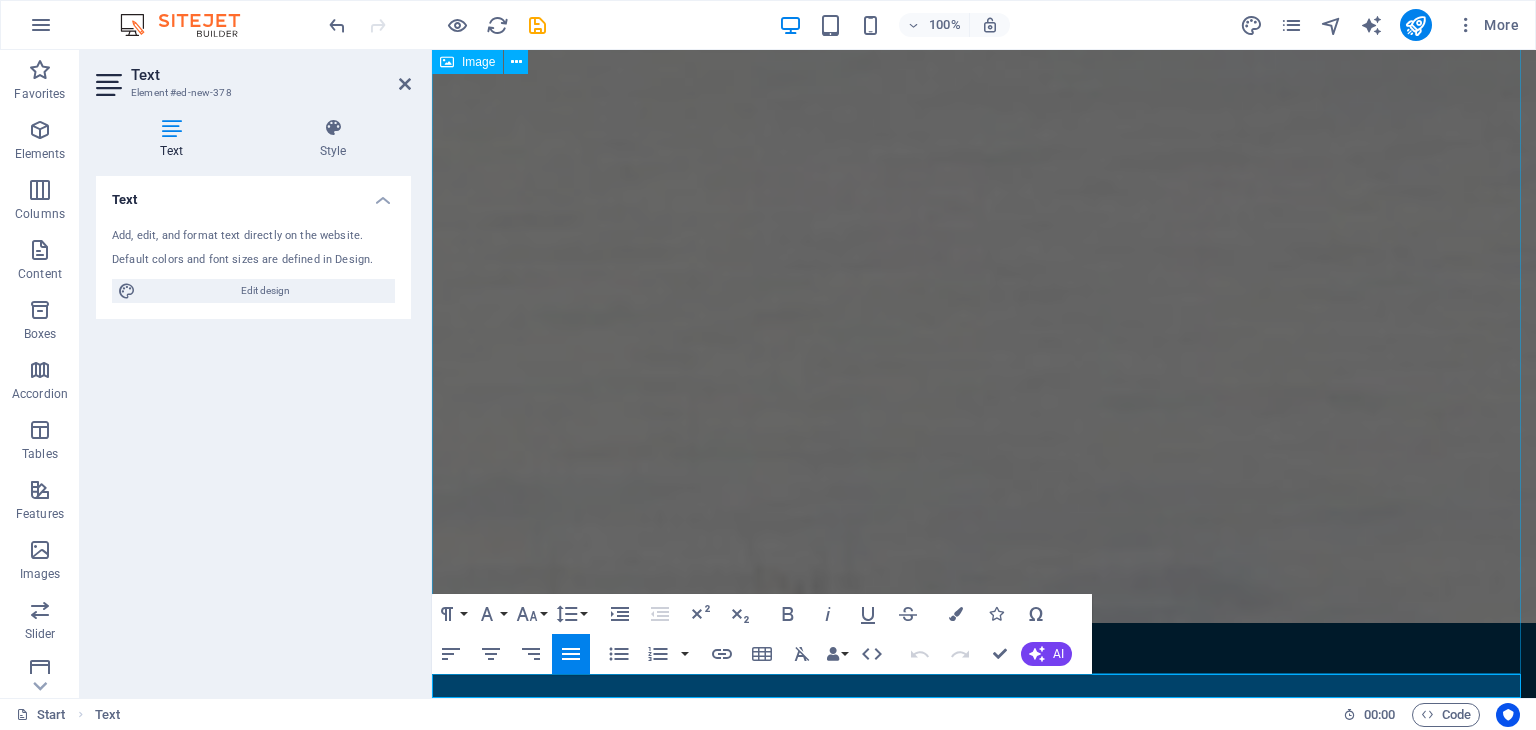 drag, startPoint x: 866, startPoint y: 683, endPoint x: 1116, endPoint y: 669, distance: 250.3917 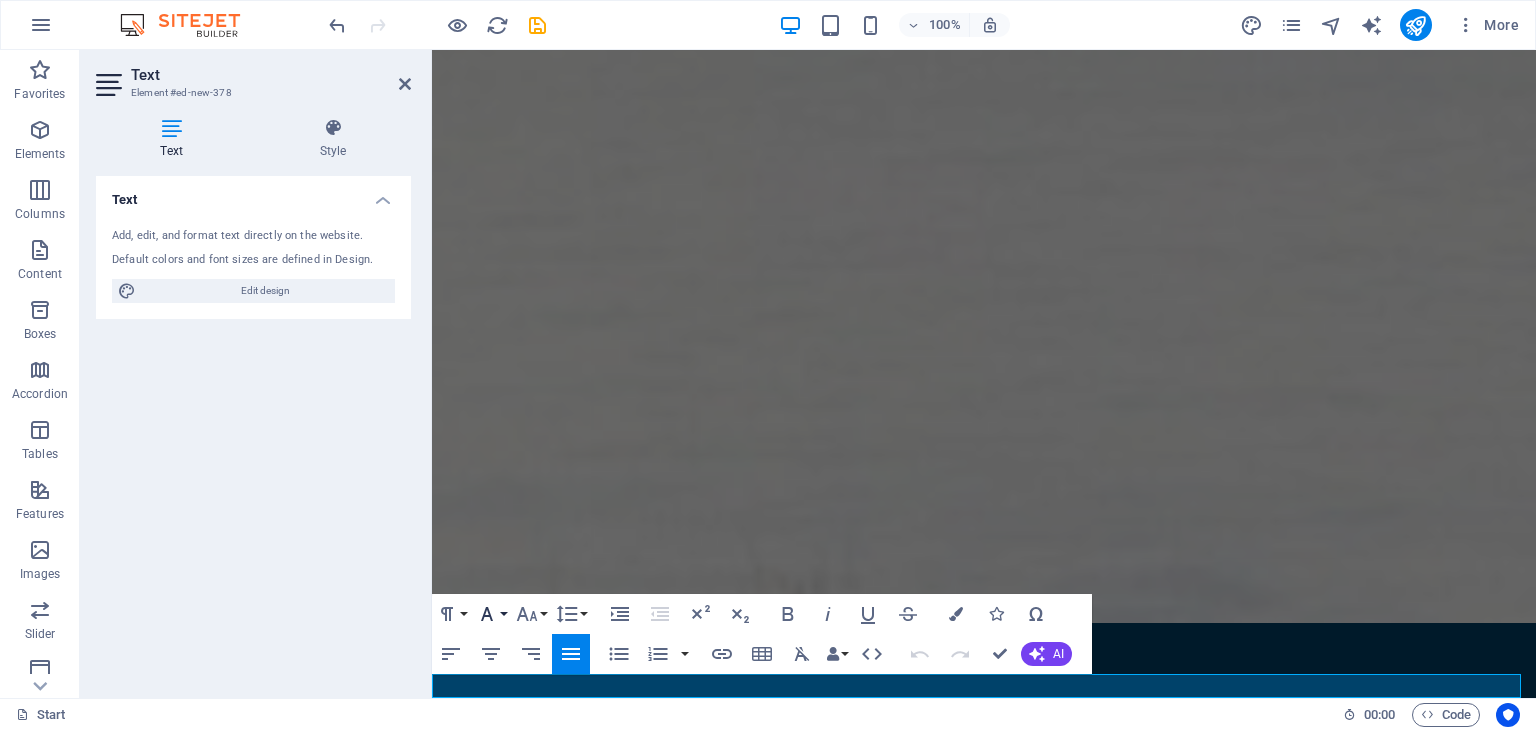 click on "Font Family" at bounding box center [491, 614] 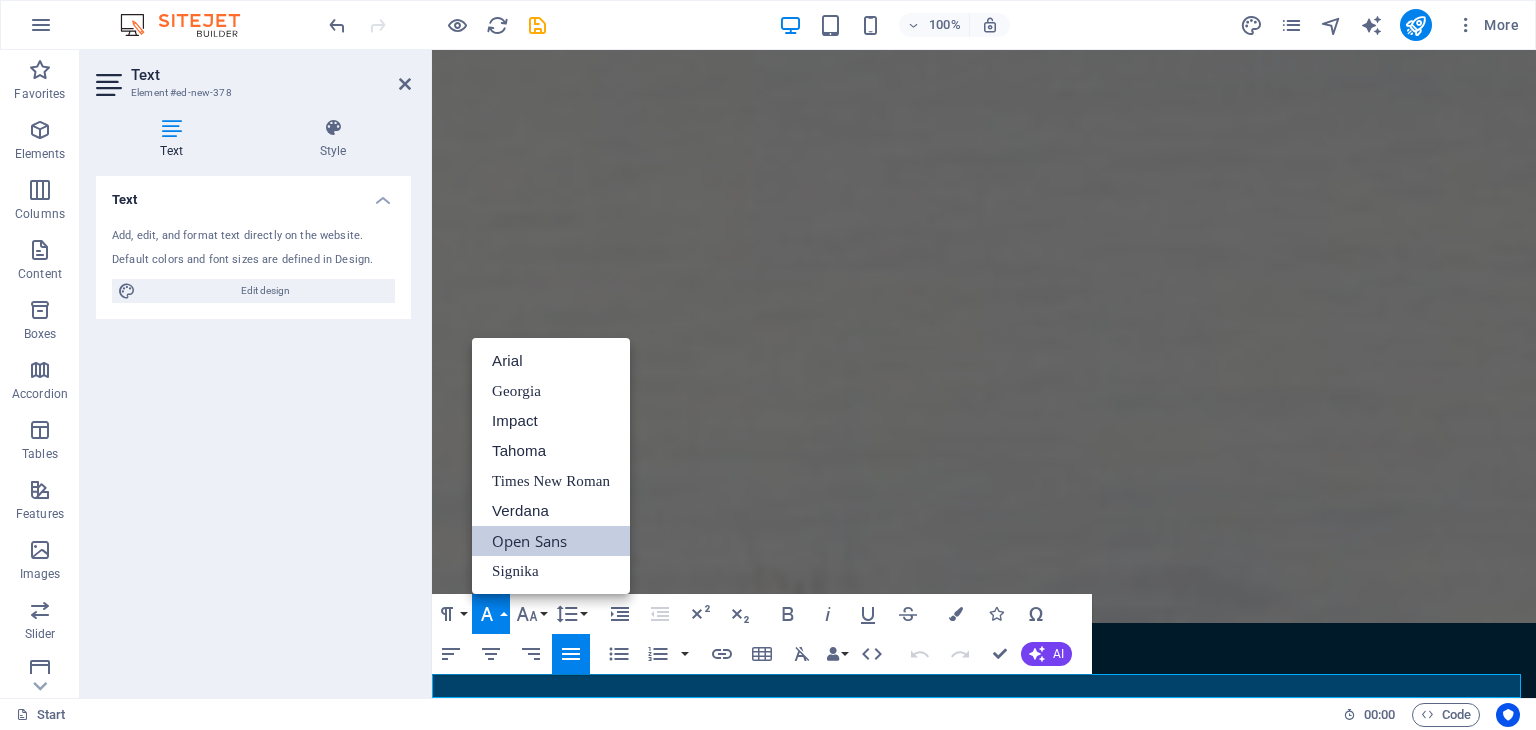 scroll, scrollTop: 0, scrollLeft: 0, axis: both 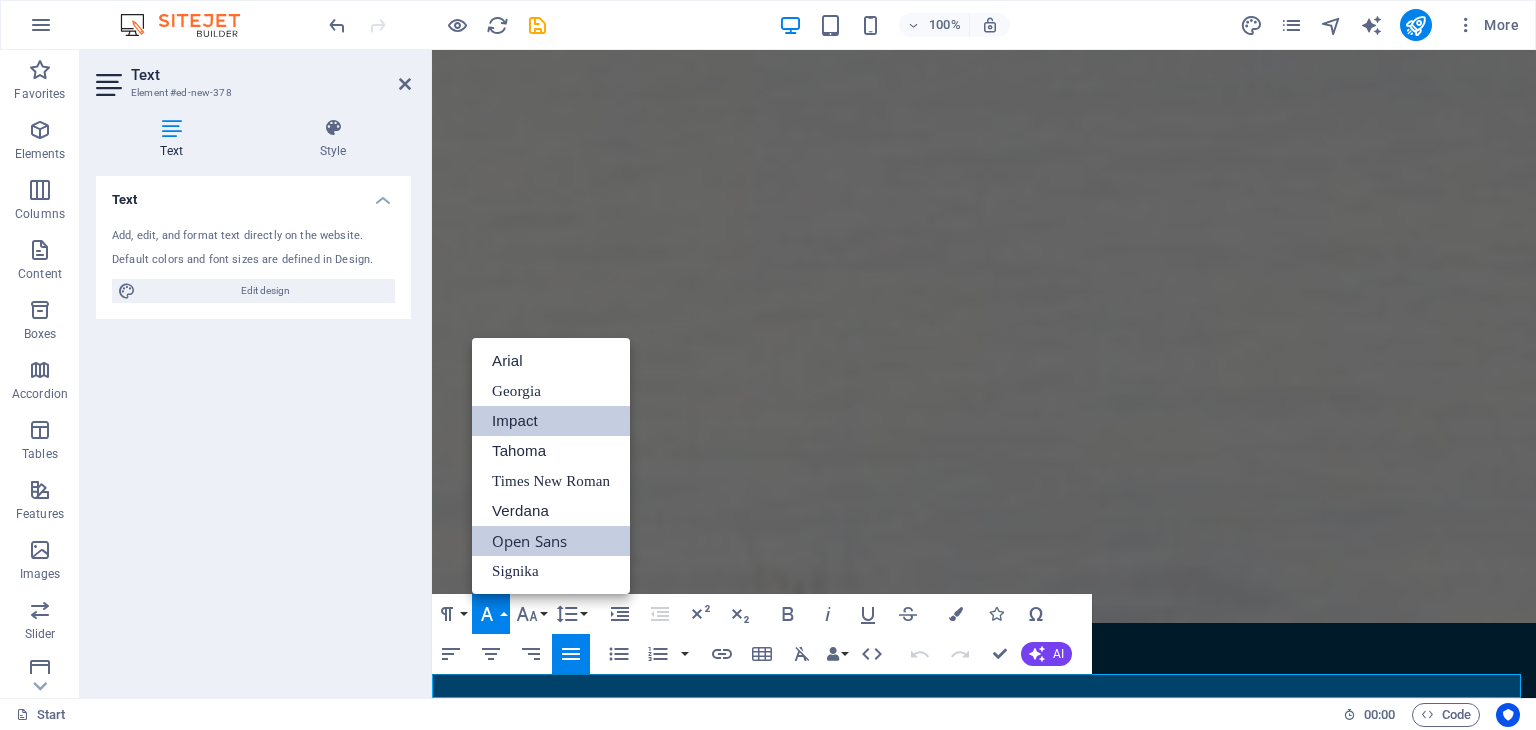 click on "Impact" at bounding box center (551, 421) 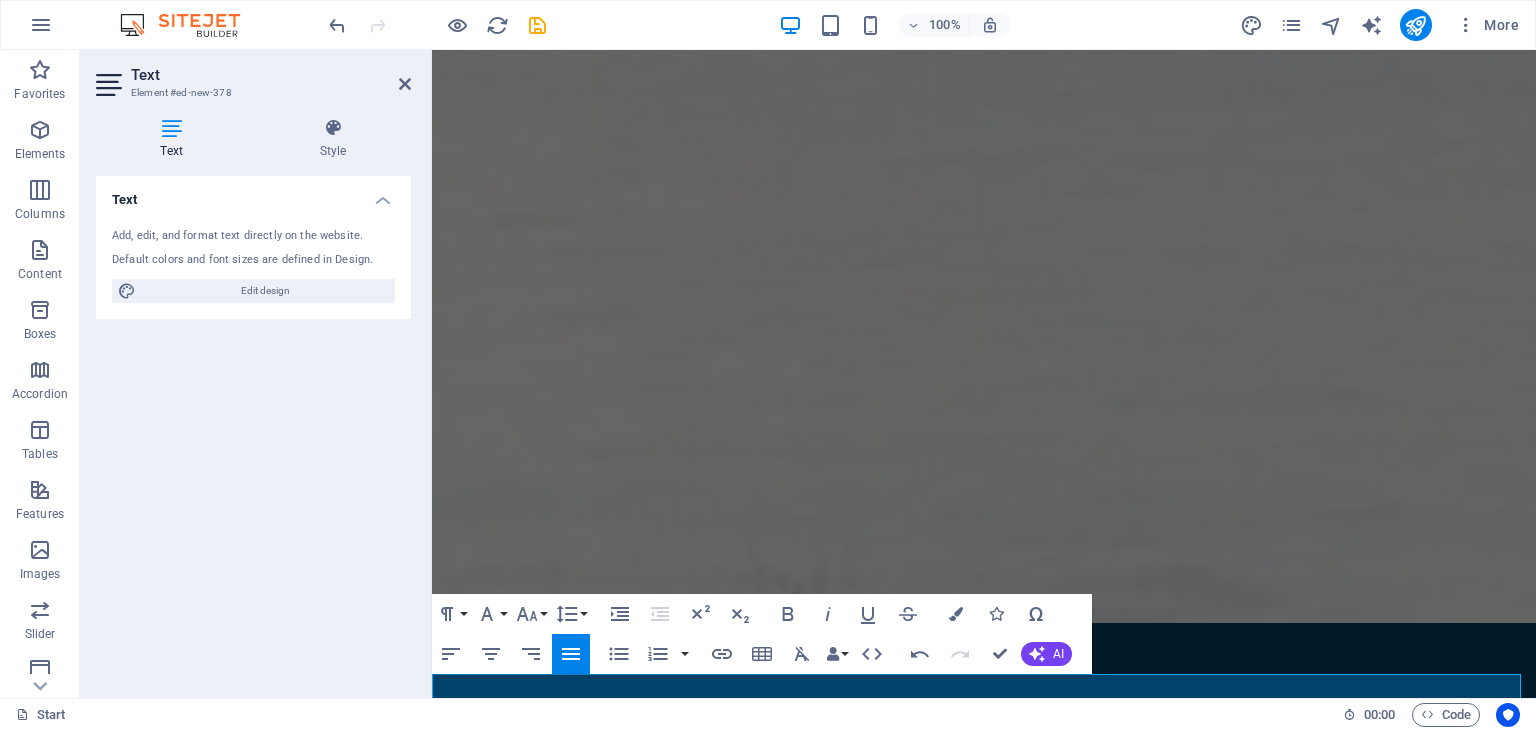 click on "info@uniquecomodities.co.ke" at bounding box center [726, 2945] 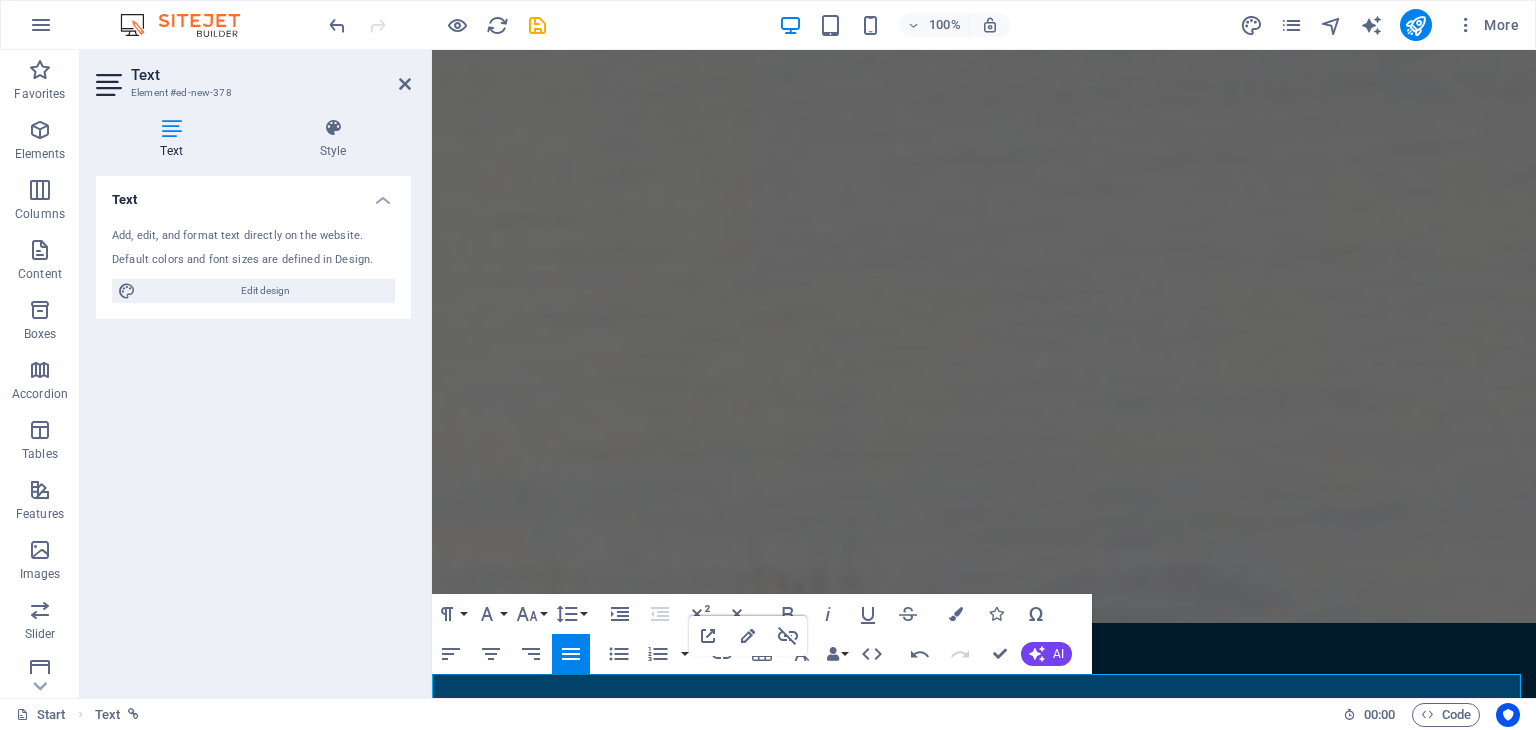 type 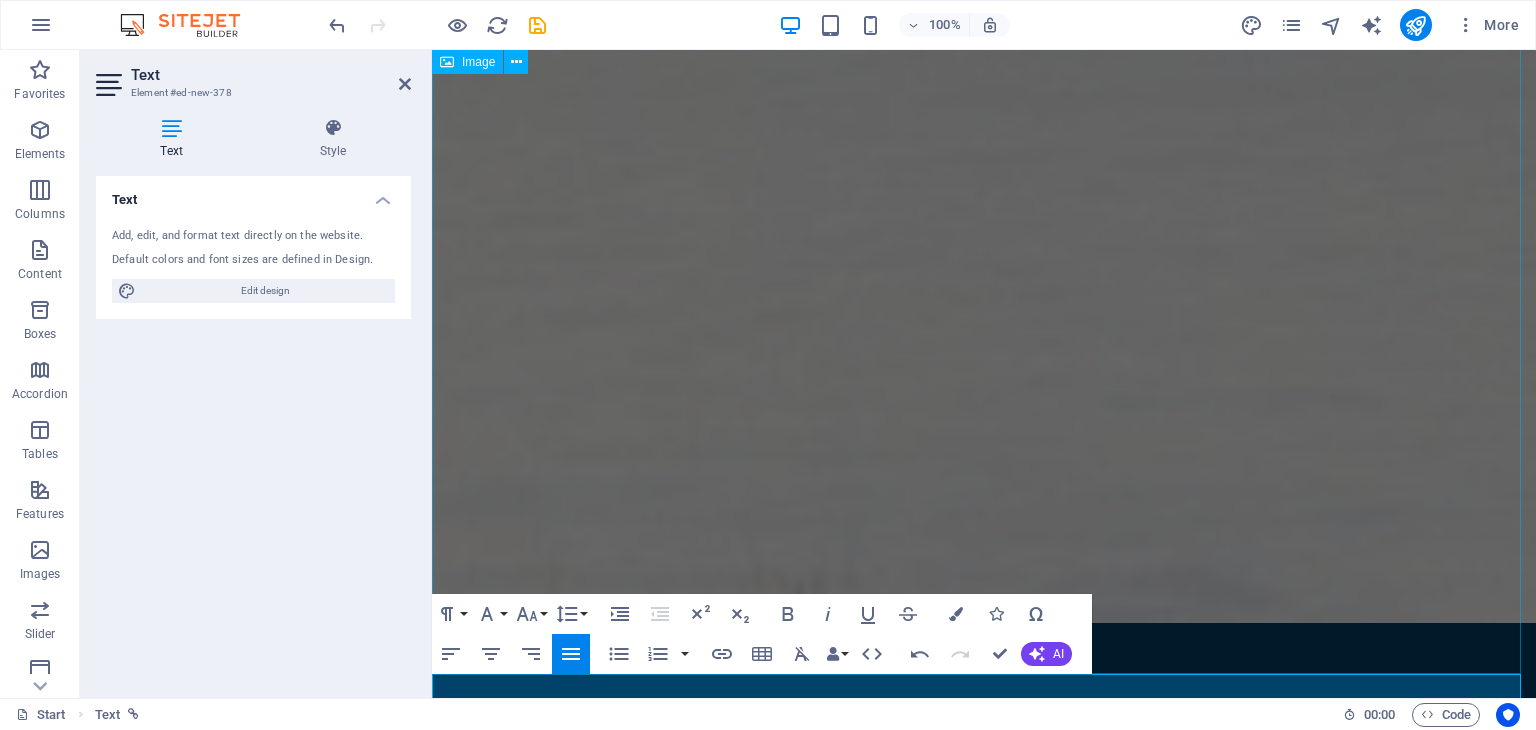 click at bounding box center (984, 2381) 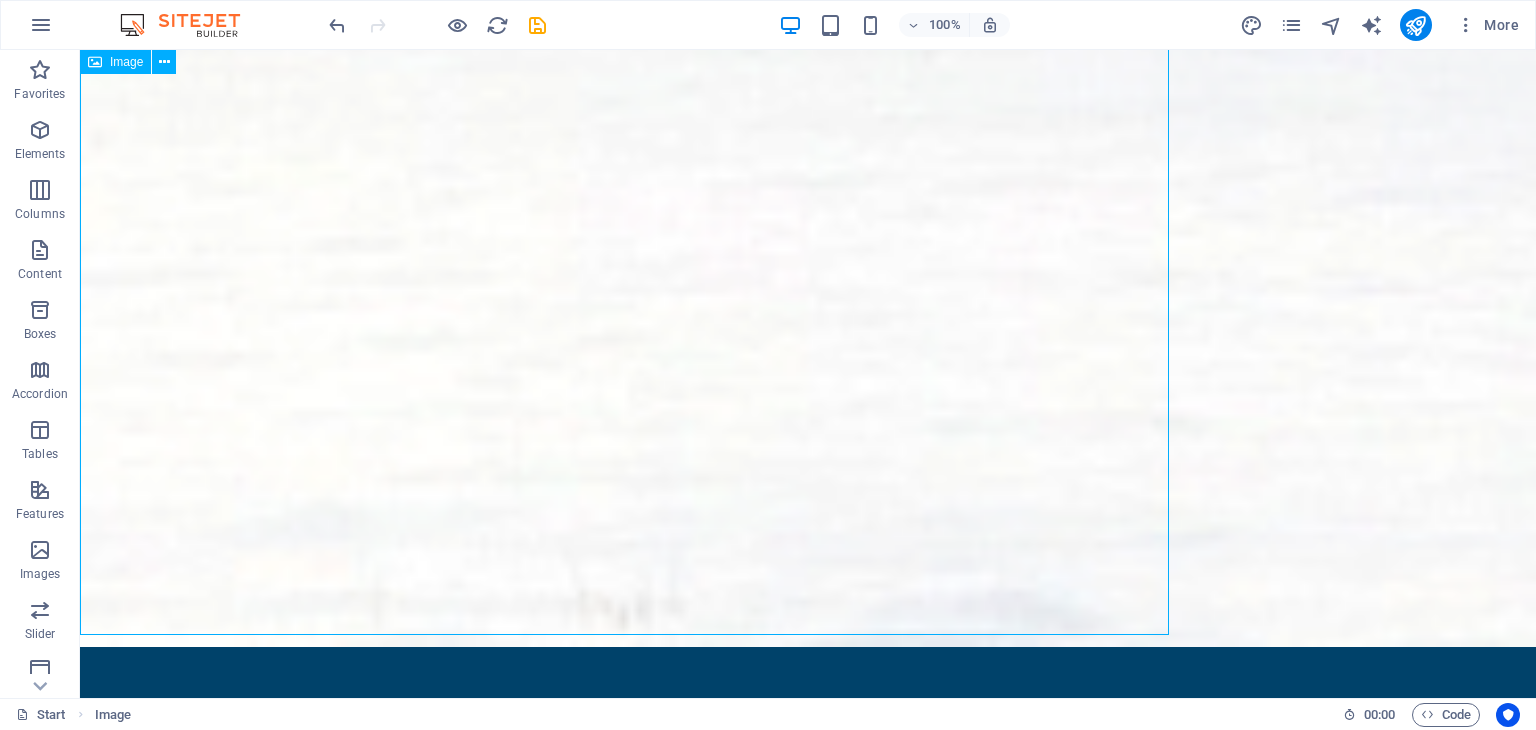 scroll, scrollTop: 1490, scrollLeft: 0, axis: vertical 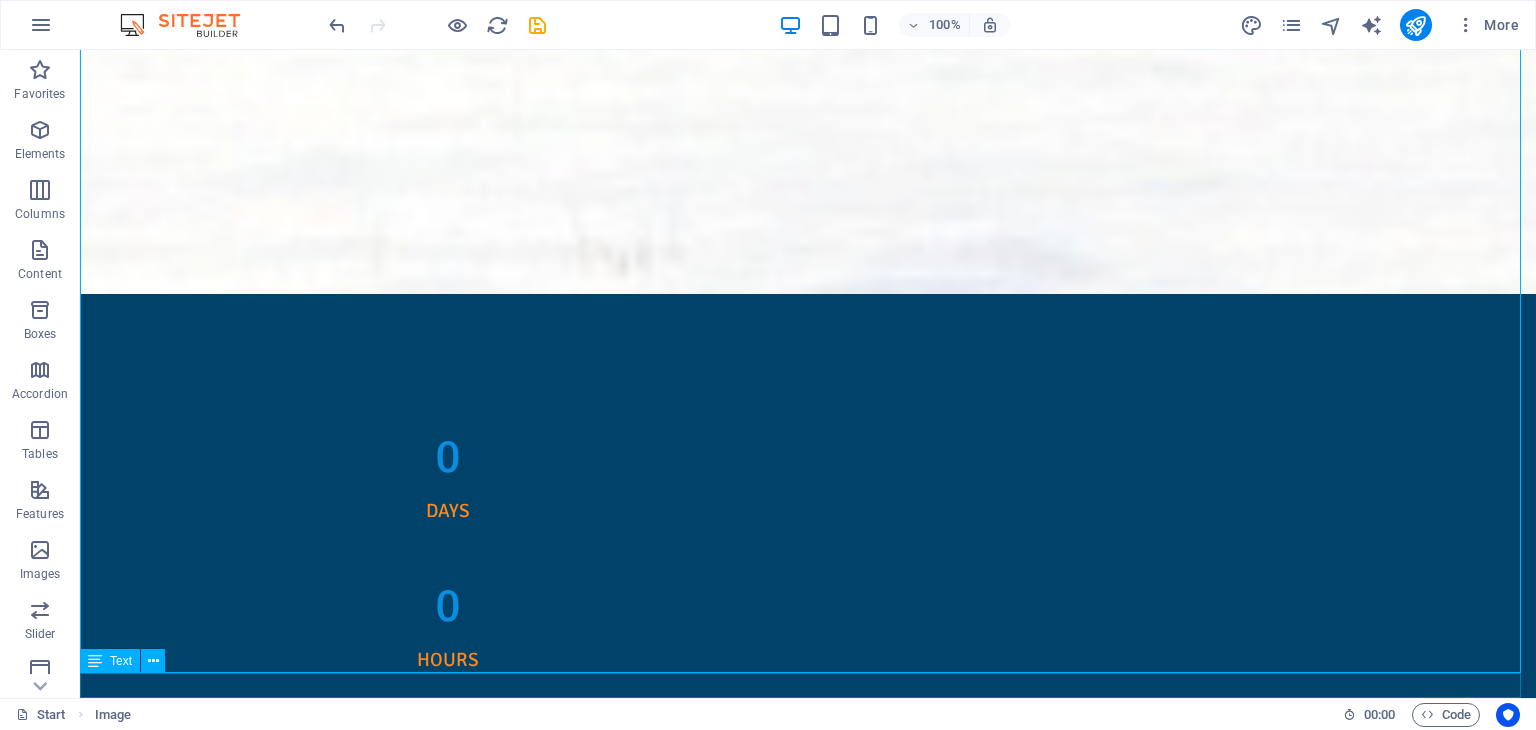 click on "info@uniquecomodities.co.ke" at bounding box center [808, 2968] 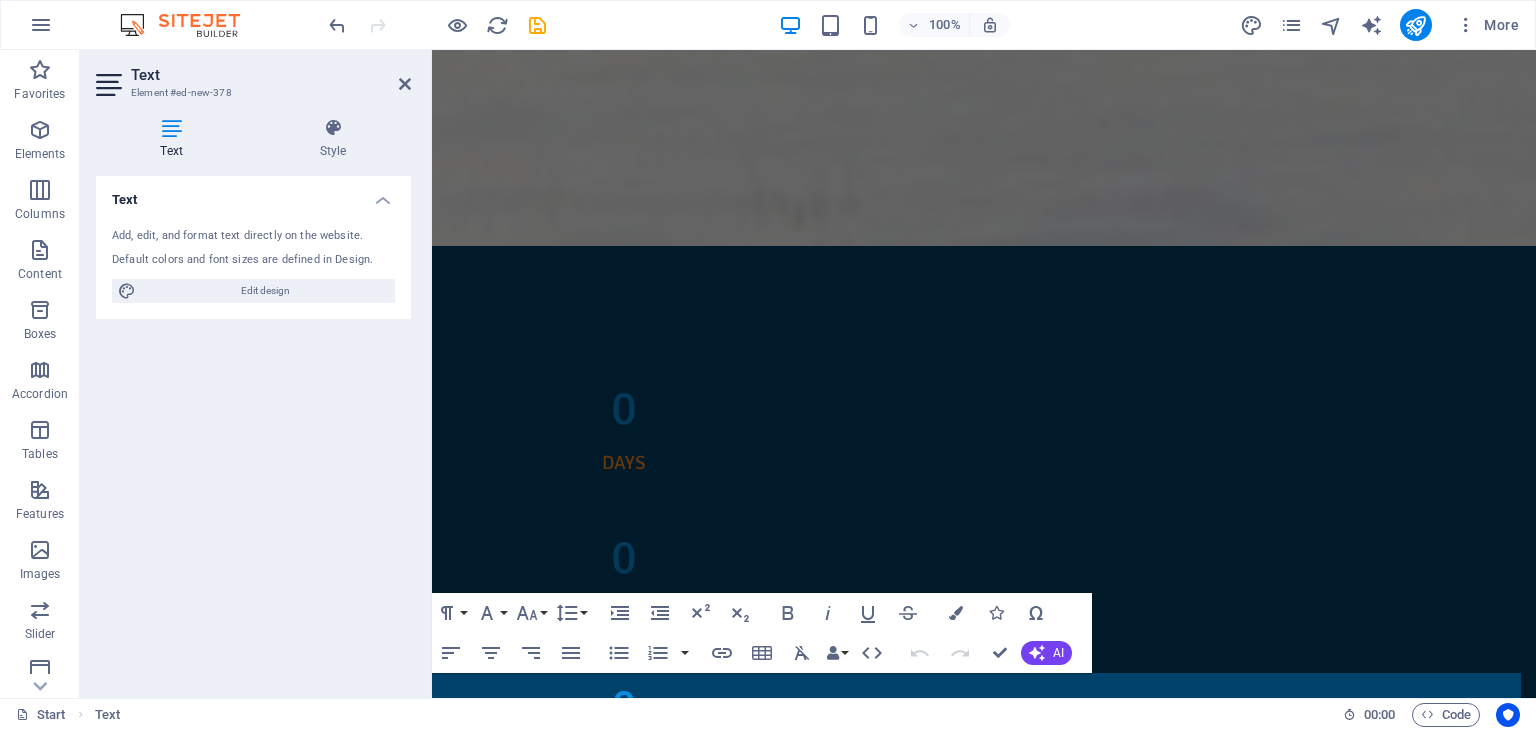 scroll, scrollTop: 1452, scrollLeft: 0, axis: vertical 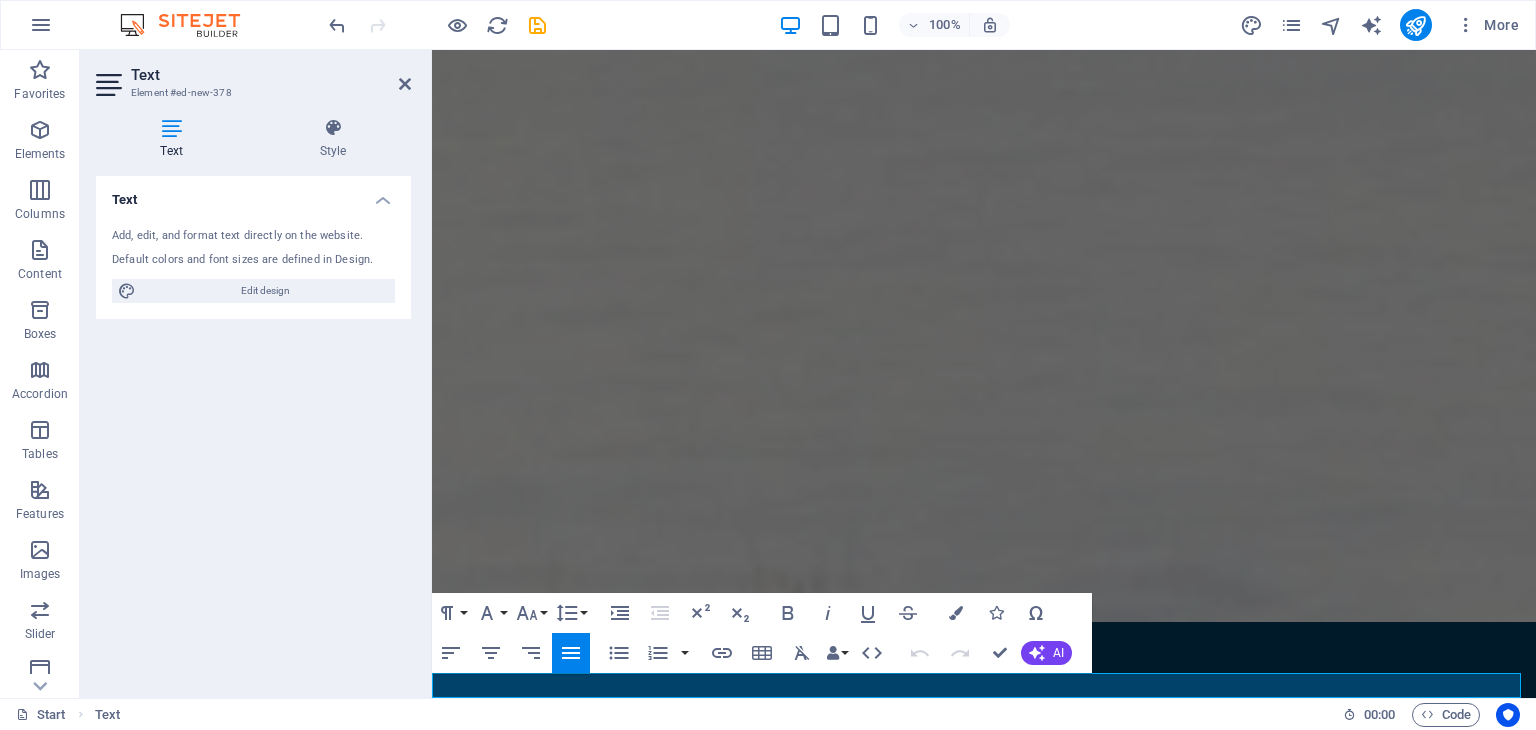 click on "info@uniquecomodities.co.ke" at bounding box center (744, 2944) 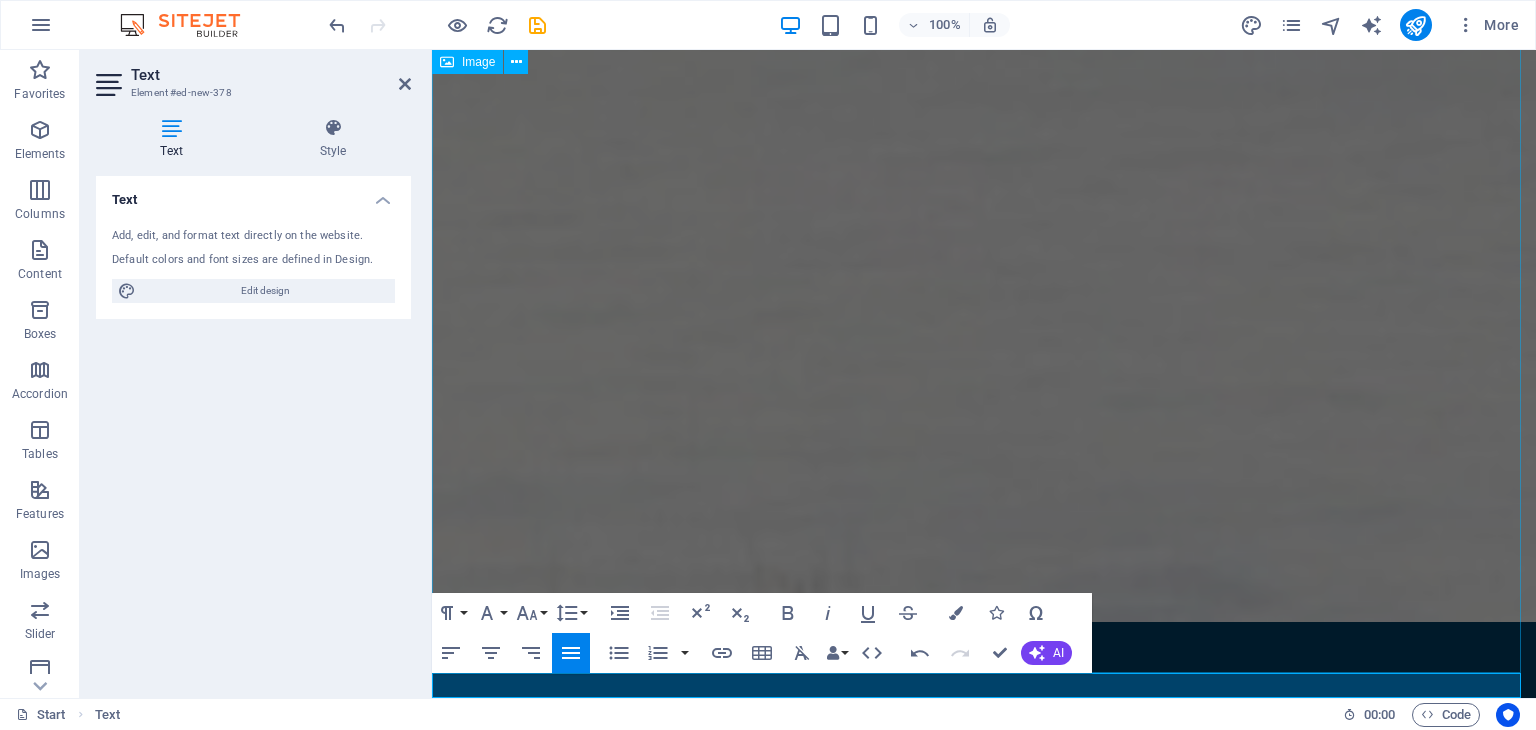 click at bounding box center [984, 2380] 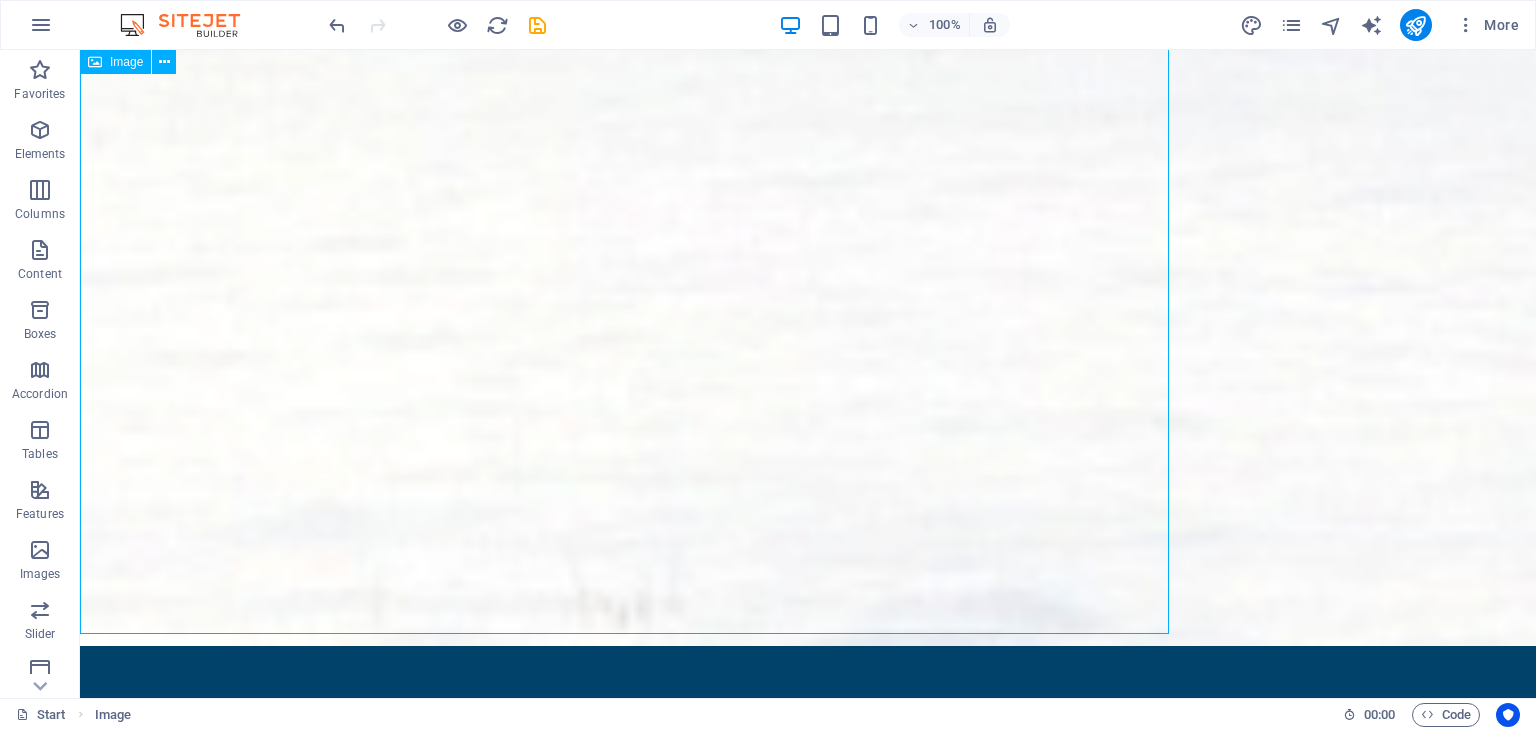 scroll, scrollTop: 1491, scrollLeft: 0, axis: vertical 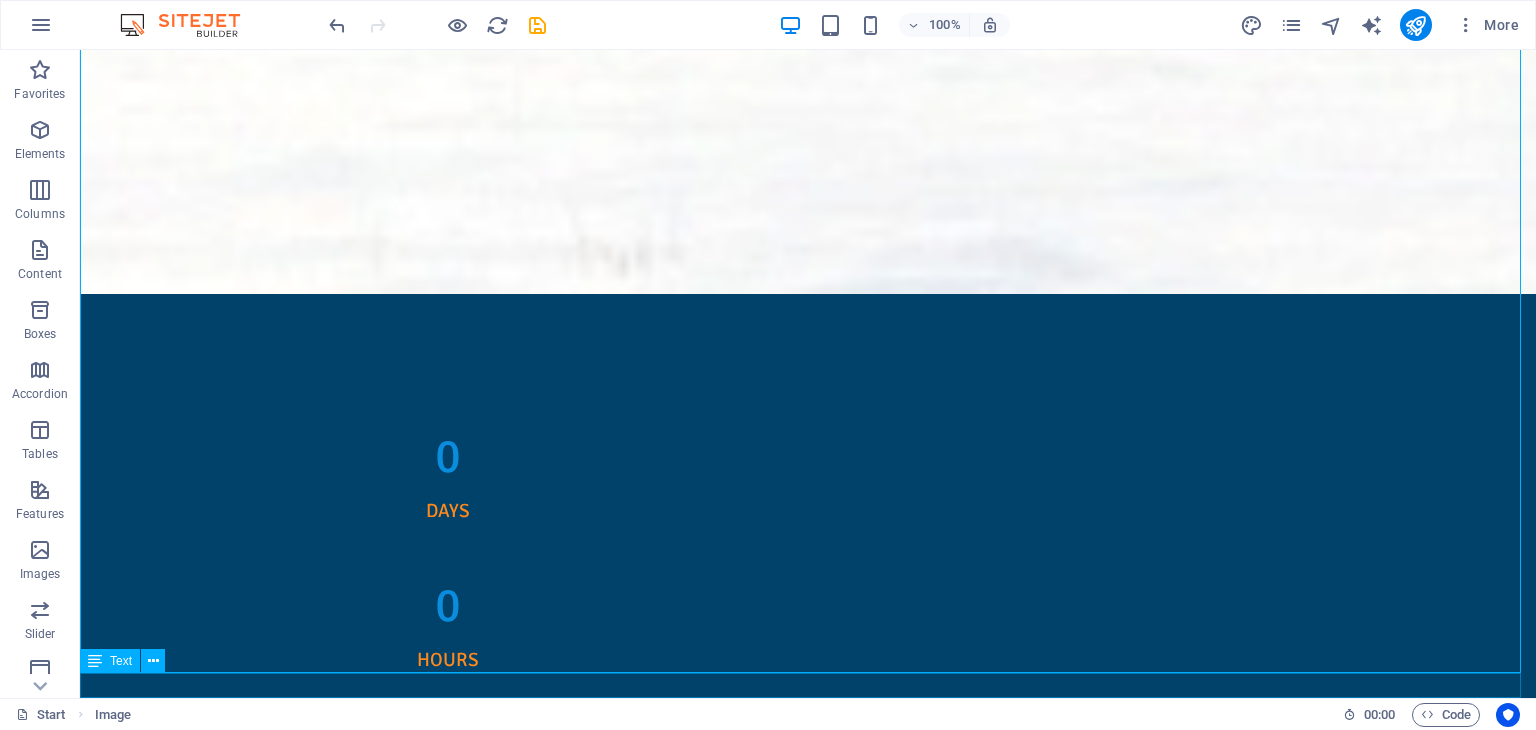 click on "info@uniquecomodities.co.ke" at bounding box center (808, 2968) 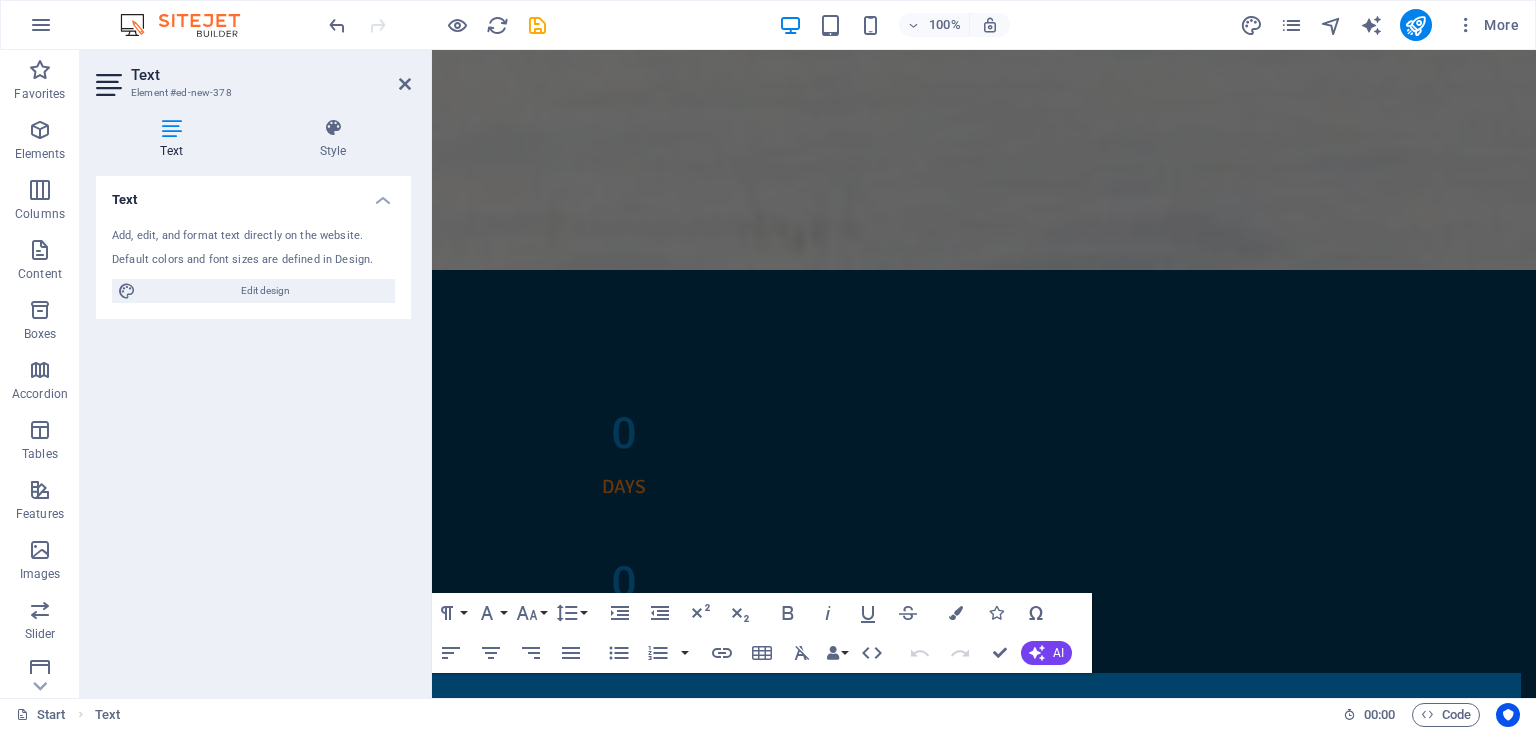 scroll, scrollTop: 1452, scrollLeft: 0, axis: vertical 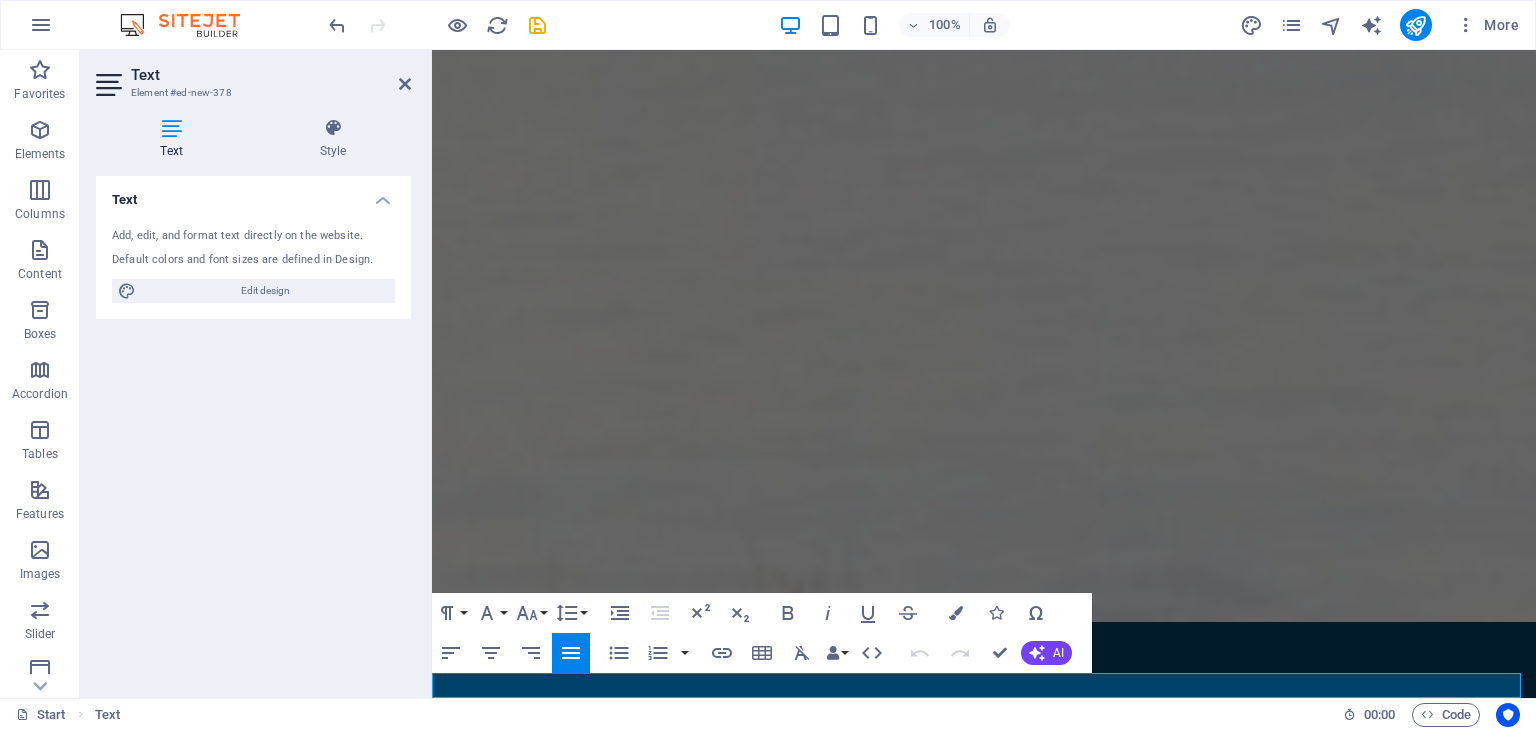 click on "info@uniquecomodities.co.ke" at bounding box center [770, 2944] 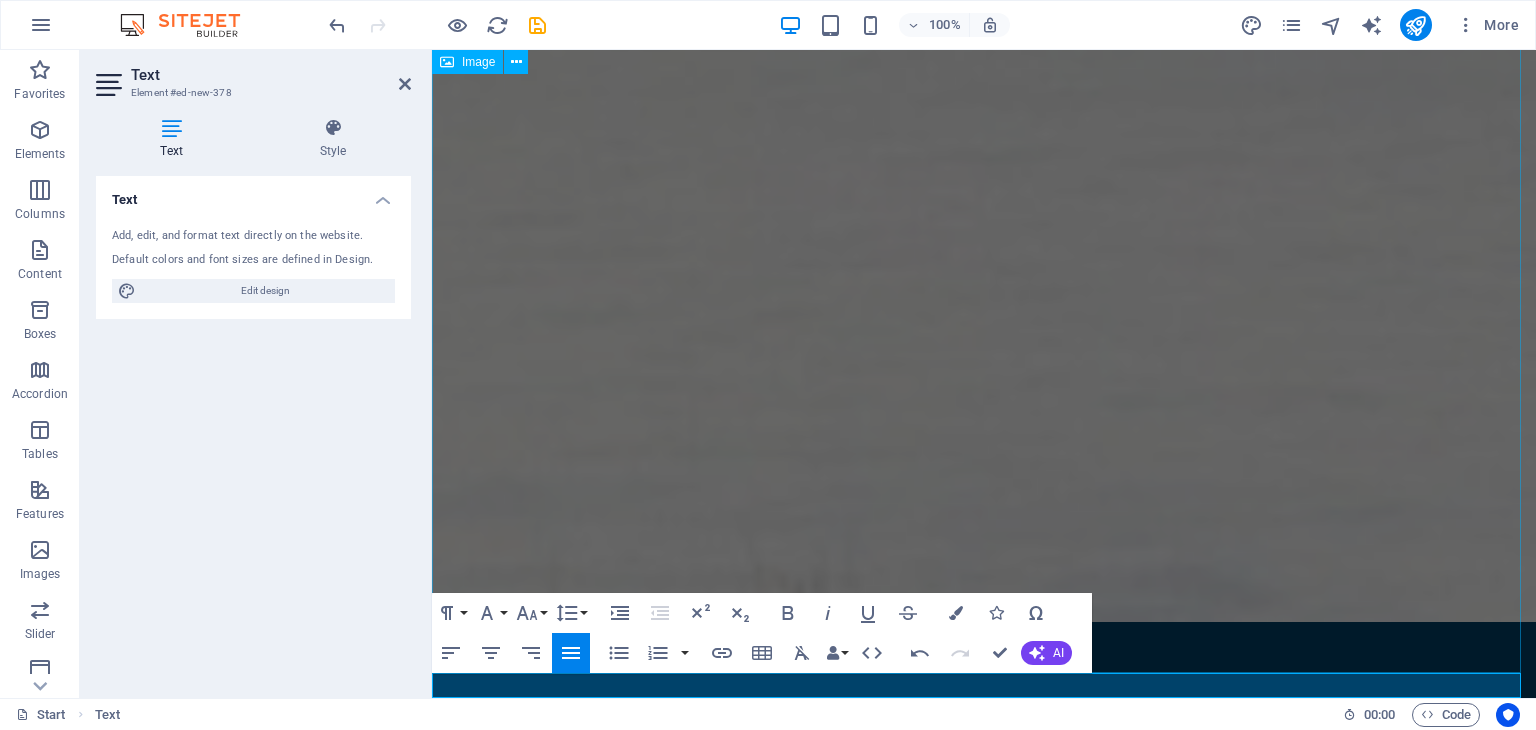 click at bounding box center [984, 2380] 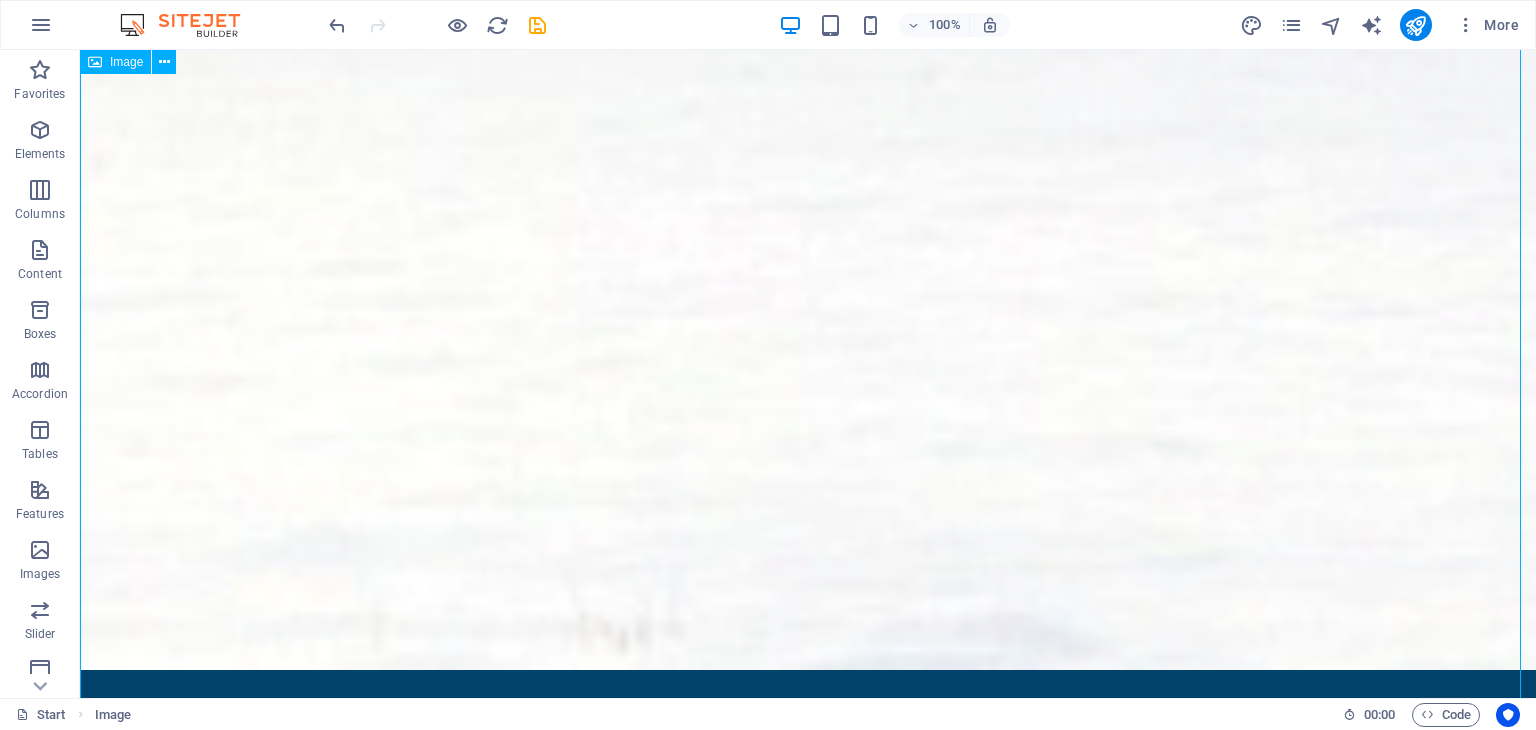 scroll, scrollTop: 1491, scrollLeft: 0, axis: vertical 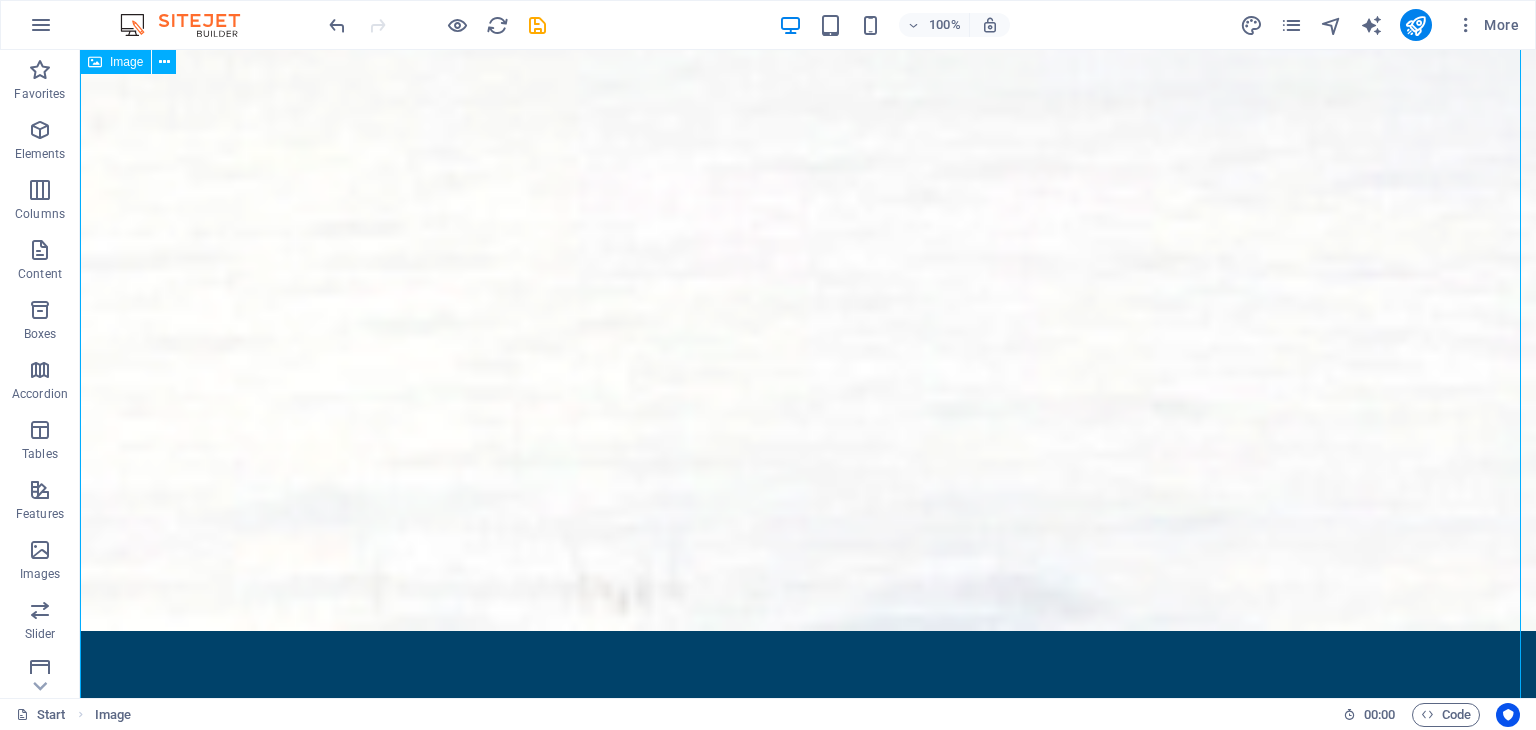 click at bounding box center [808, 2565] 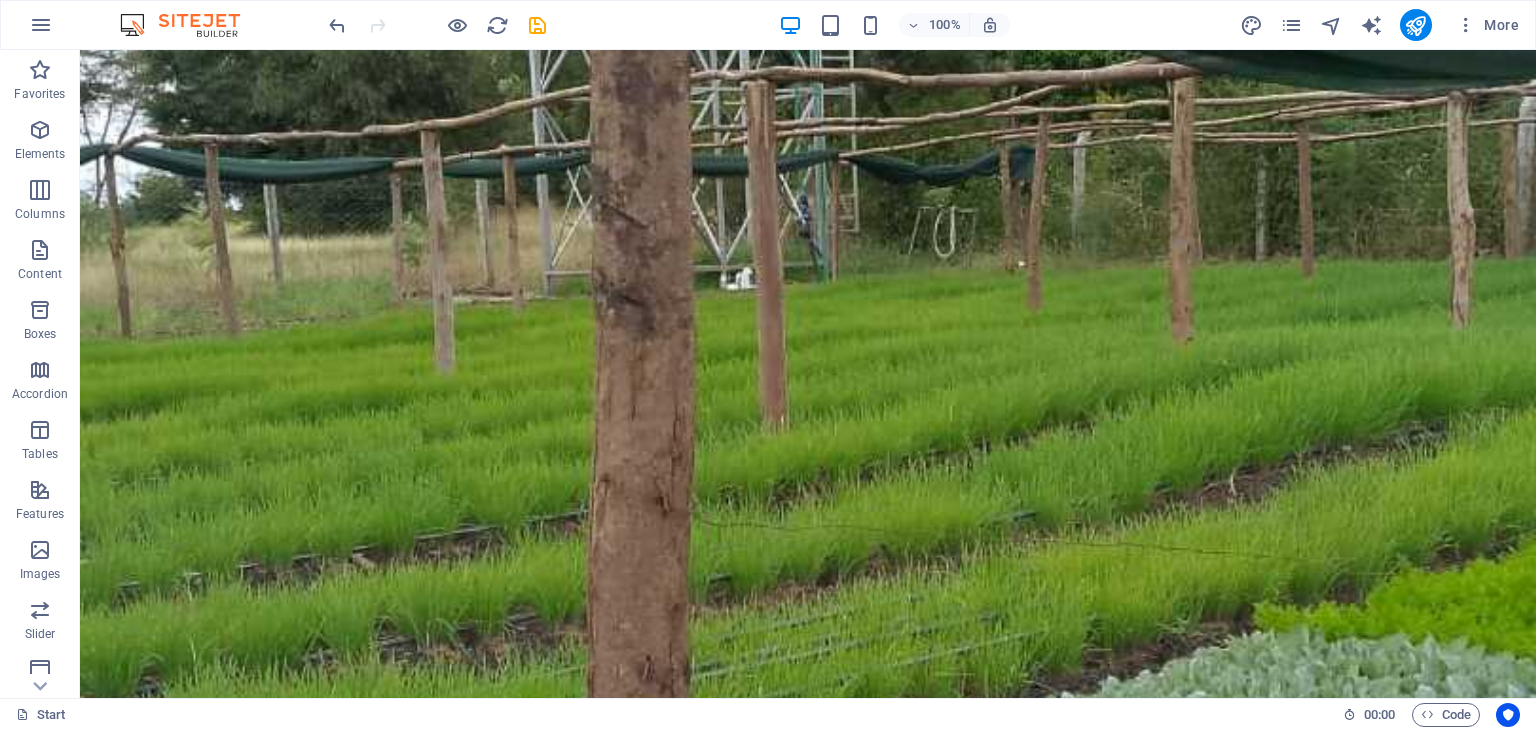 scroll, scrollTop: 0, scrollLeft: 0, axis: both 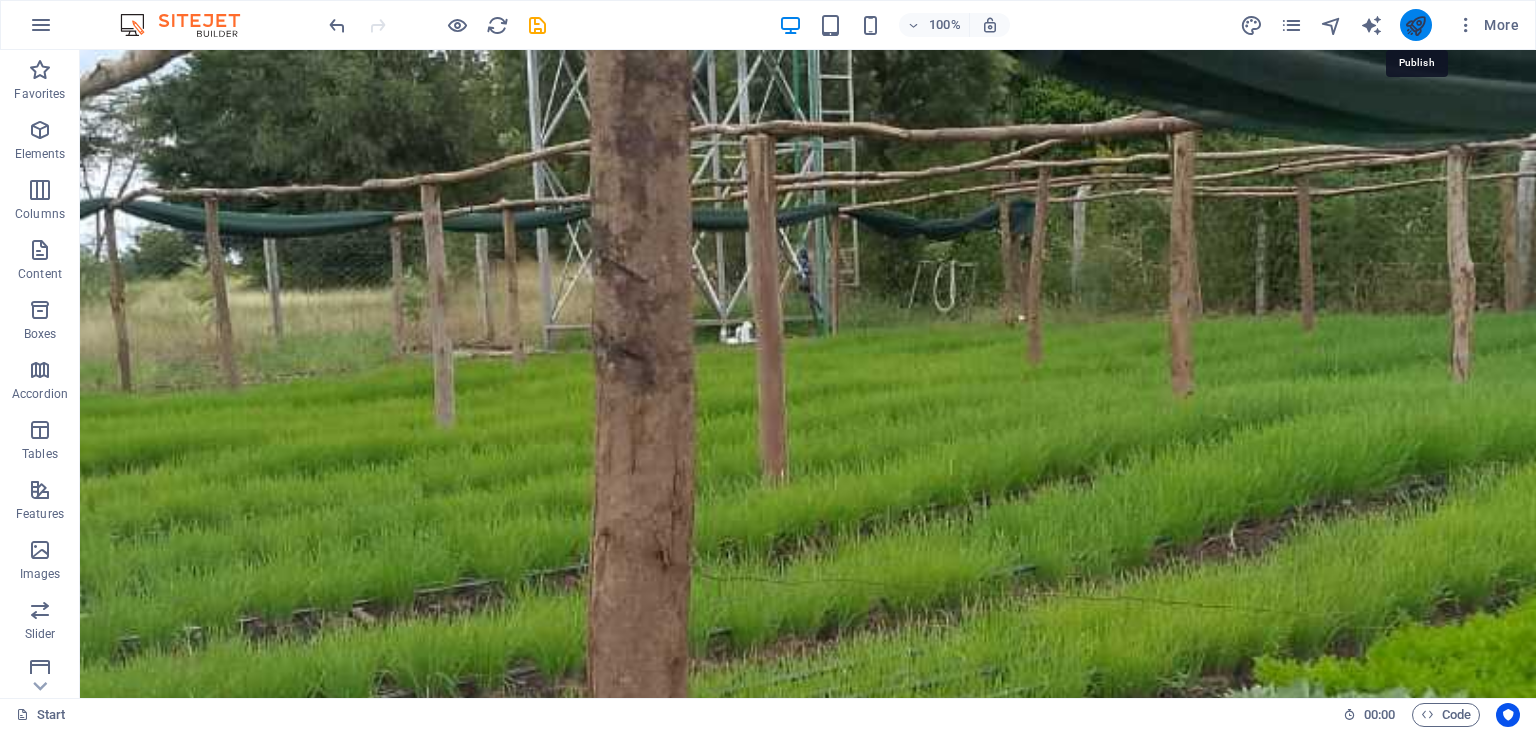 click at bounding box center (1415, 25) 